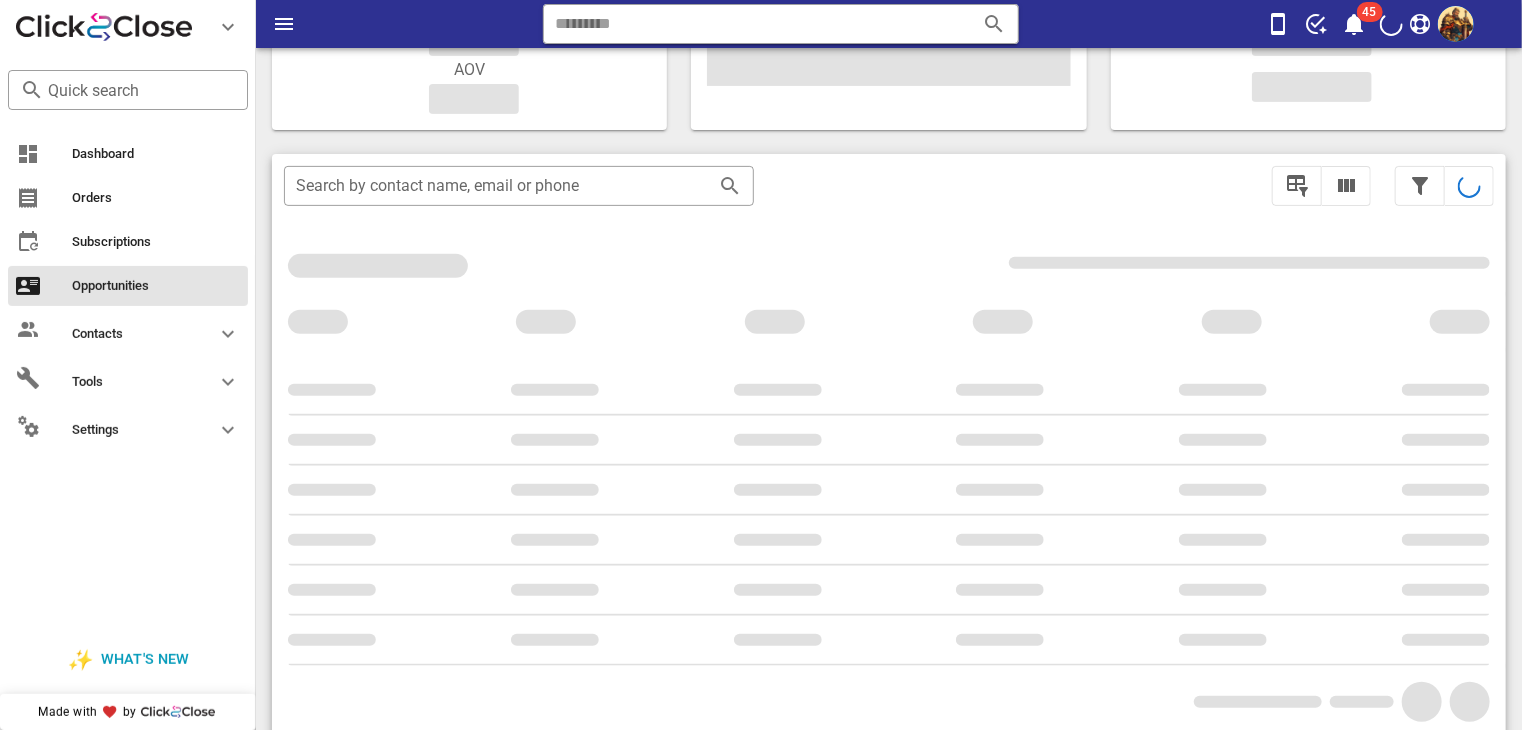 scroll, scrollTop: 0, scrollLeft: 0, axis: both 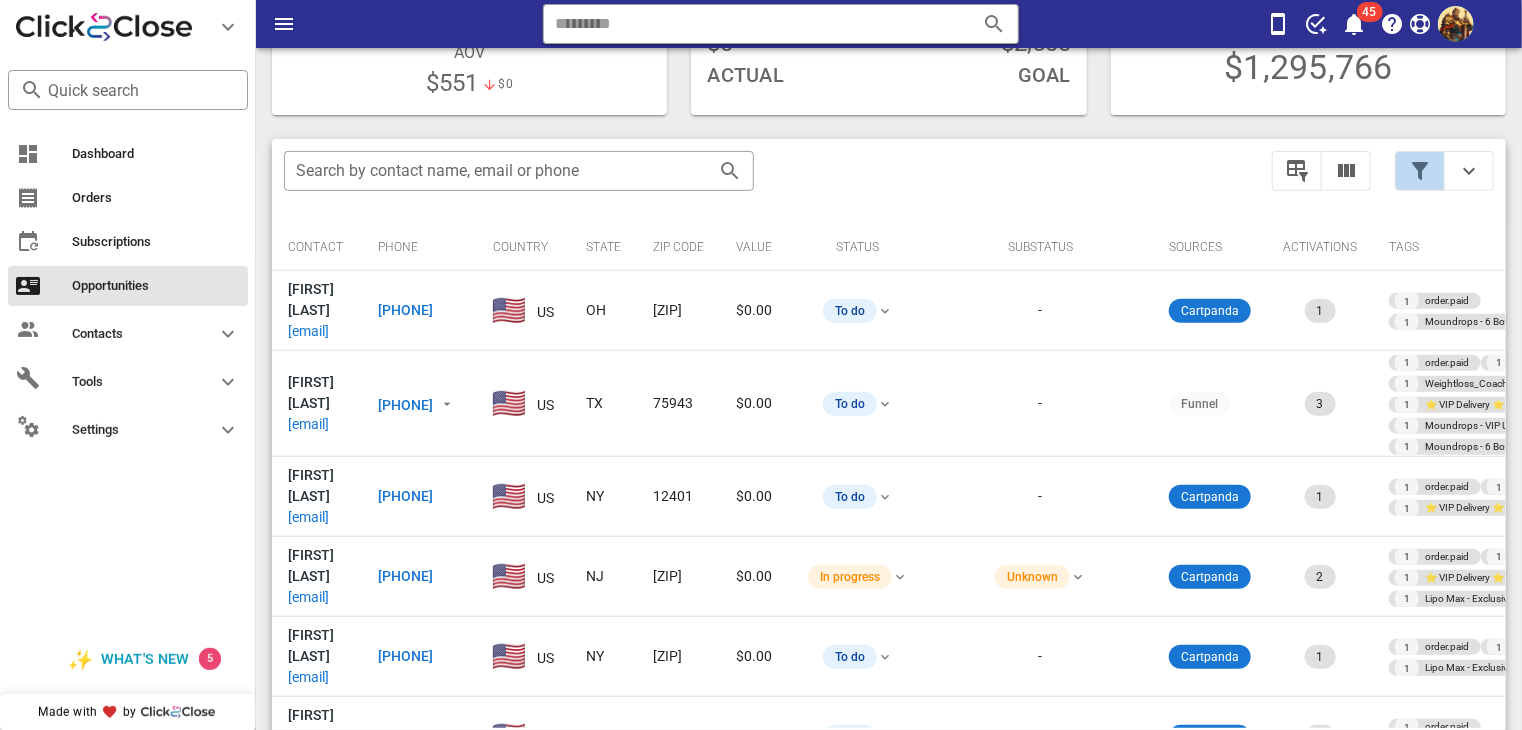 click at bounding box center [1420, 171] 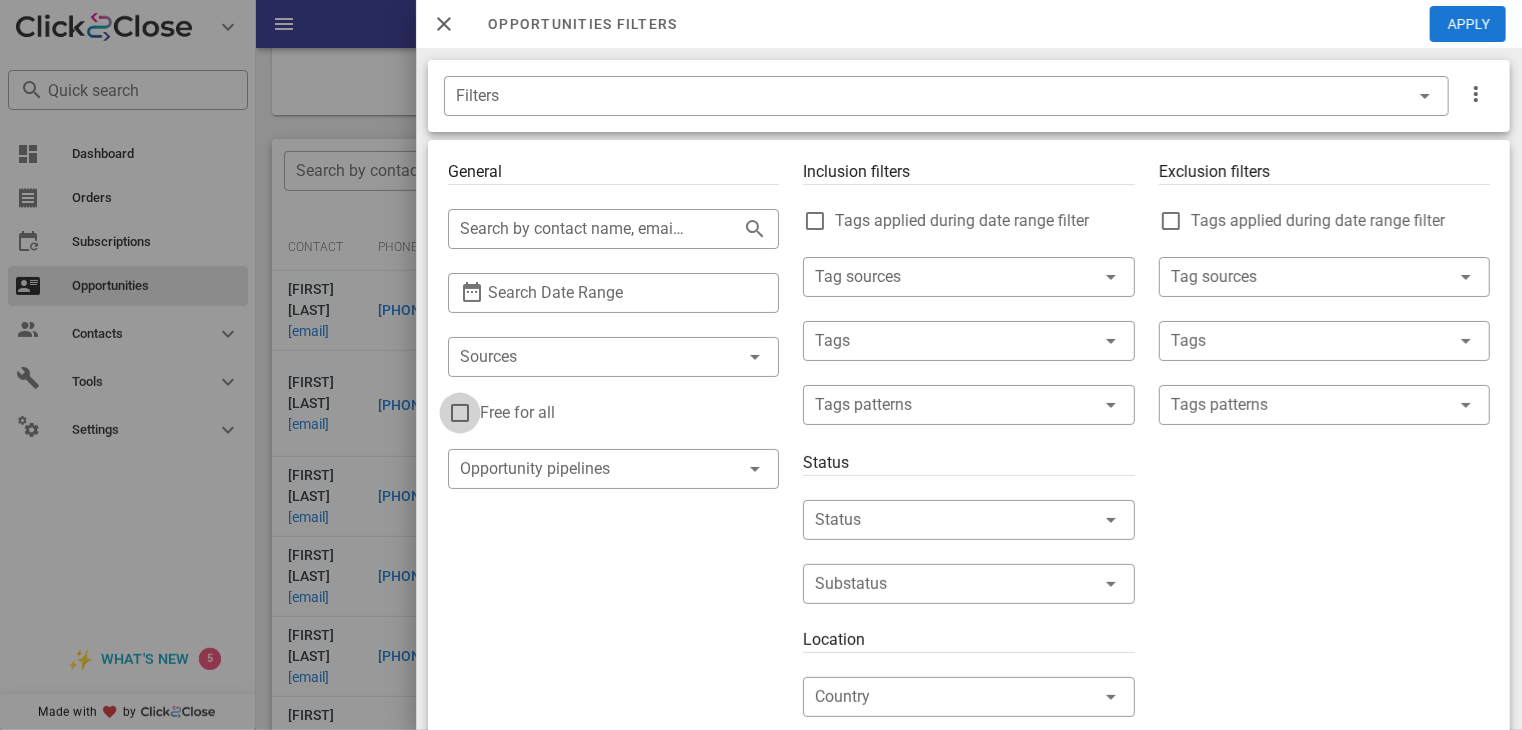 click at bounding box center [460, 413] 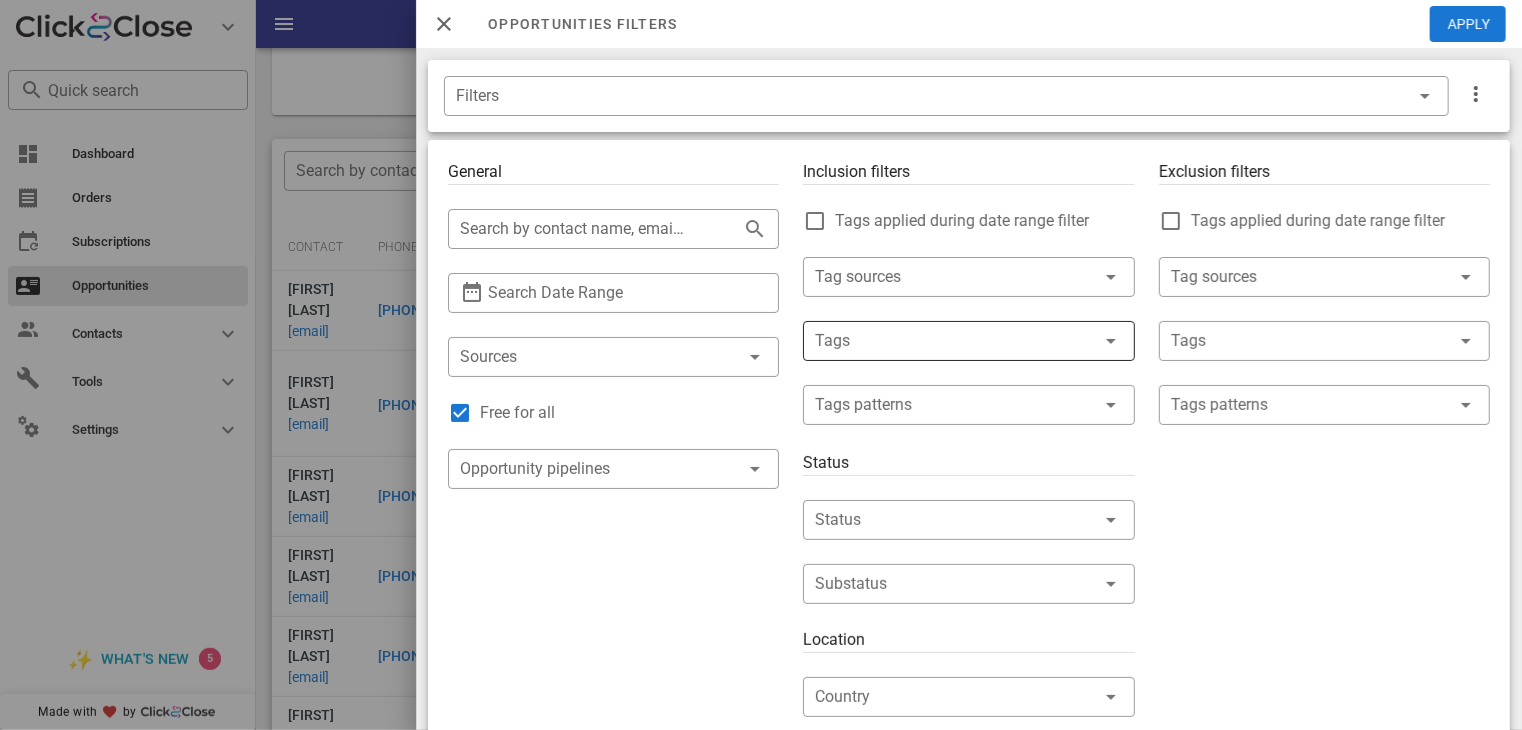 click at bounding box center [940, 341] 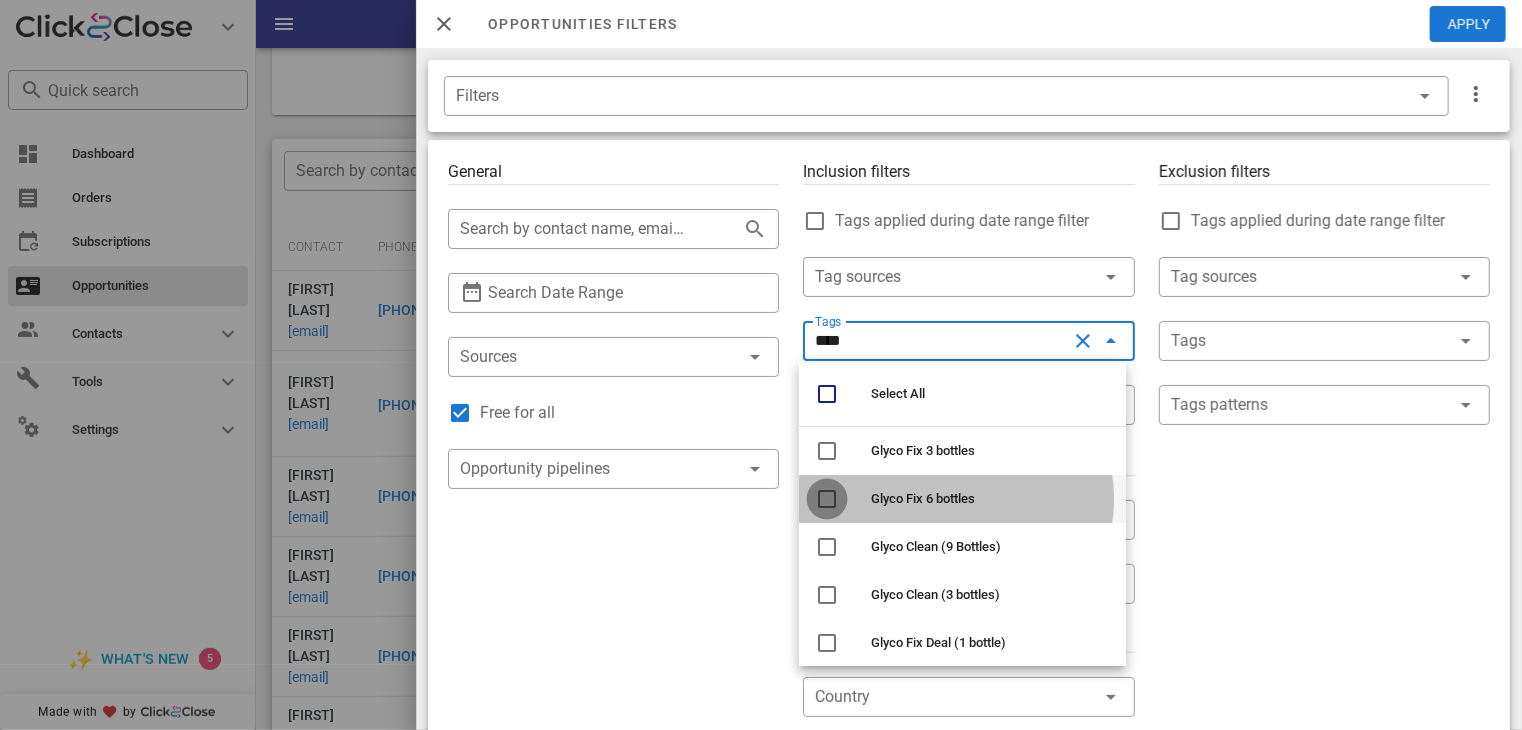 click at bounding box center [827, 499] 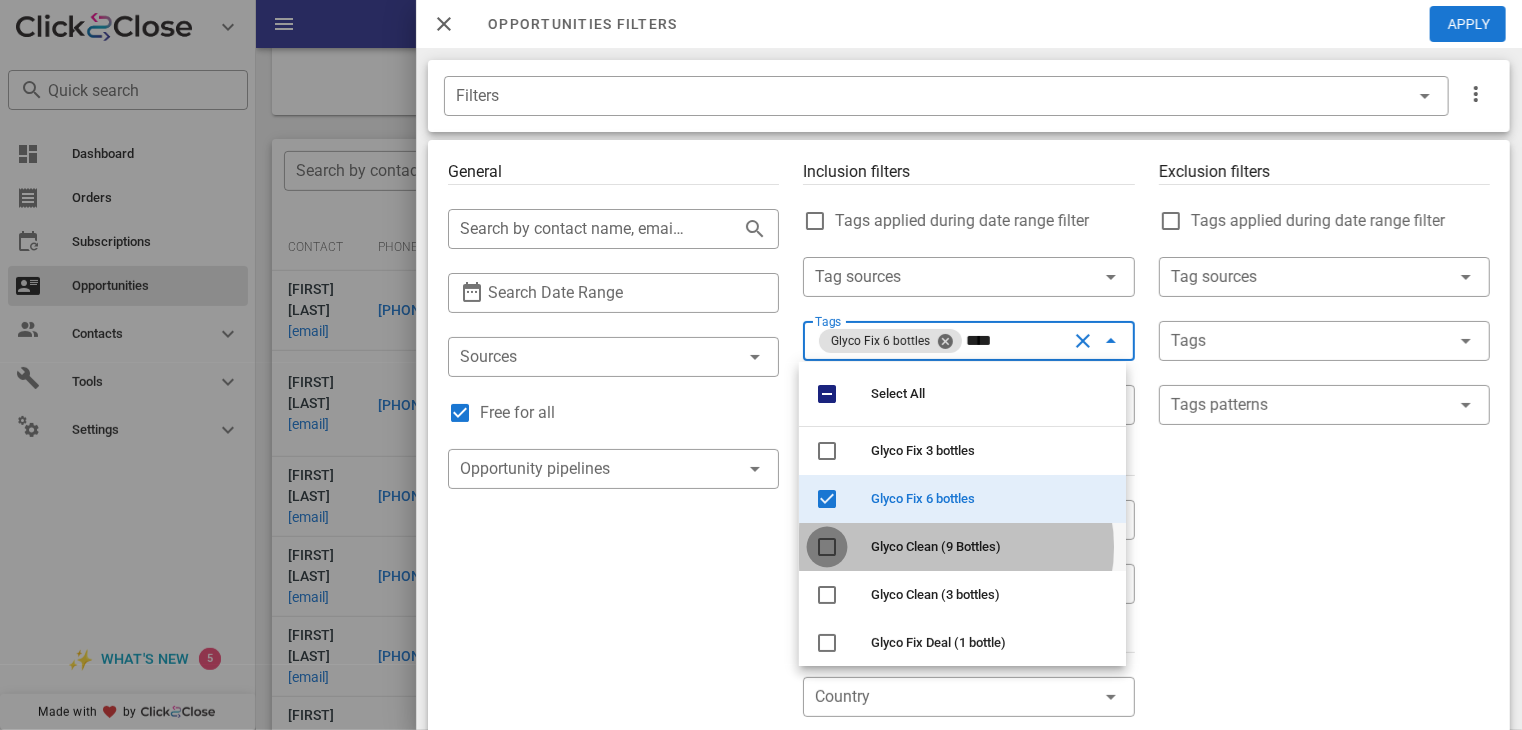 click at bounding box center (827, 547) 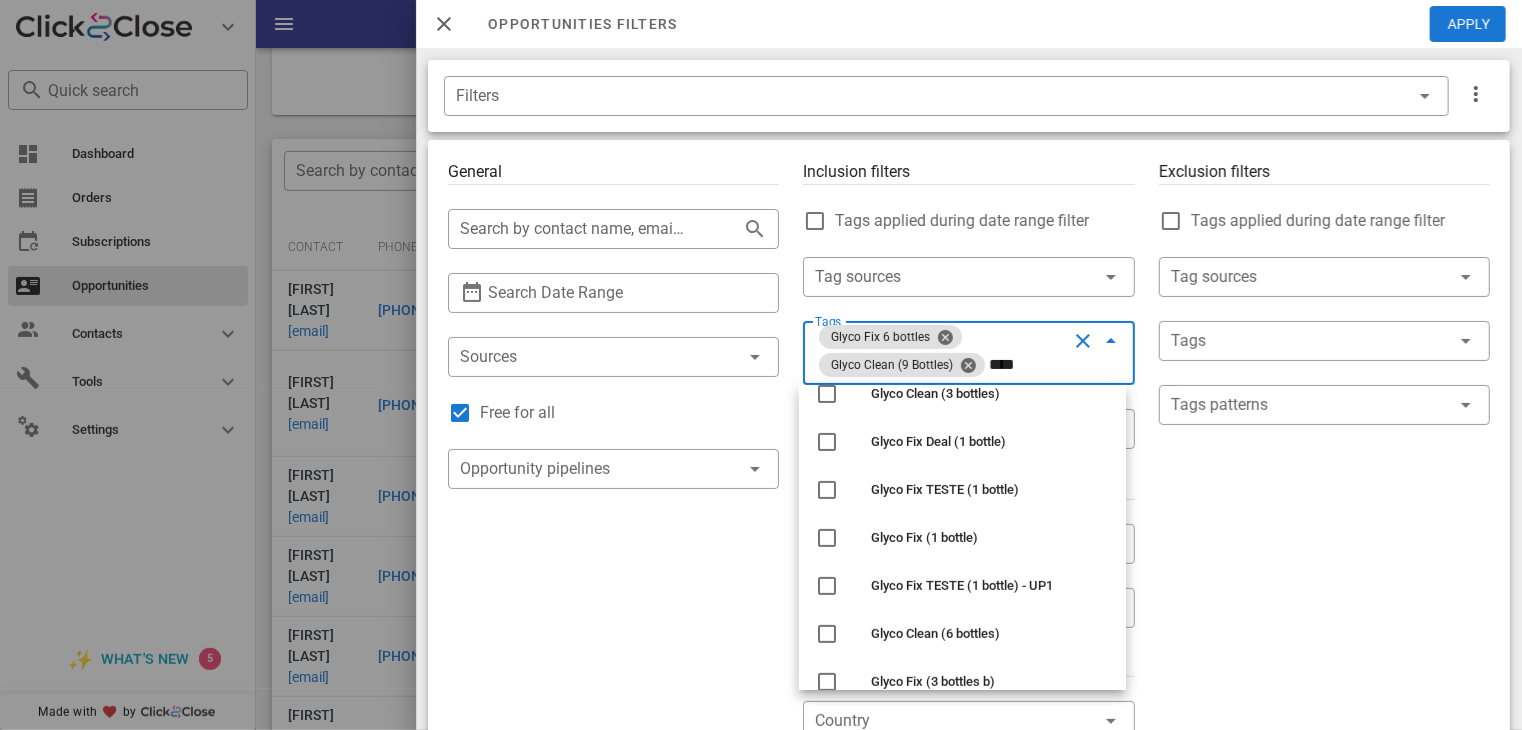scroll, scrollTop: 228, scrollLeft: 0, axis: vertical 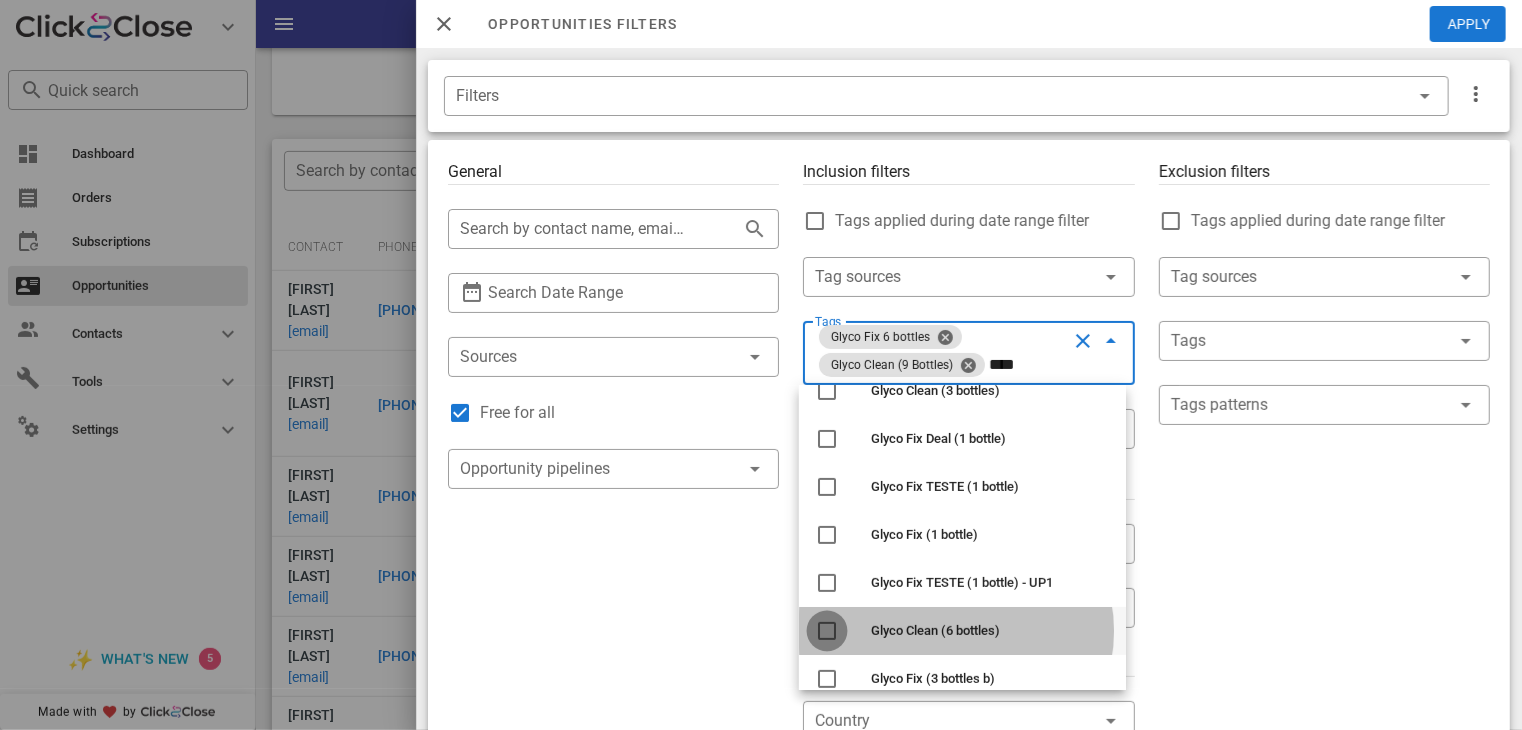 click at bounding box center (827, 631) 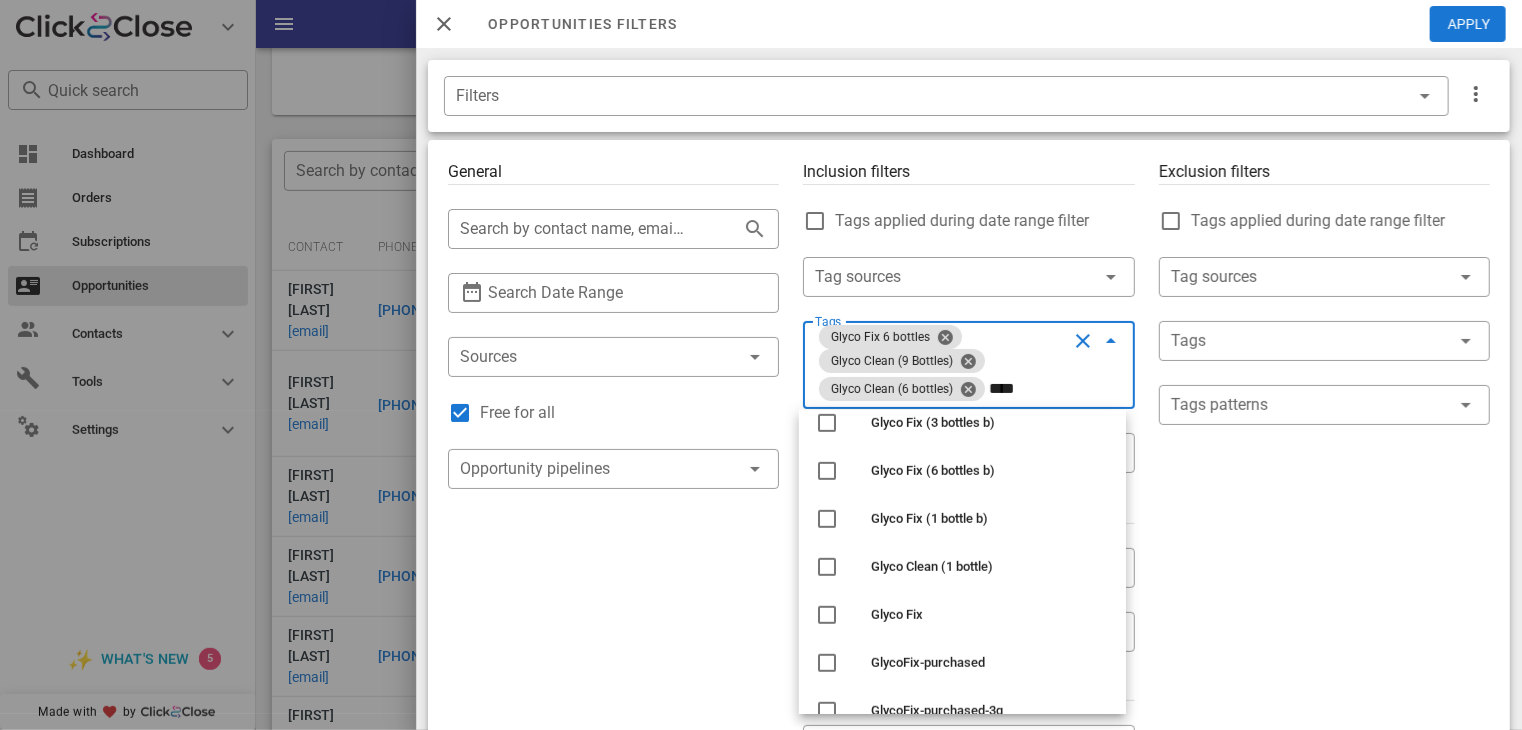 scroll, scrollTop: 592, scrollLeft: 0, axis: vertical 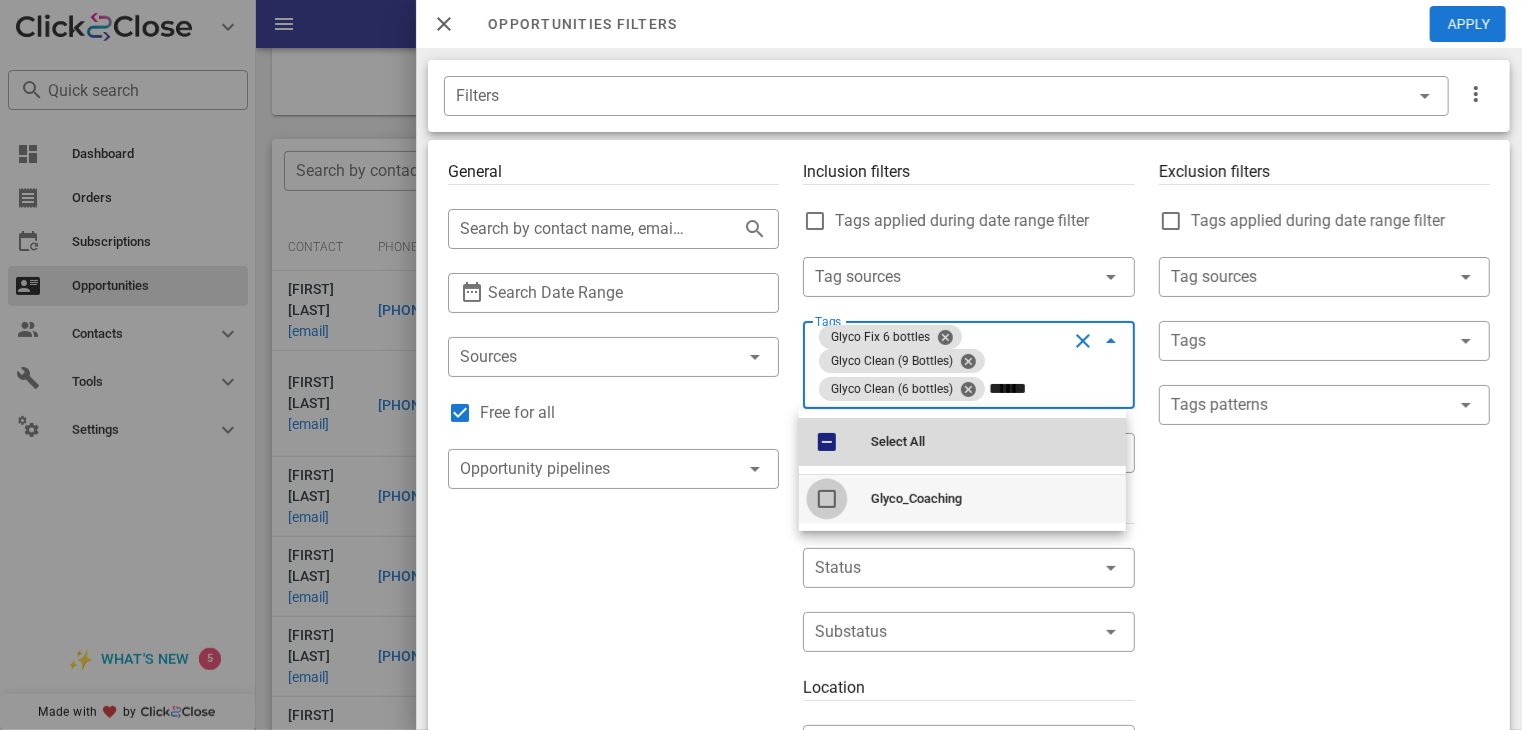 click at bounding box center (827, 499) 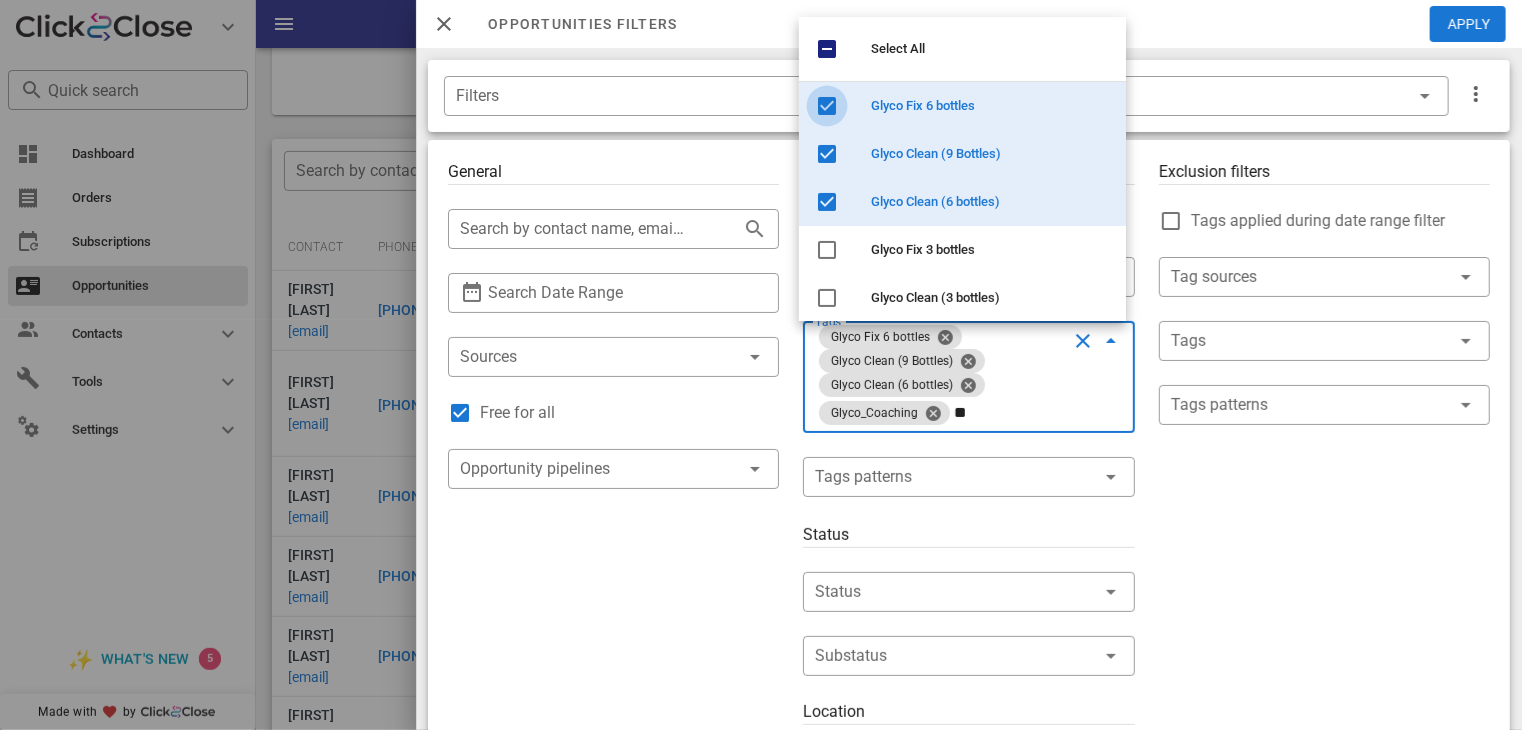 type on "*" 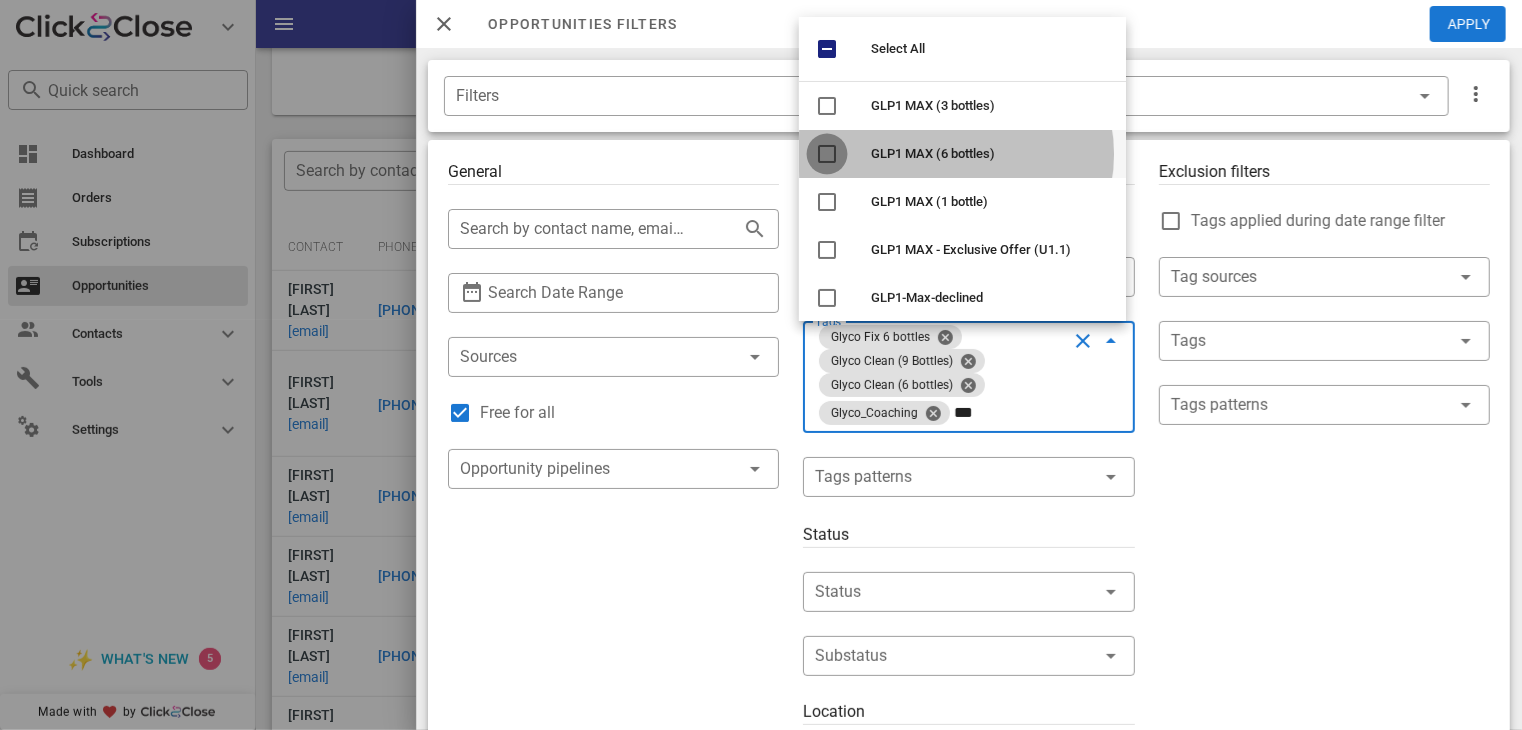 click at bounding box center [827, 154] 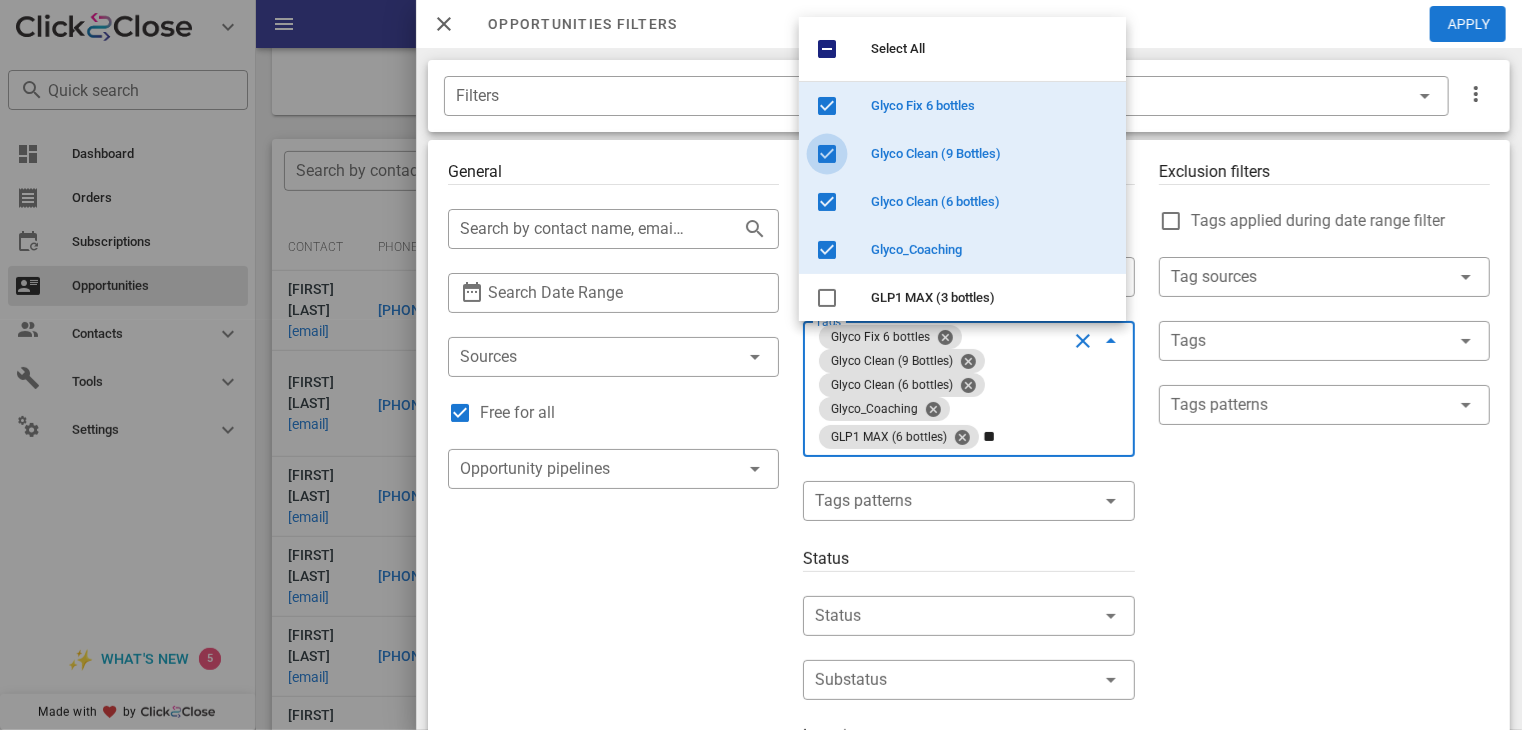 type on "*" 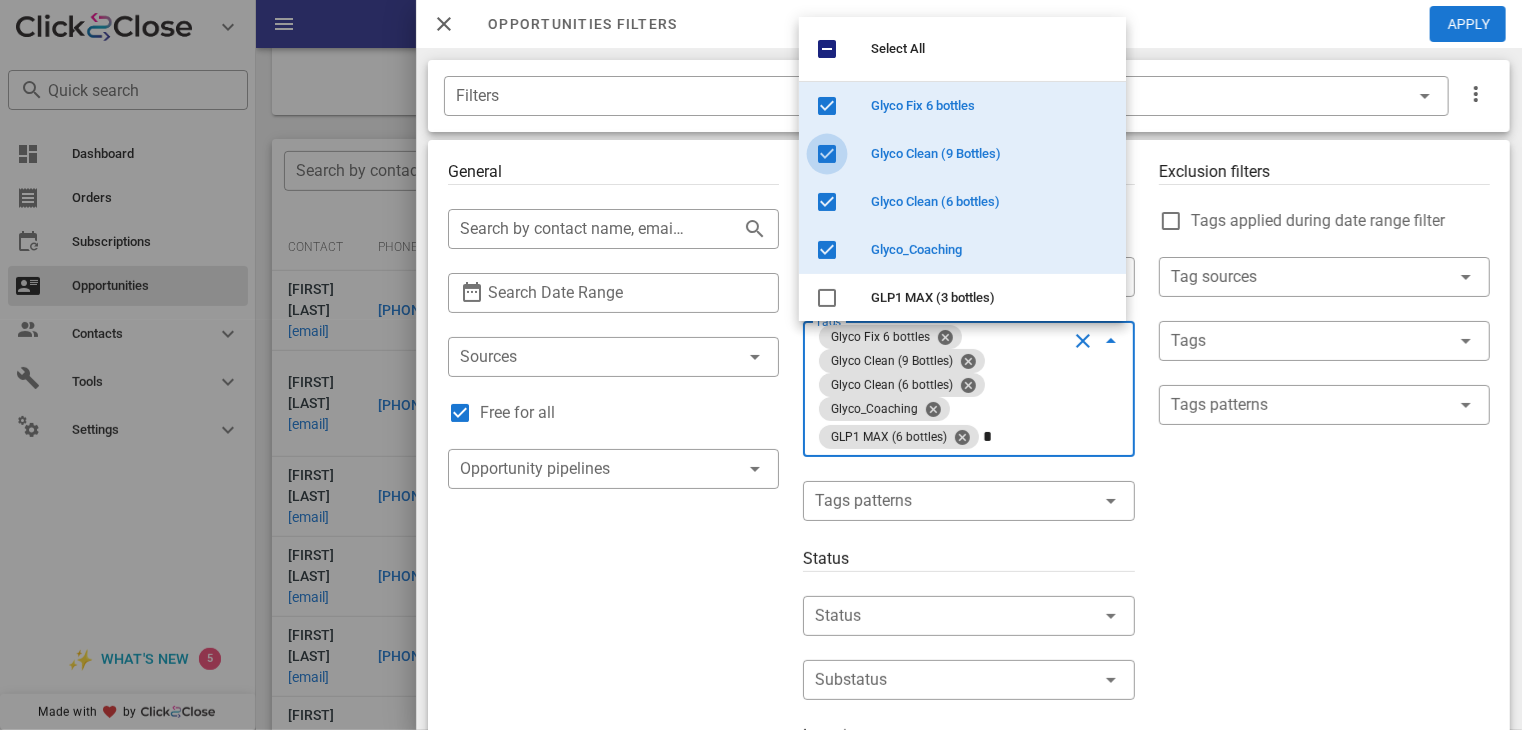 type 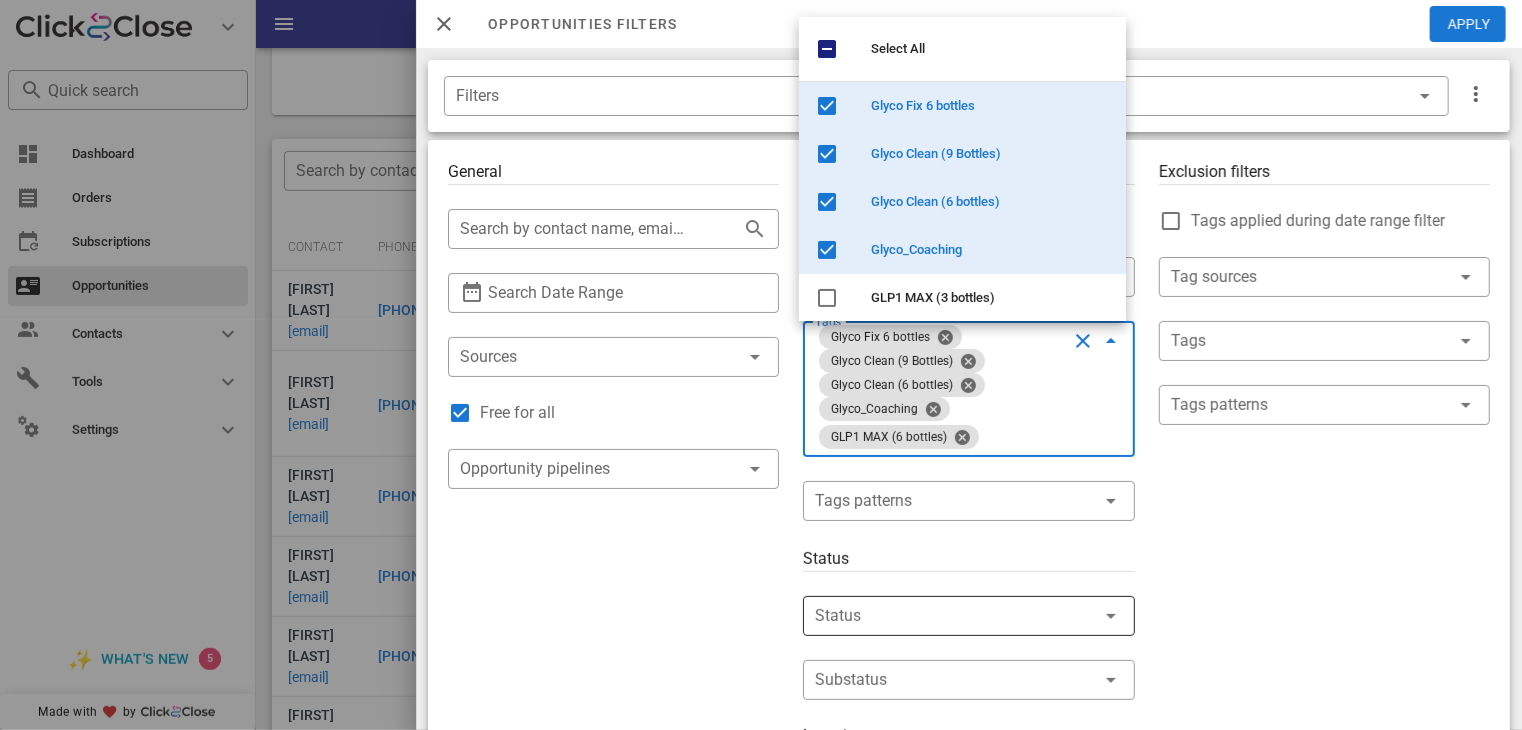 click at bounding box center [940, 616] 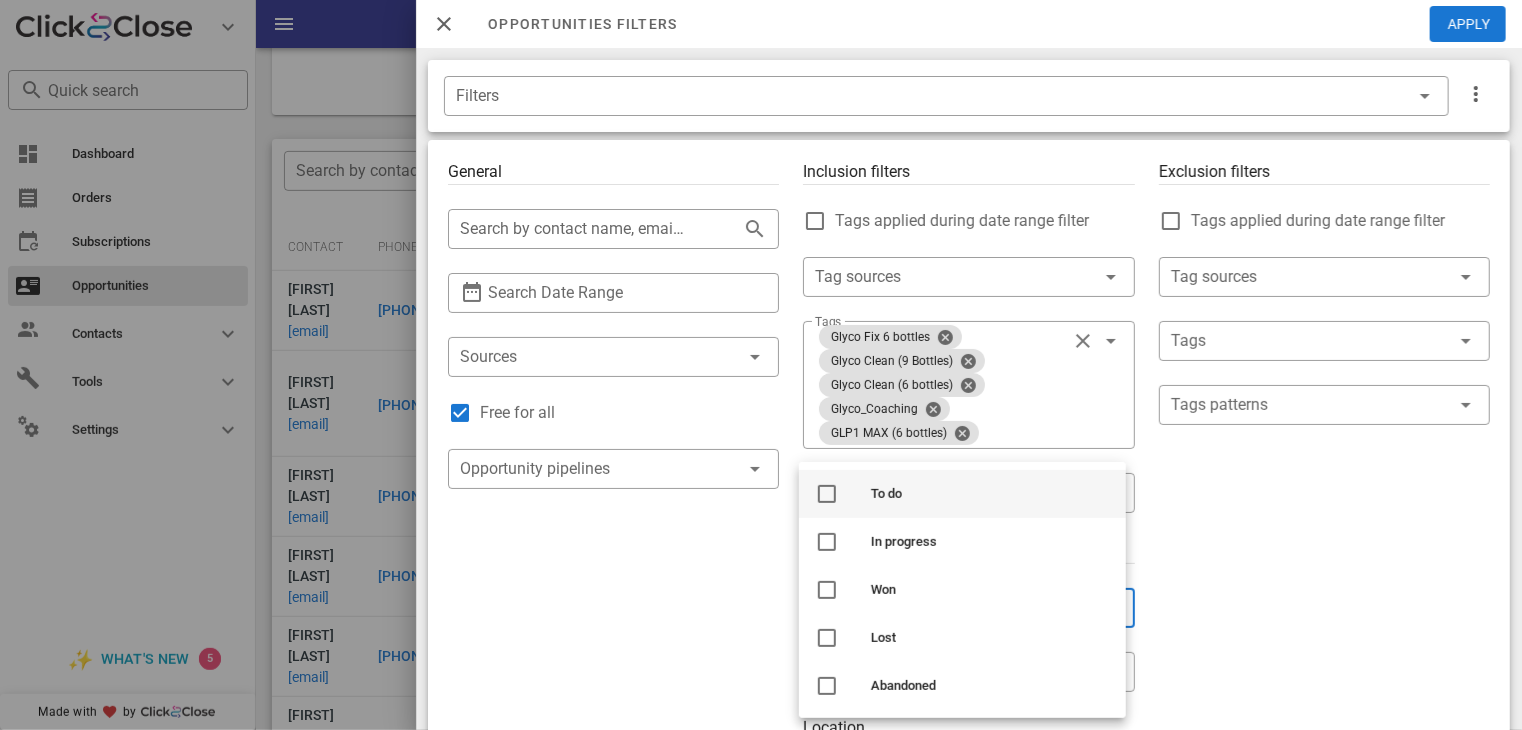 click at bounding box center (827, 494) 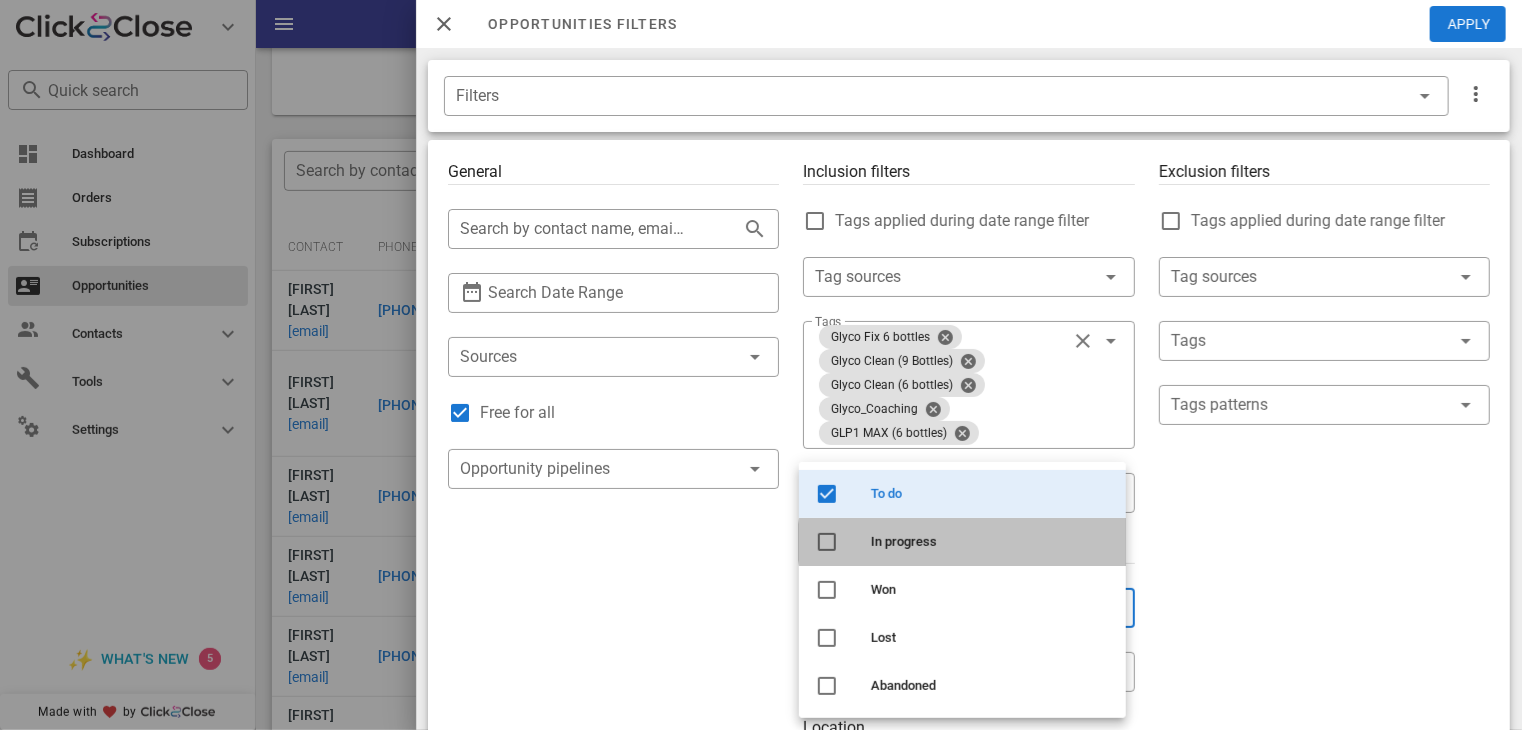 click at bounding box center (827, 542) 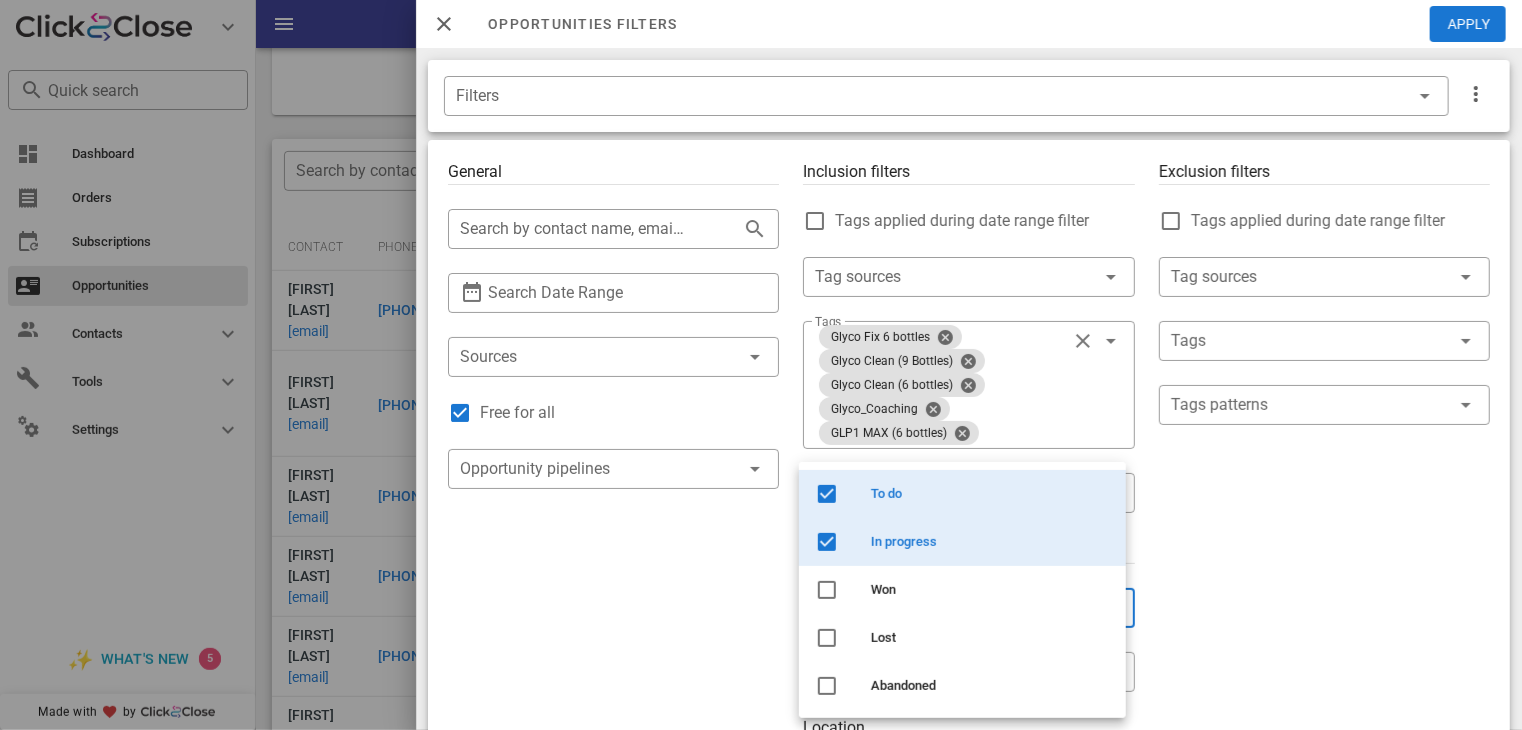 click on "General ​ Search by contact name, email or phone ​ Search Date Range ​ Sources Free for all ​ Opportunity pipelines" at bounding box center (613, 753) 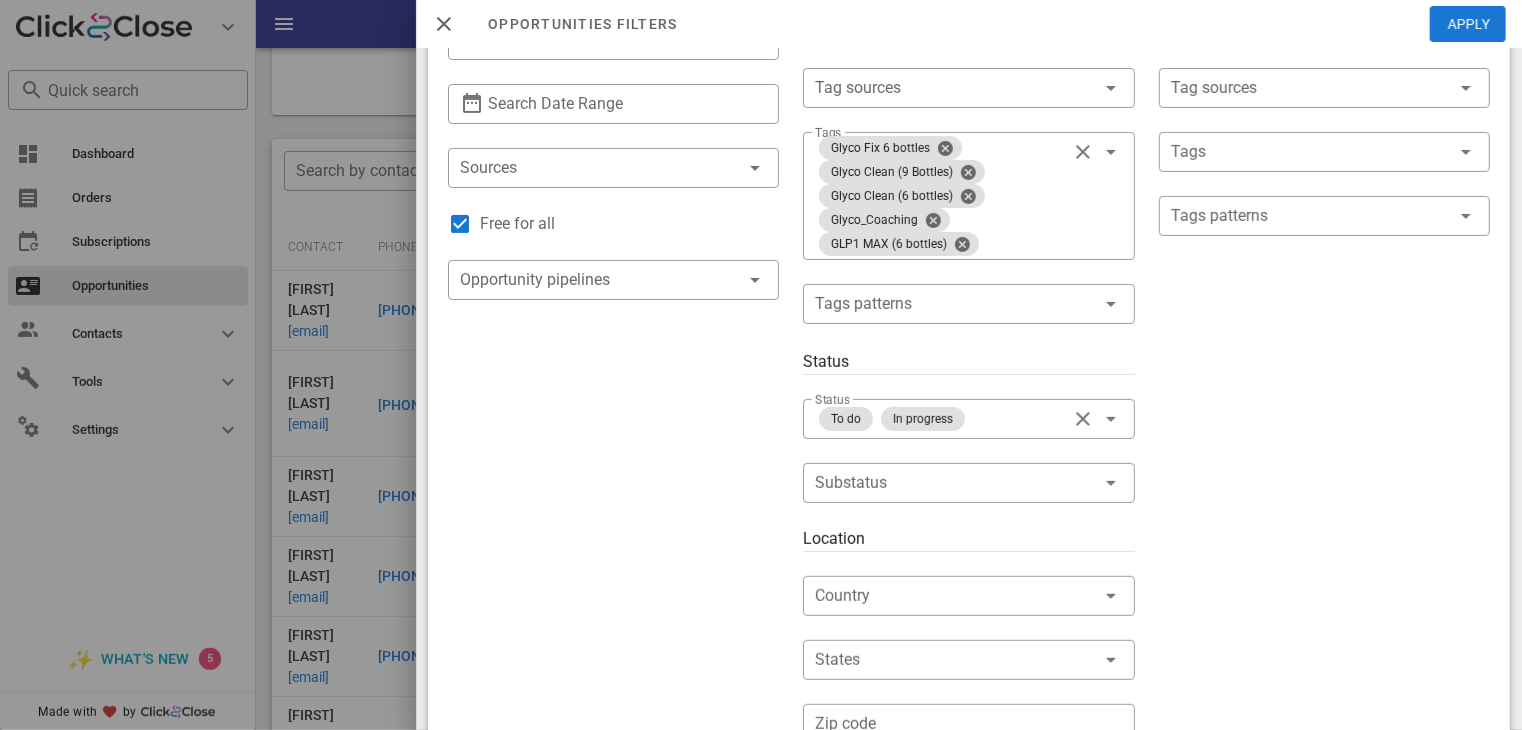 scroll, scrollTop: 0, scrollLeft: 0, axis: both 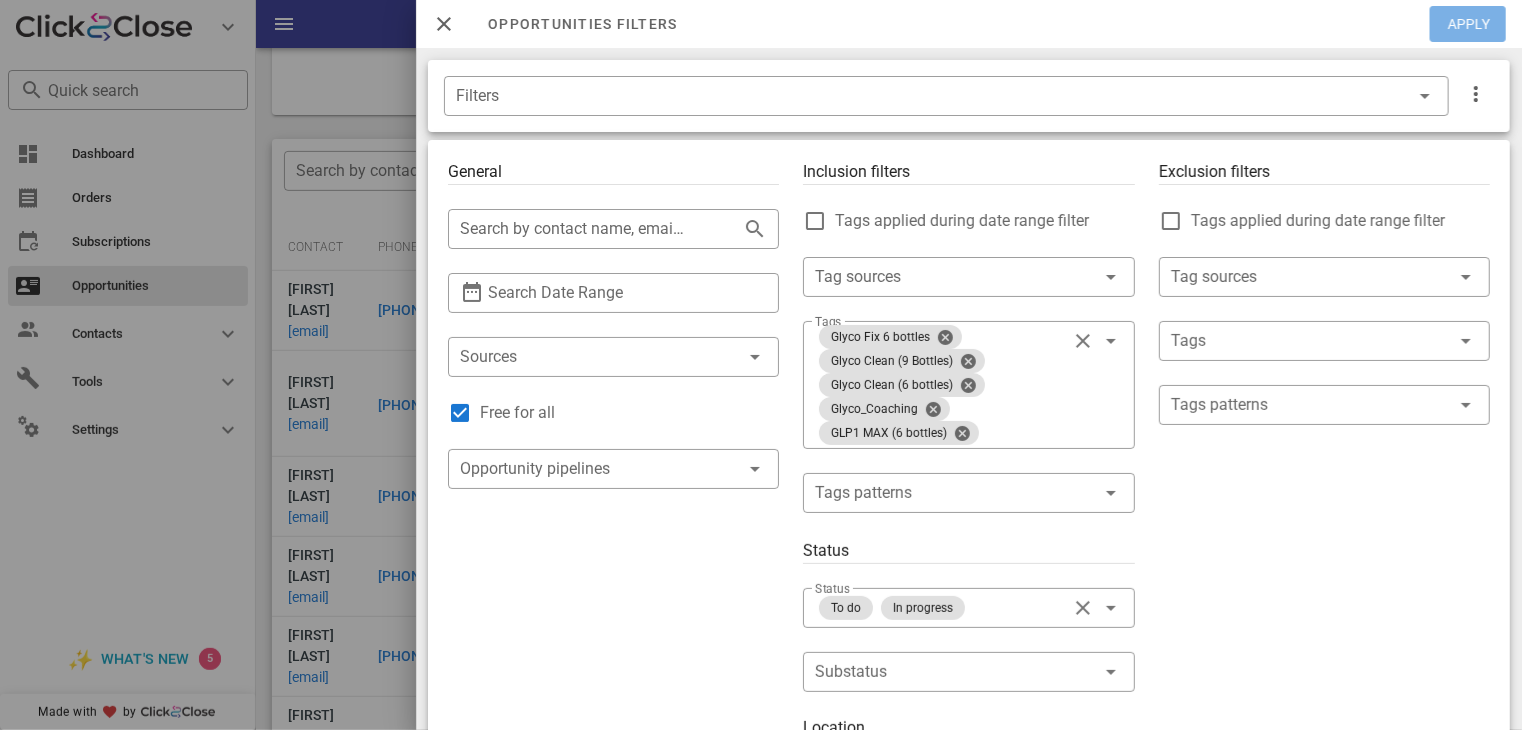 click on "Apply" at bounding box center (1469, 24) 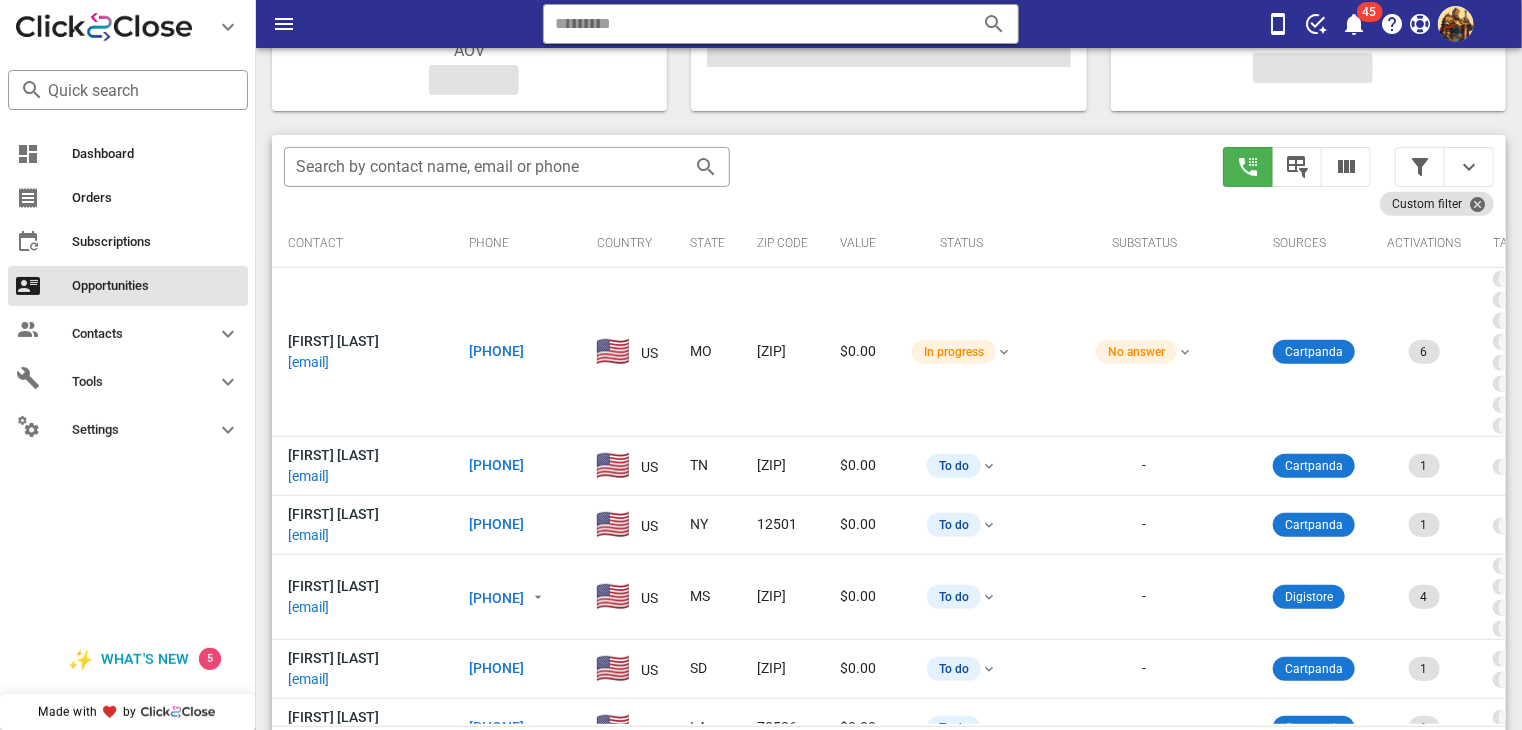 scroll, scrollTop: 304, scrollLeft: 0, axis: vertical 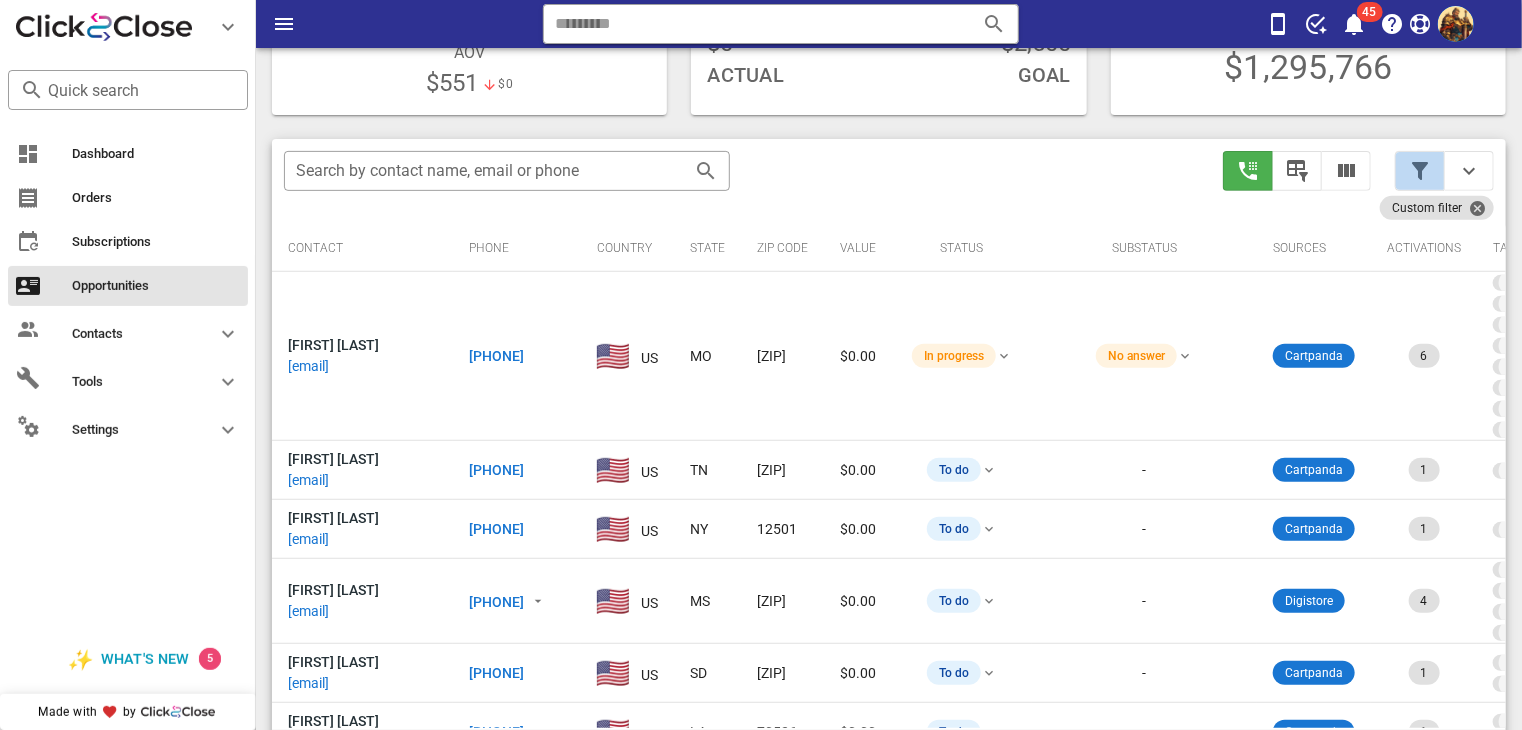 click at bounding box center [1420, 171] 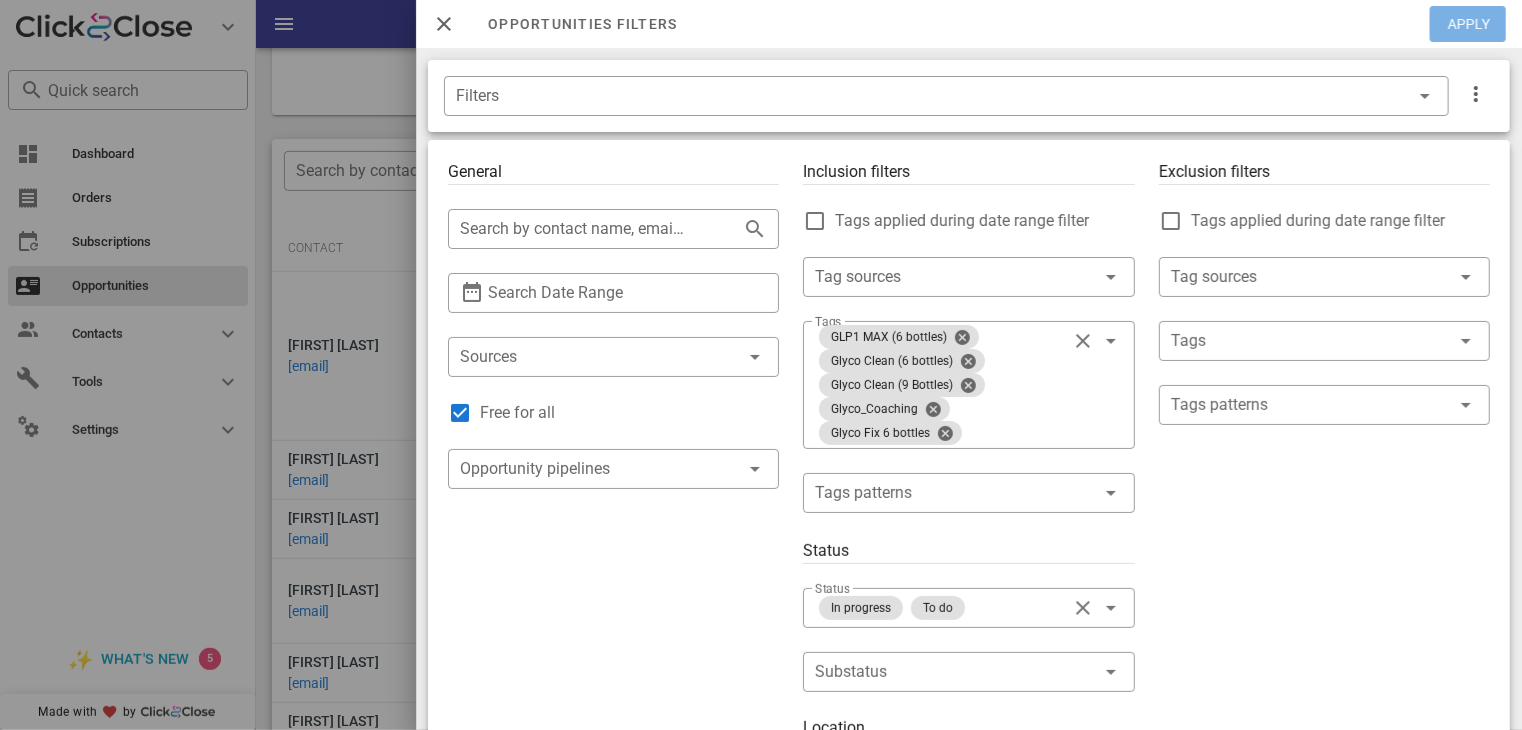click on "Apply" at bounding box center (1469, 24) 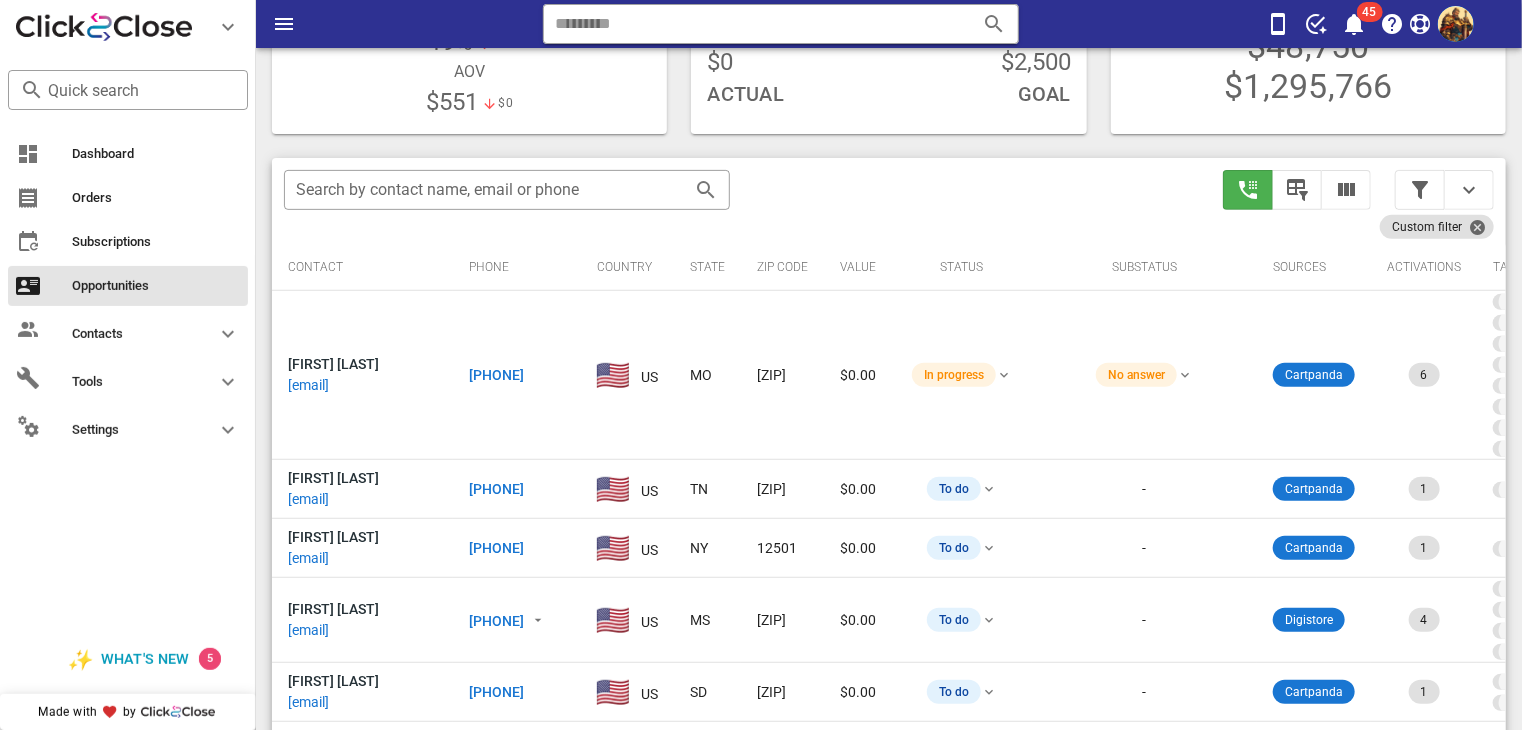 scroll, scrollTop: 304, scrollLeft: 0, axis: vertical 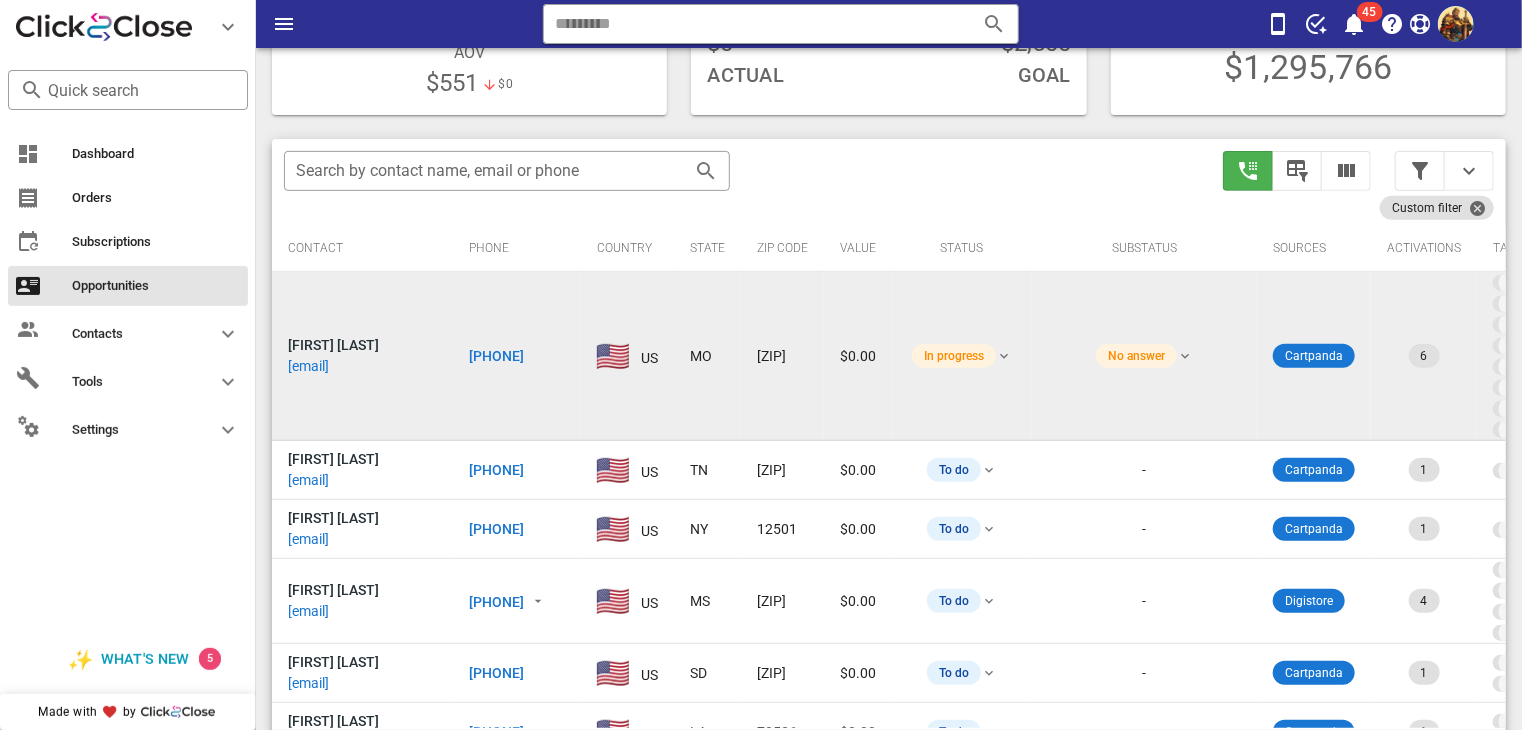 click on "Lyle Housh  kansassanta6@gmail.com" at bounding box center (362, 356) 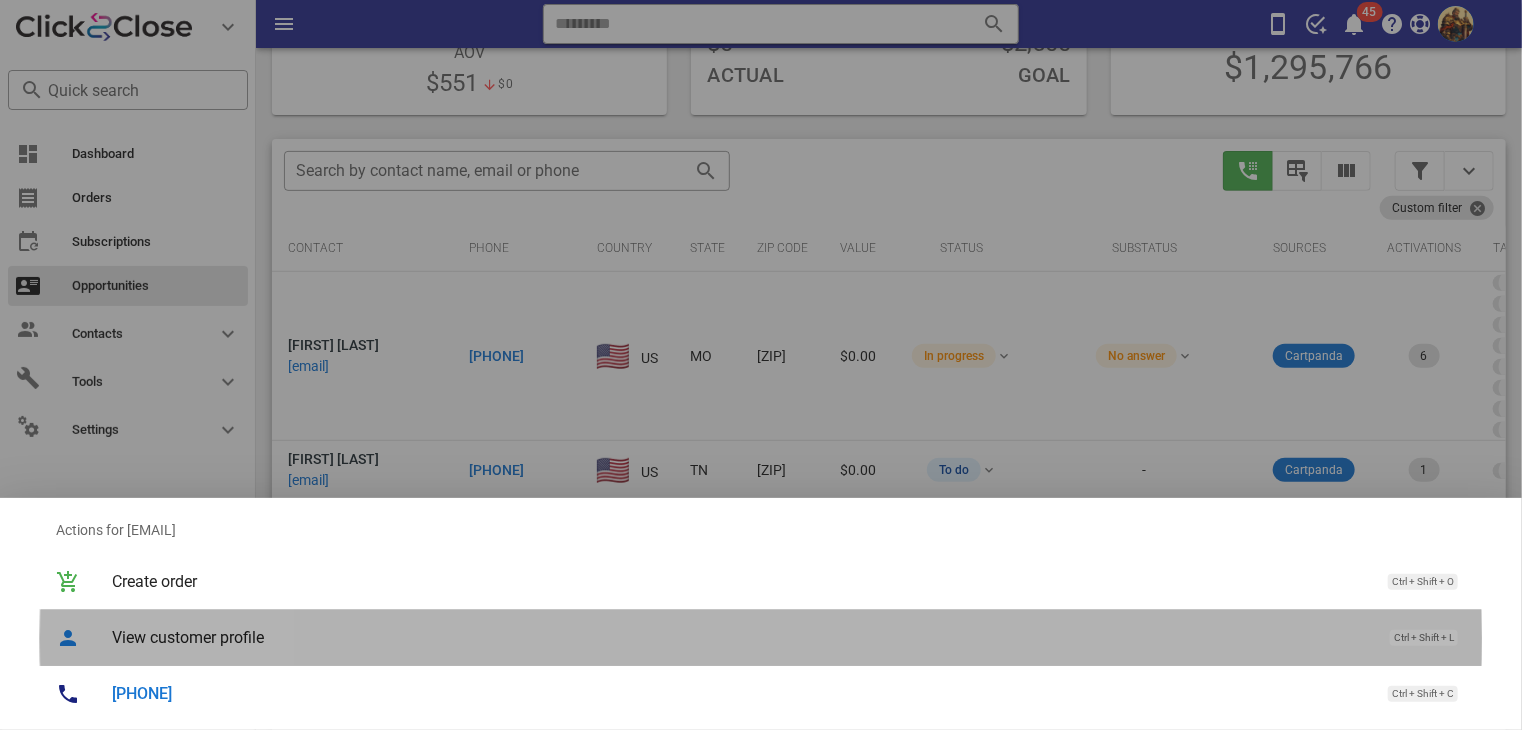 click on "View customer profile" at bounding box center [741, 637] 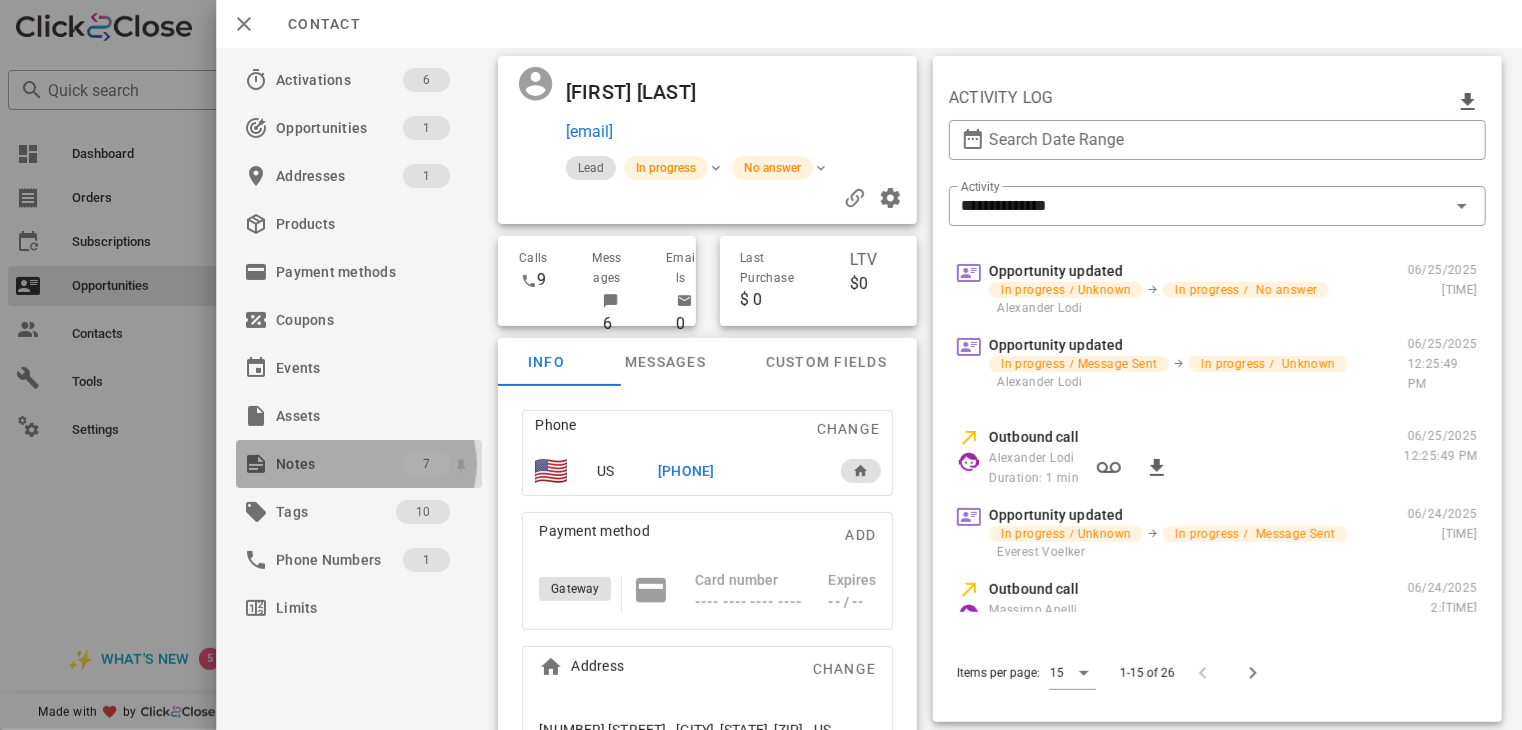 click on "Notes" at bounding box center [339, 464] 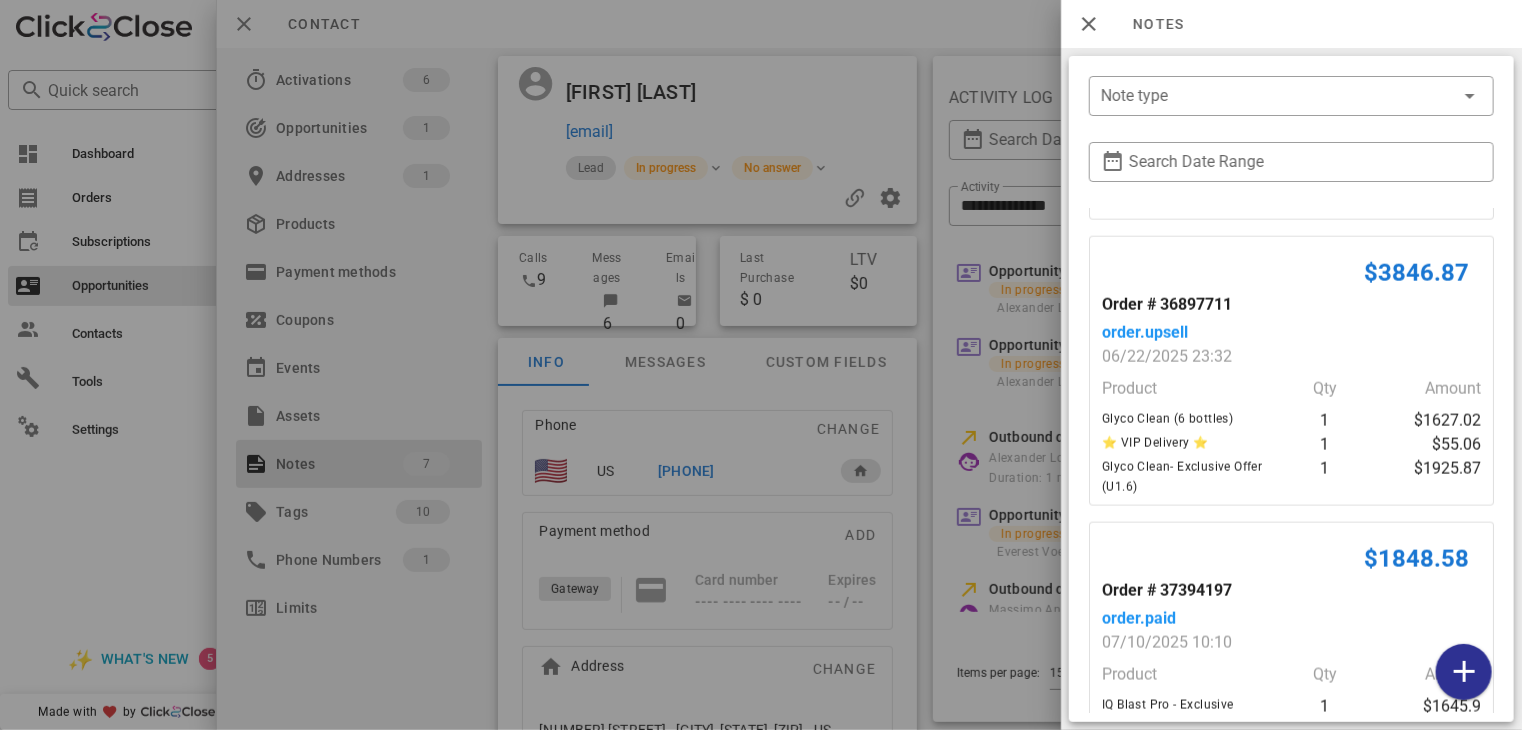 scroll, scrollTop: 1282, scrollLeft: 0, axis: vertical 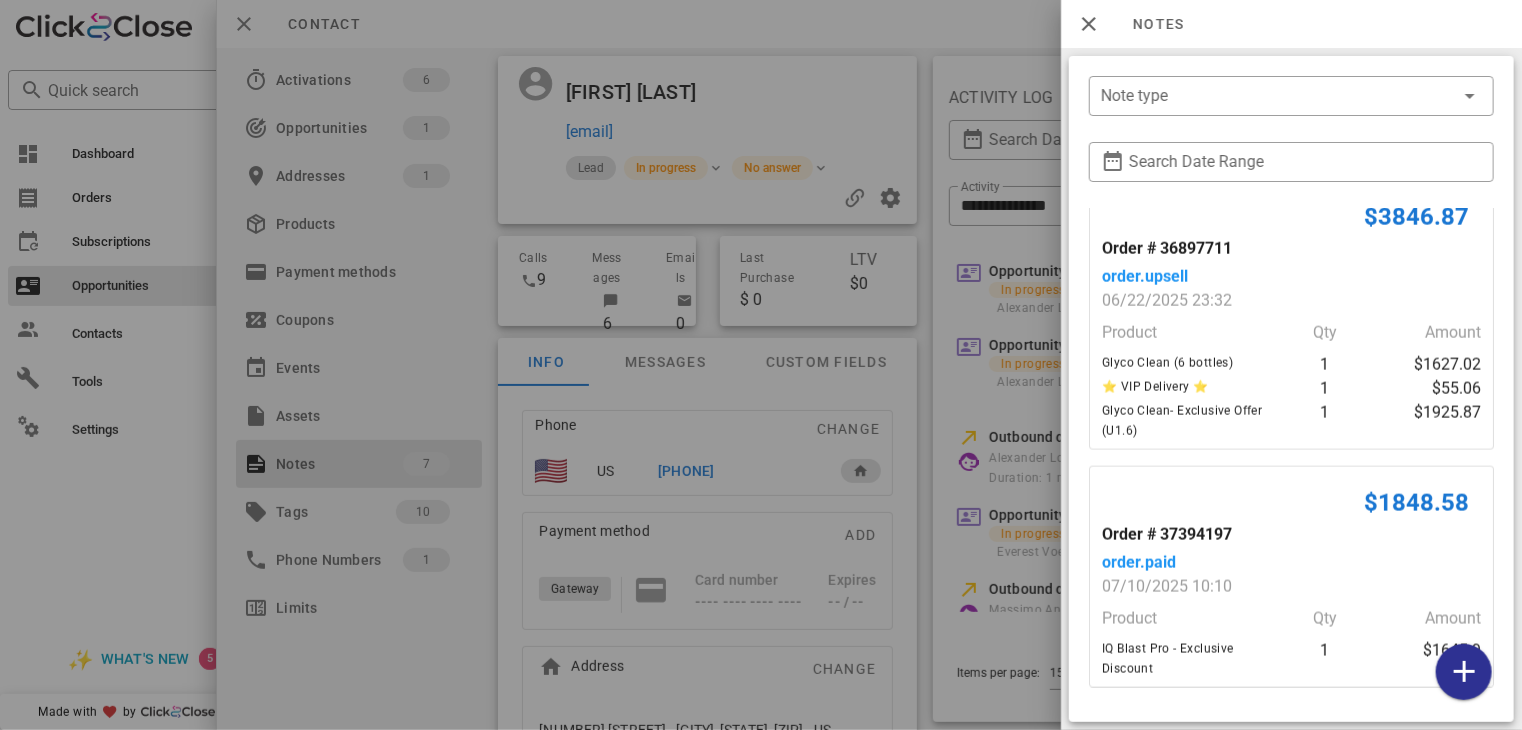 click at bounding box center [761, 365] 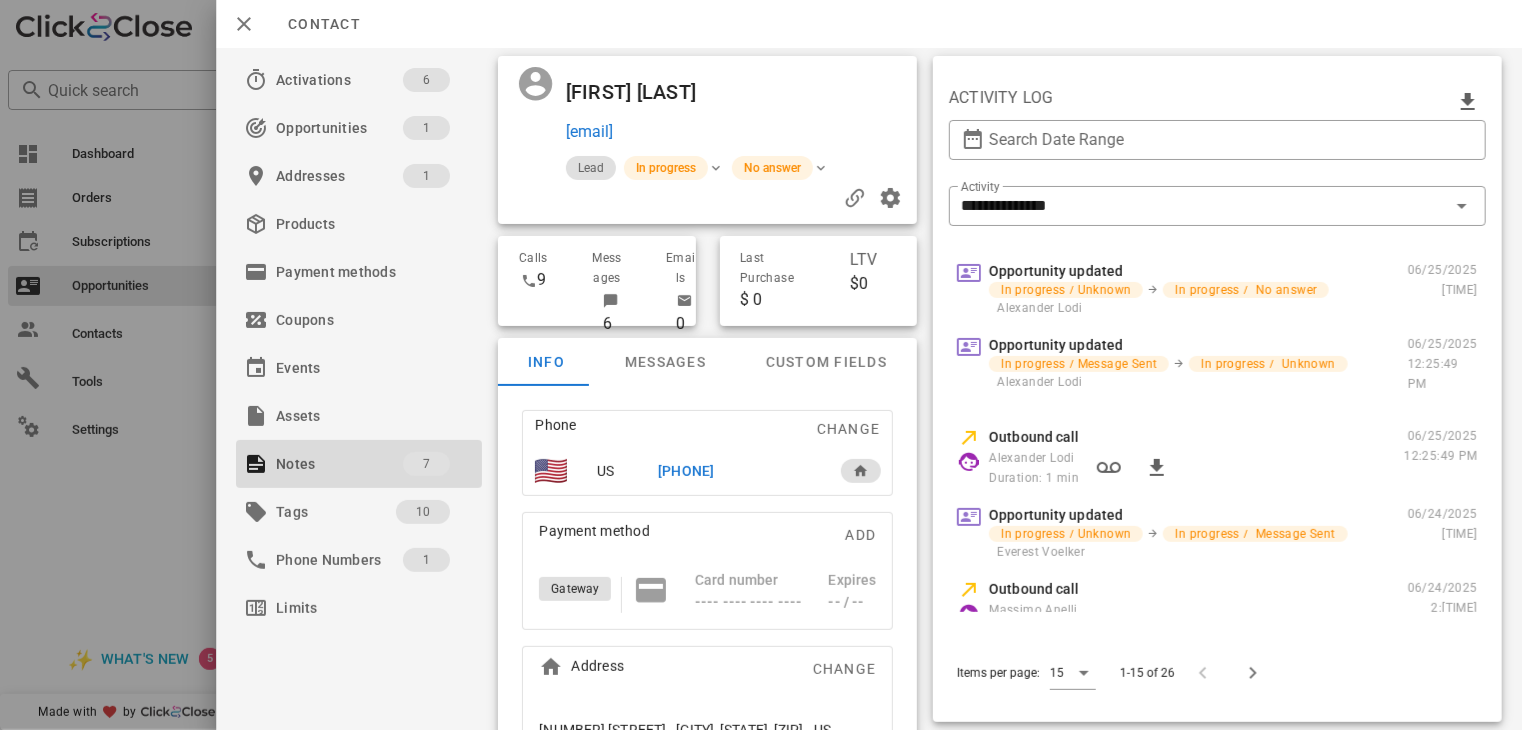 click on "+16209315408" at bounding box center [687, 471] 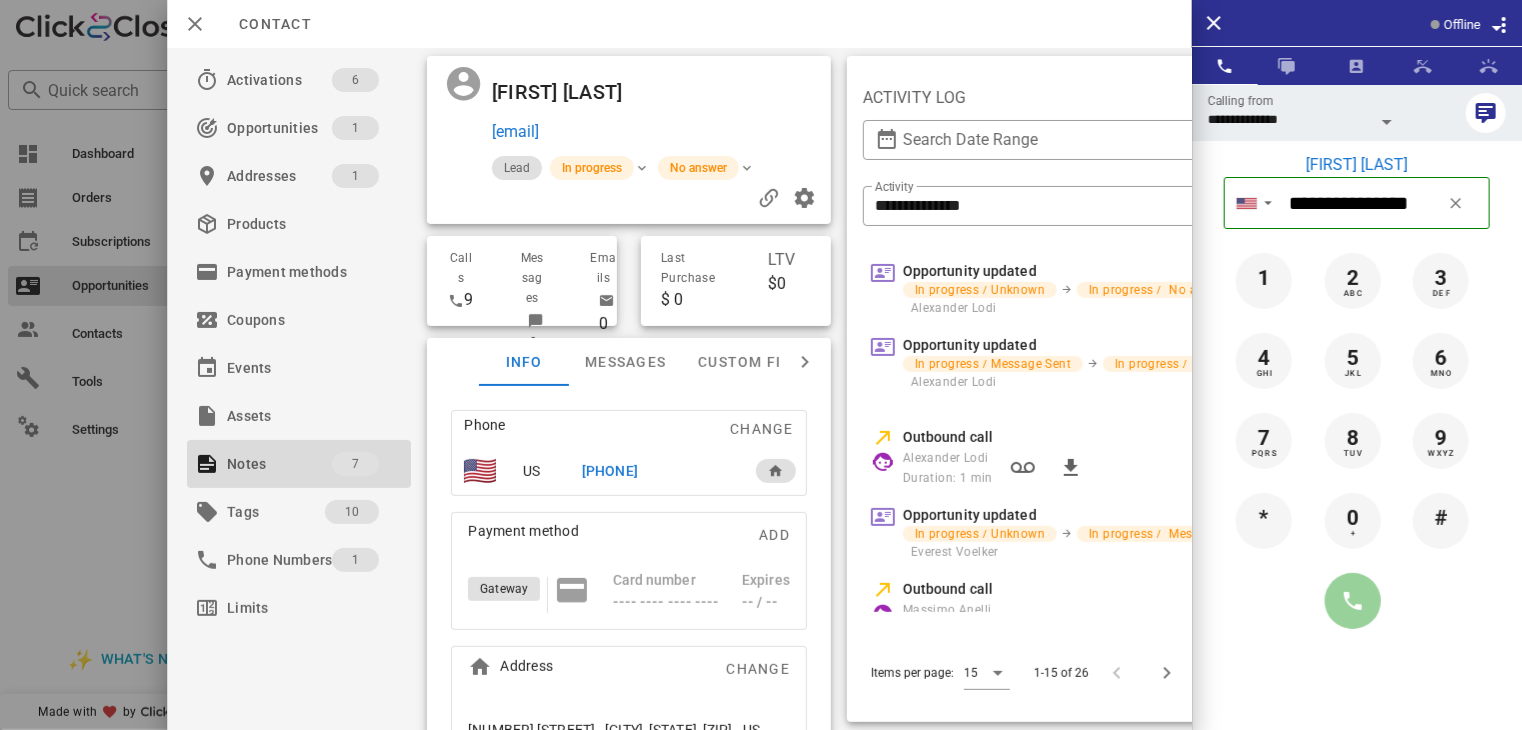 click at bounding box center (1353, 601) 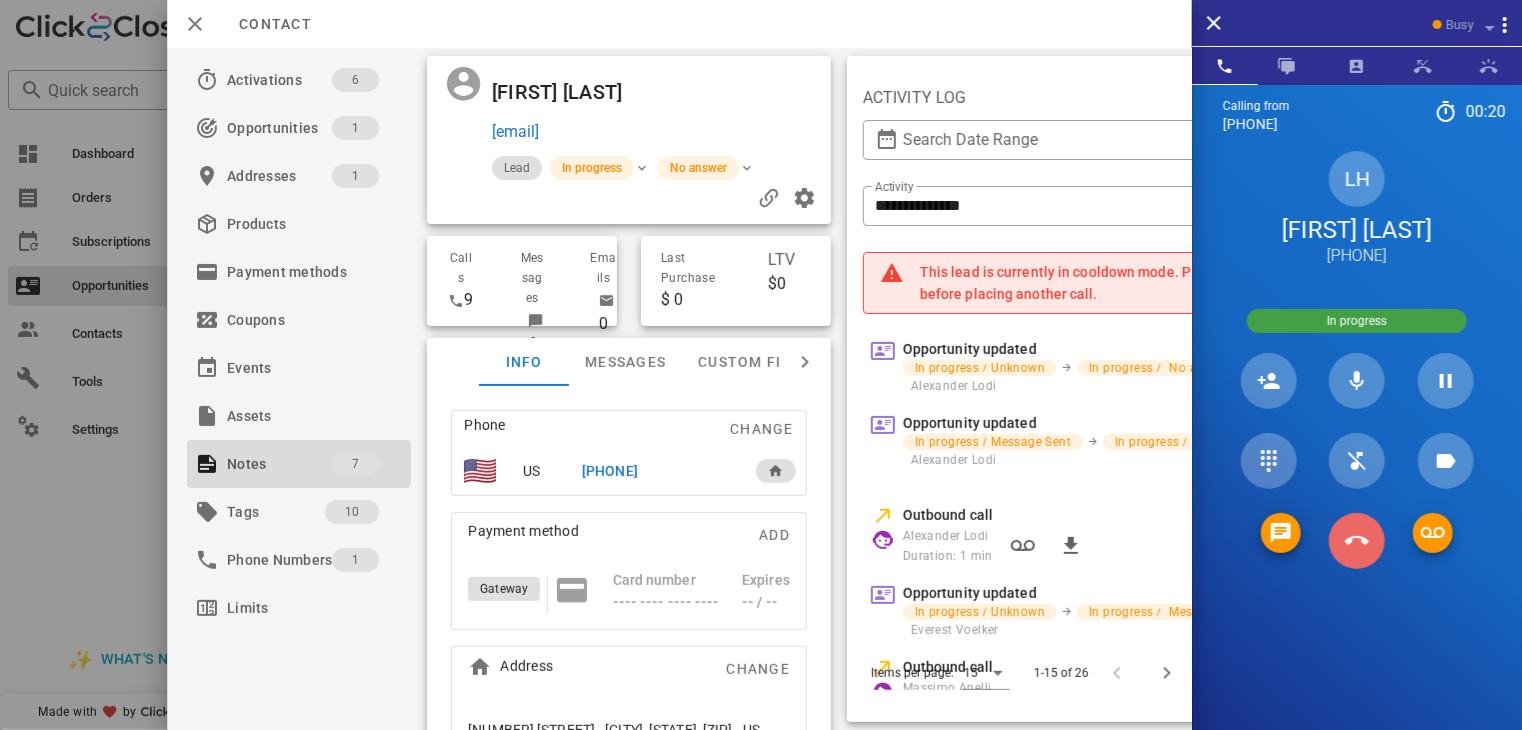 click at bounding box center [1357, 541] 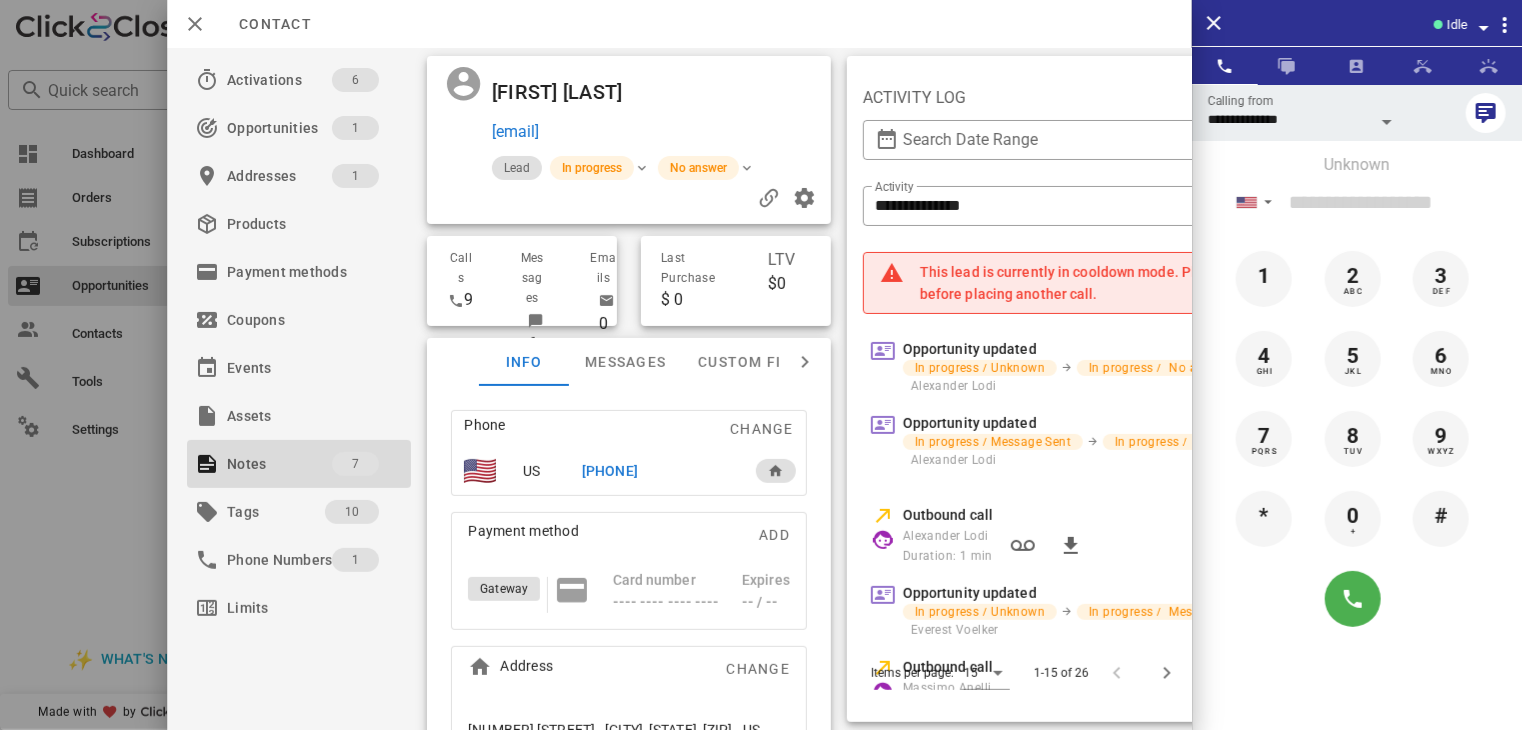 click at bounding box center [761, 365] 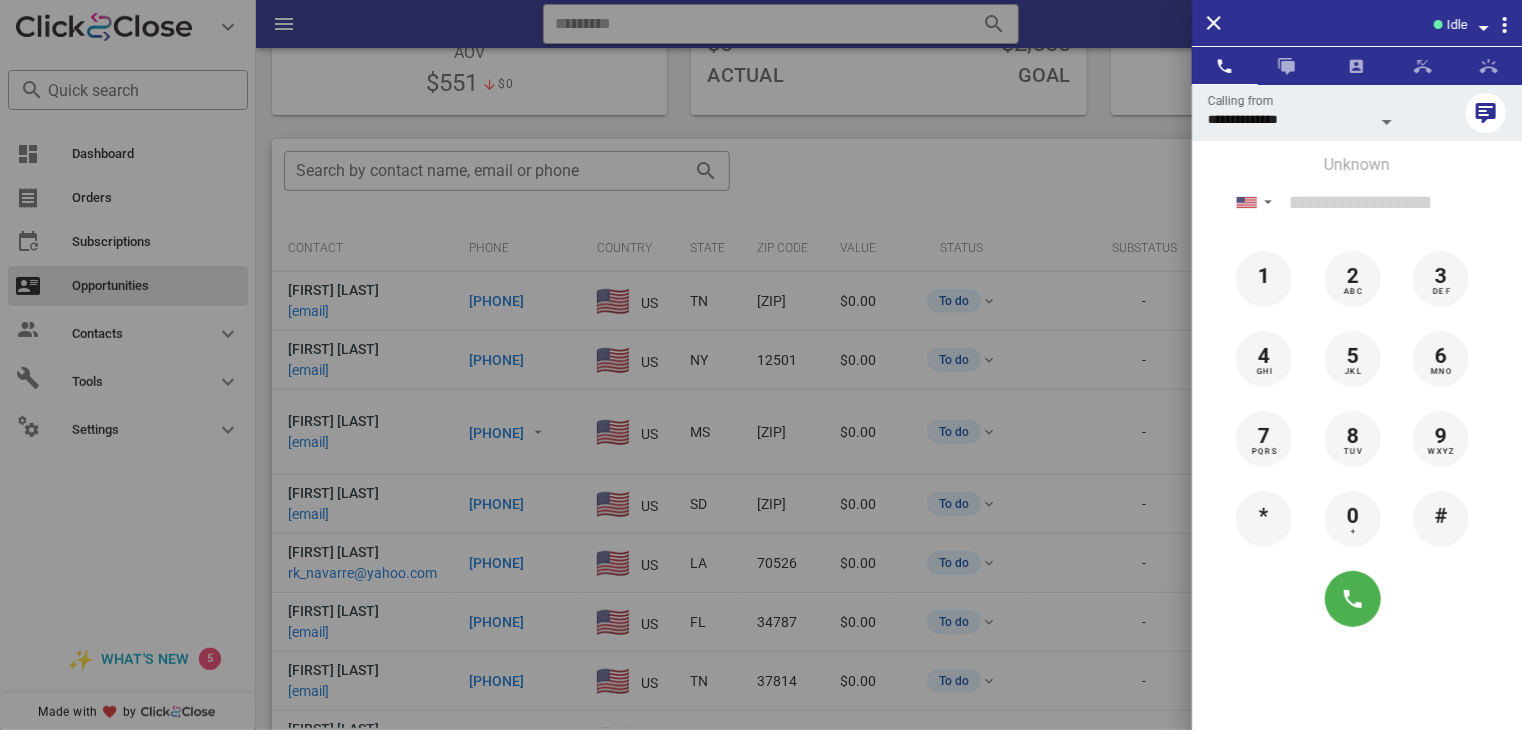 click at bounding box center (761, 365) 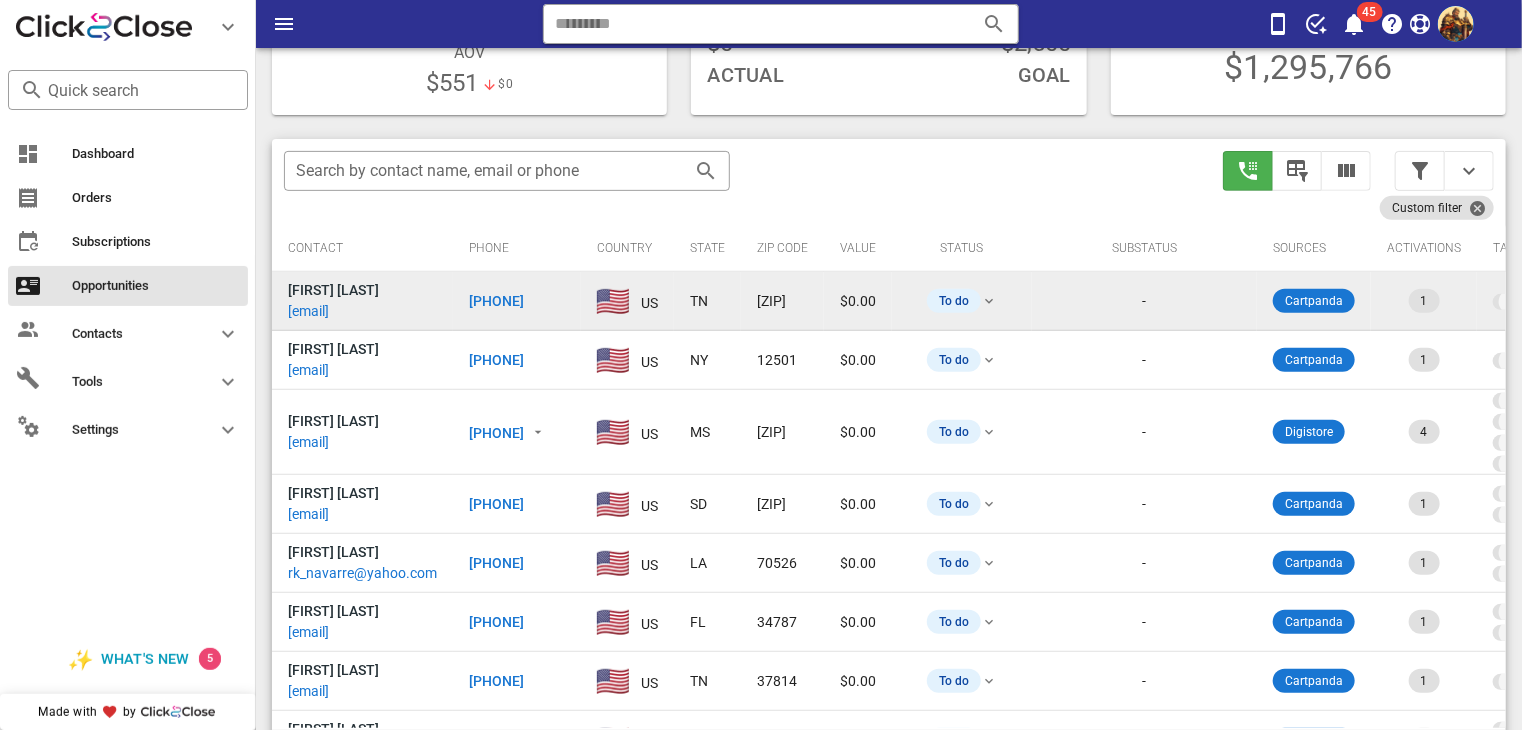 click on "awright1959@gmail.com" at bounding box center (308, 311) 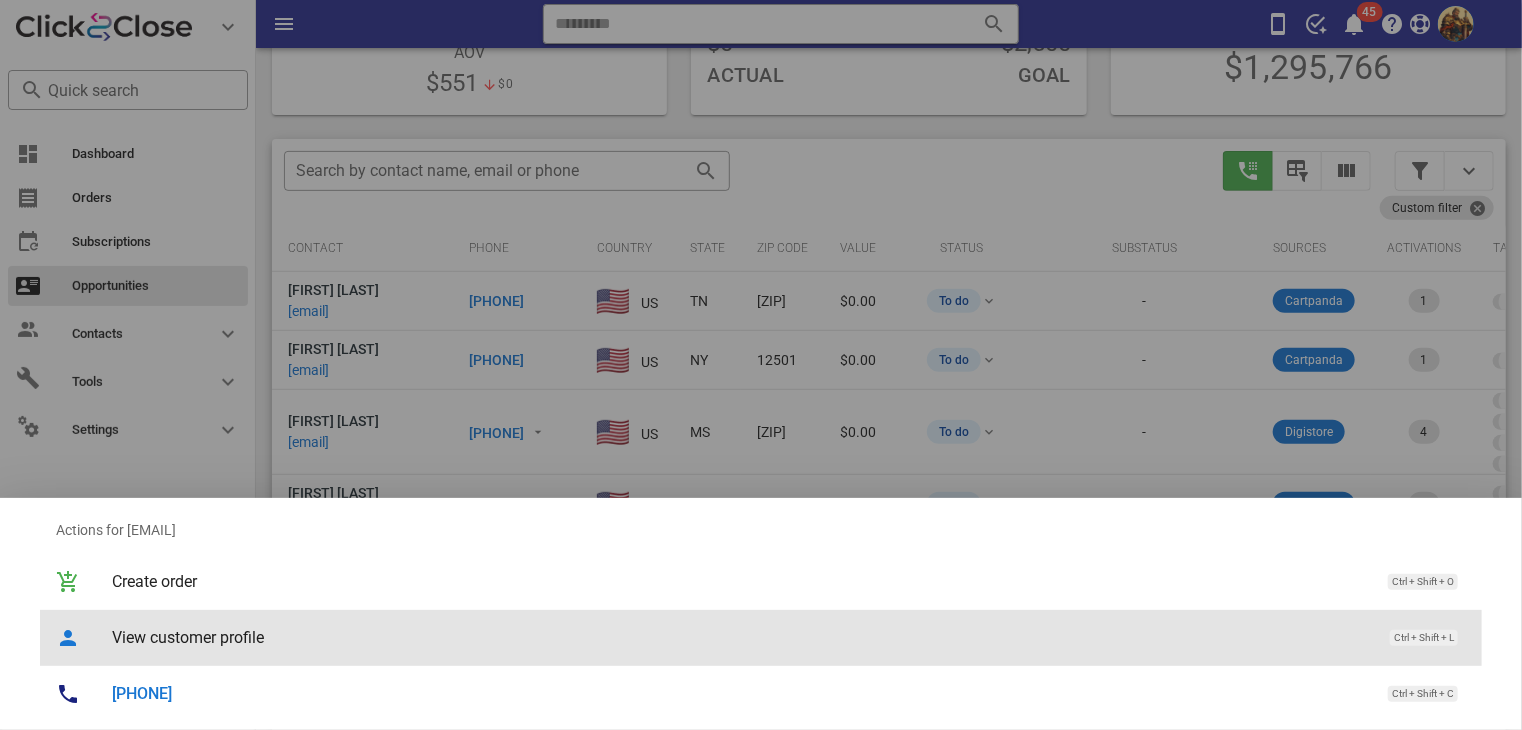 click on "View customer profile" at bounding box center [741, 637] 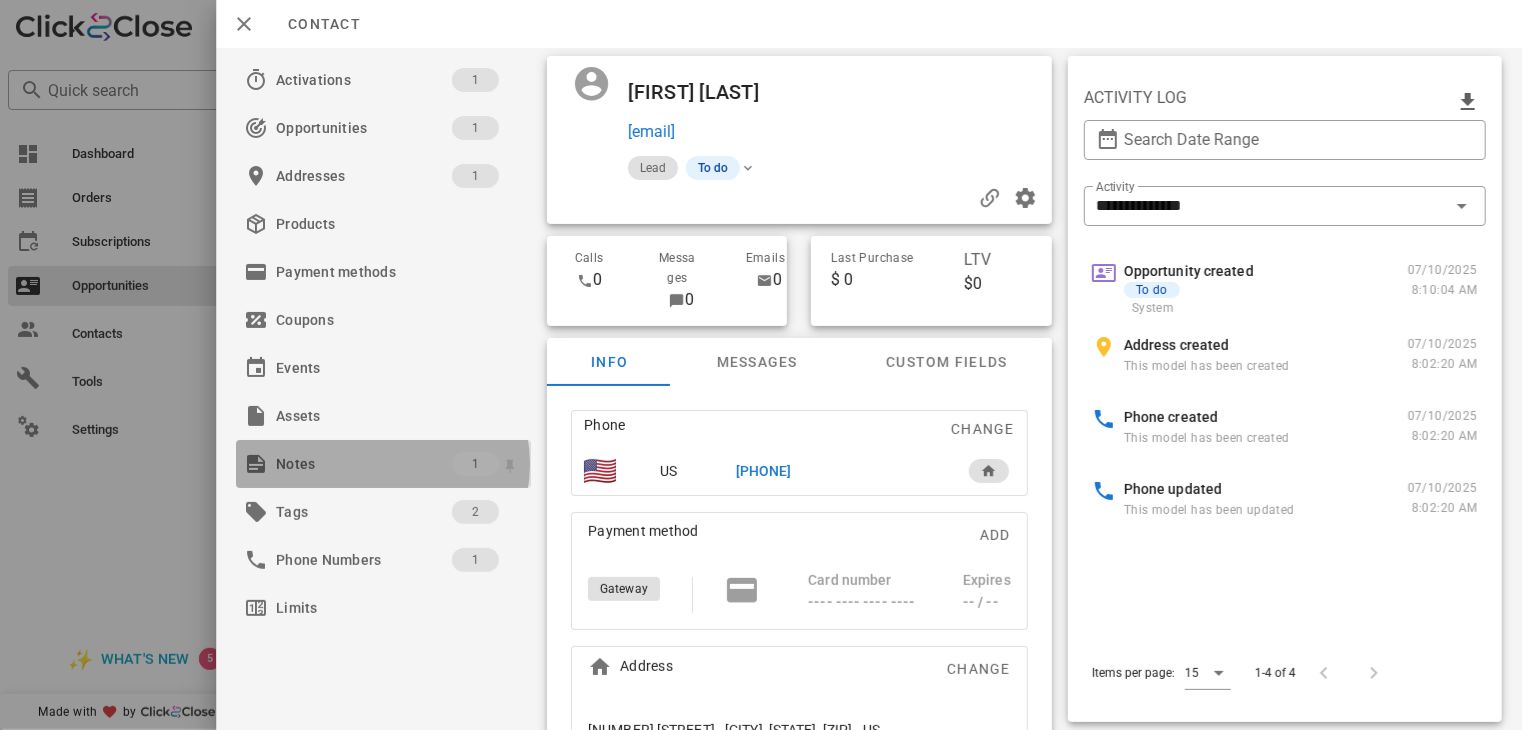 click on "Notes" at bounding box center [364, 464] 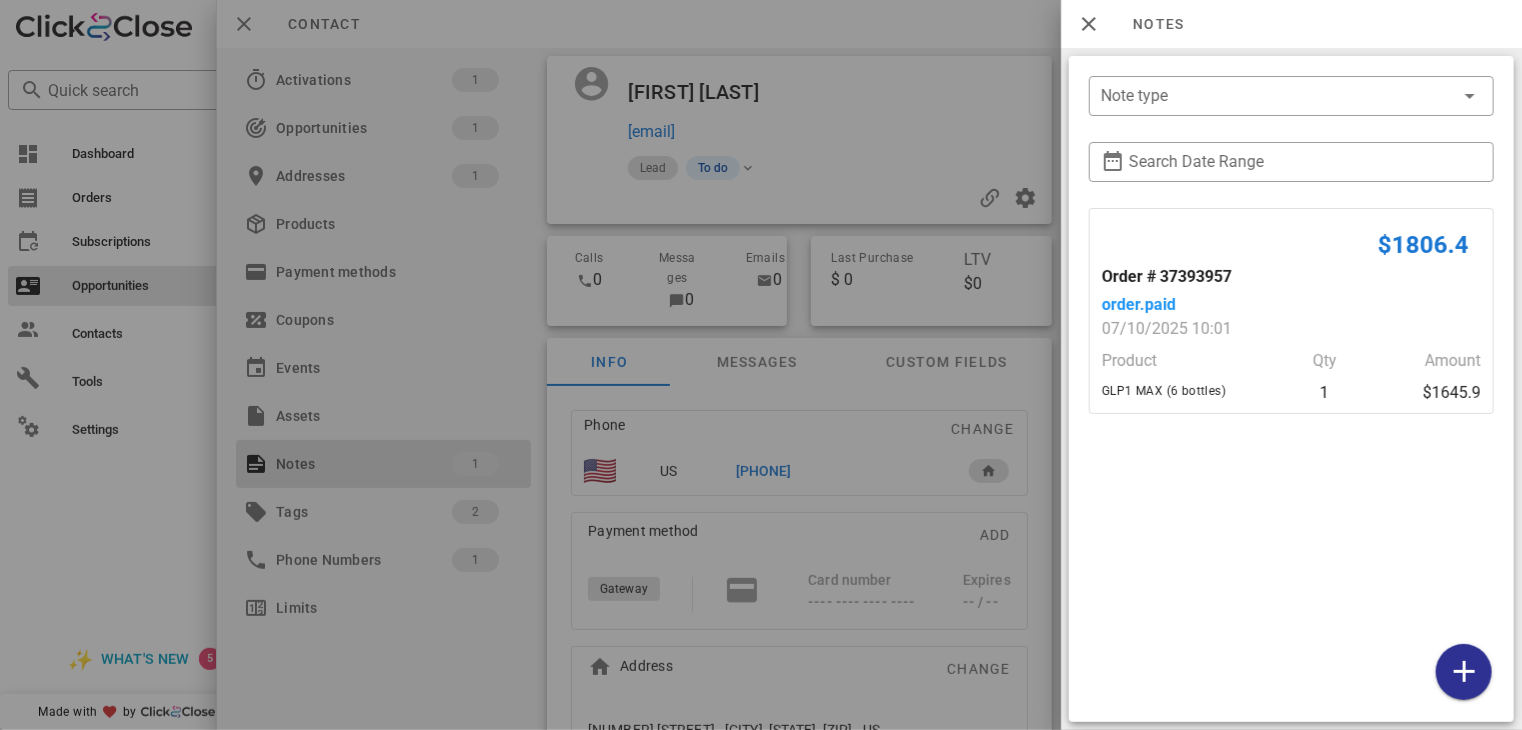 click at bounding box center [761, 365] 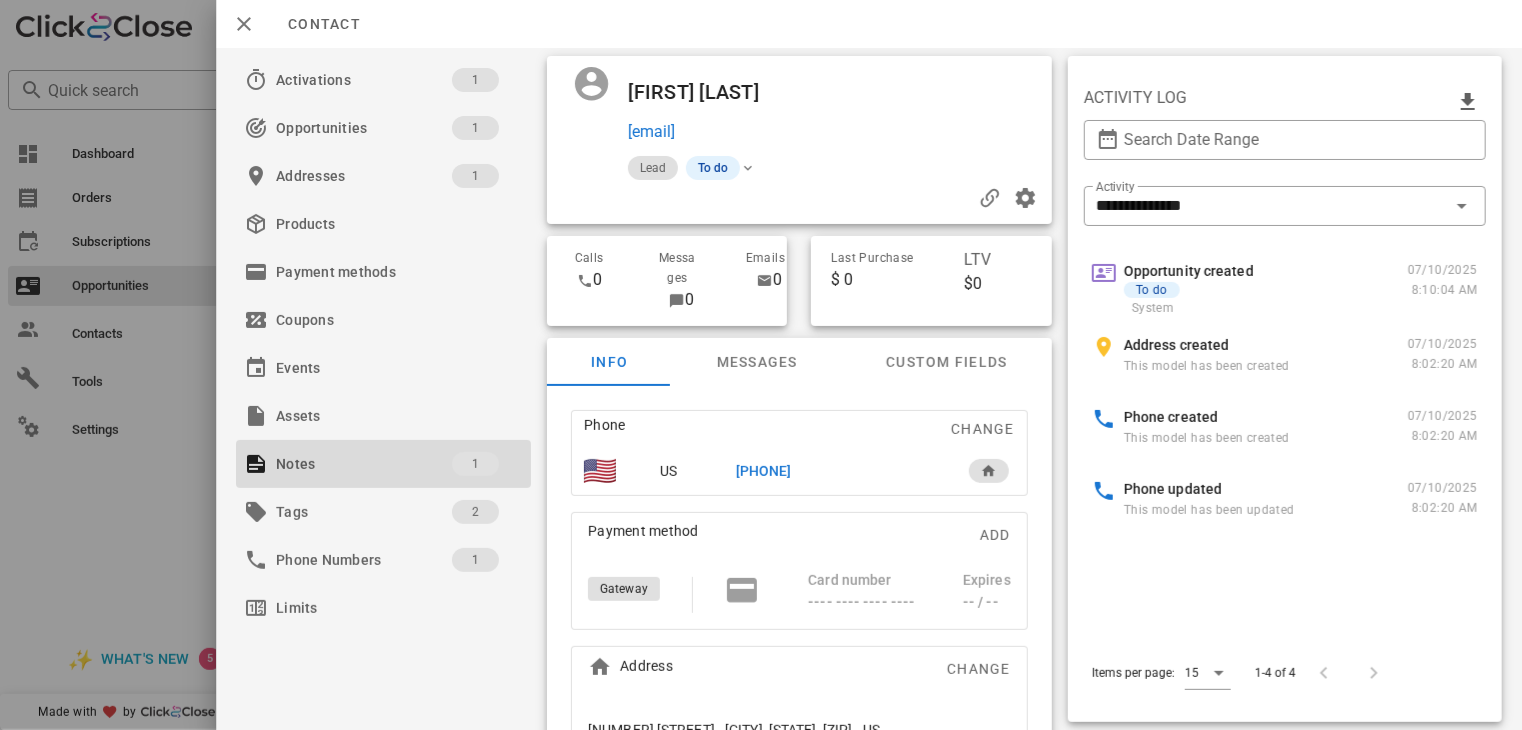 click on "+18475717501" at bounding box center (764, 471) 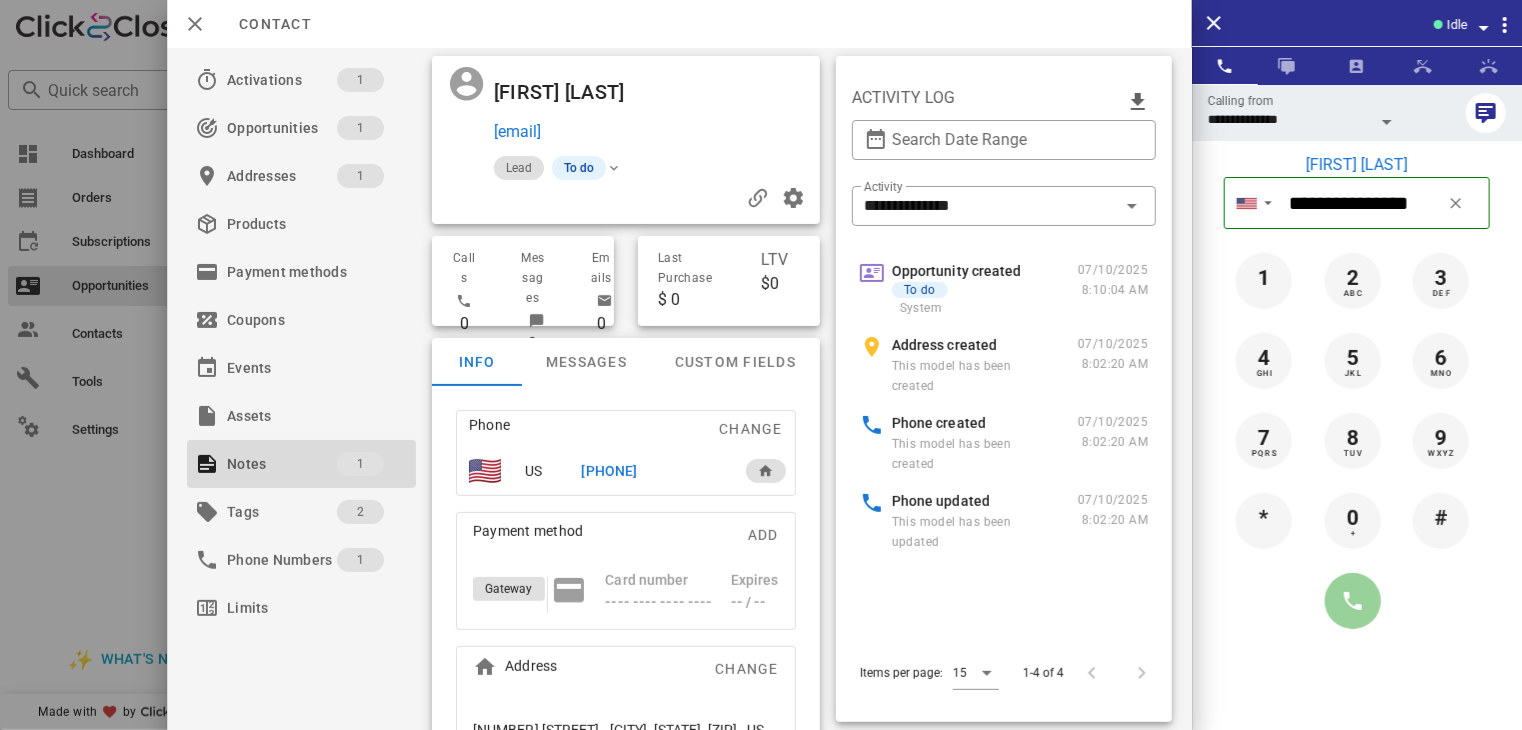 click at bounding box center (1353, 601) 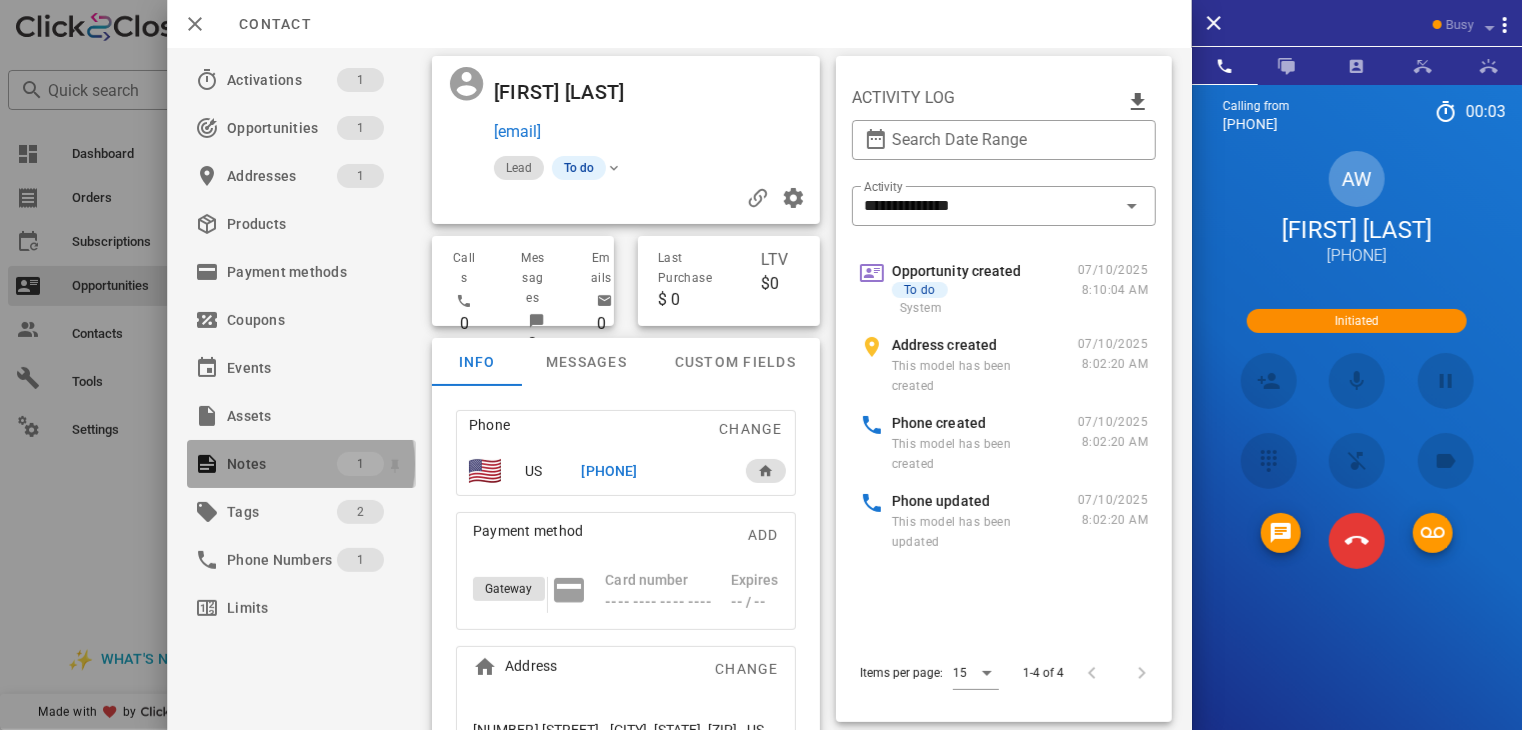 click on "Notes" at bounding box center [282, 464] 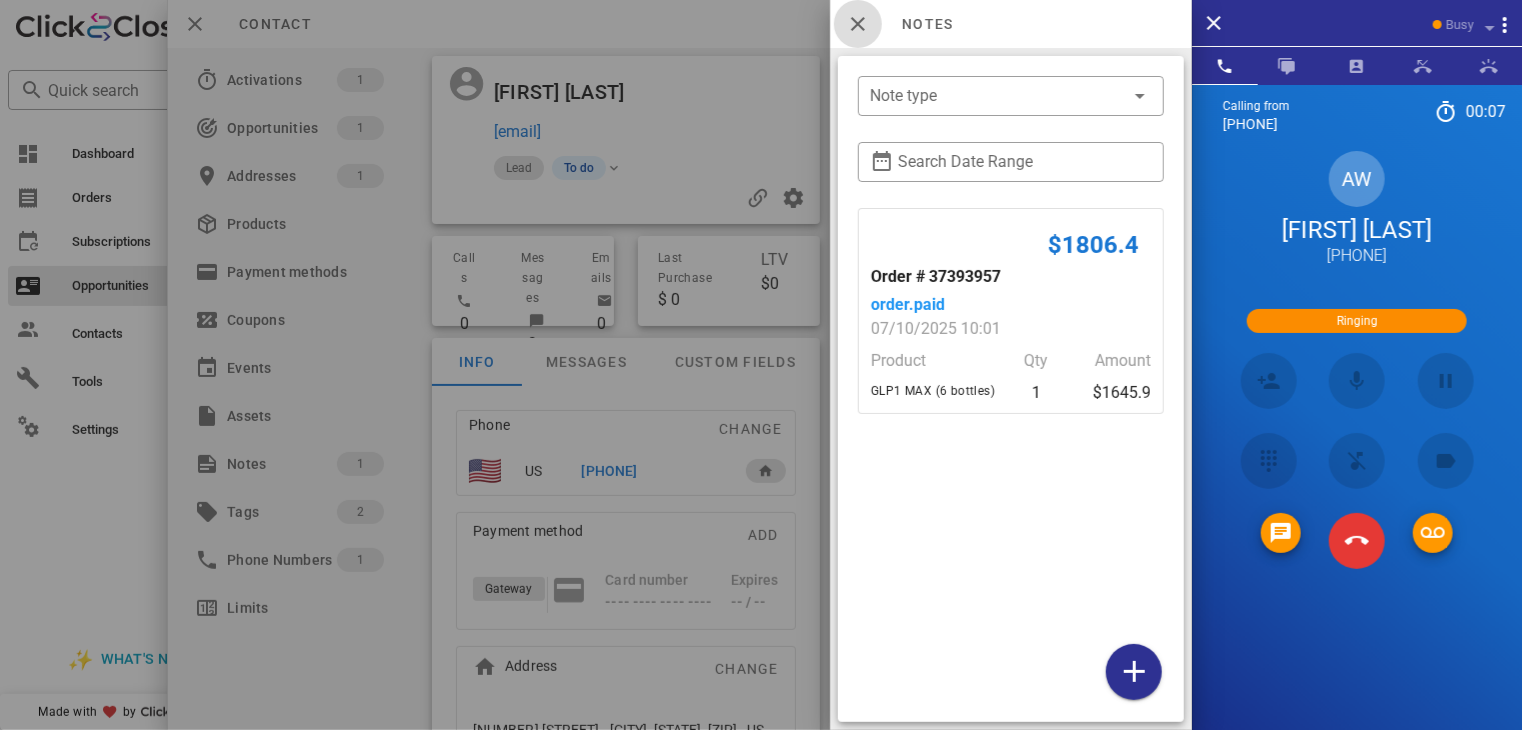 click at bounding box center [858, 24] 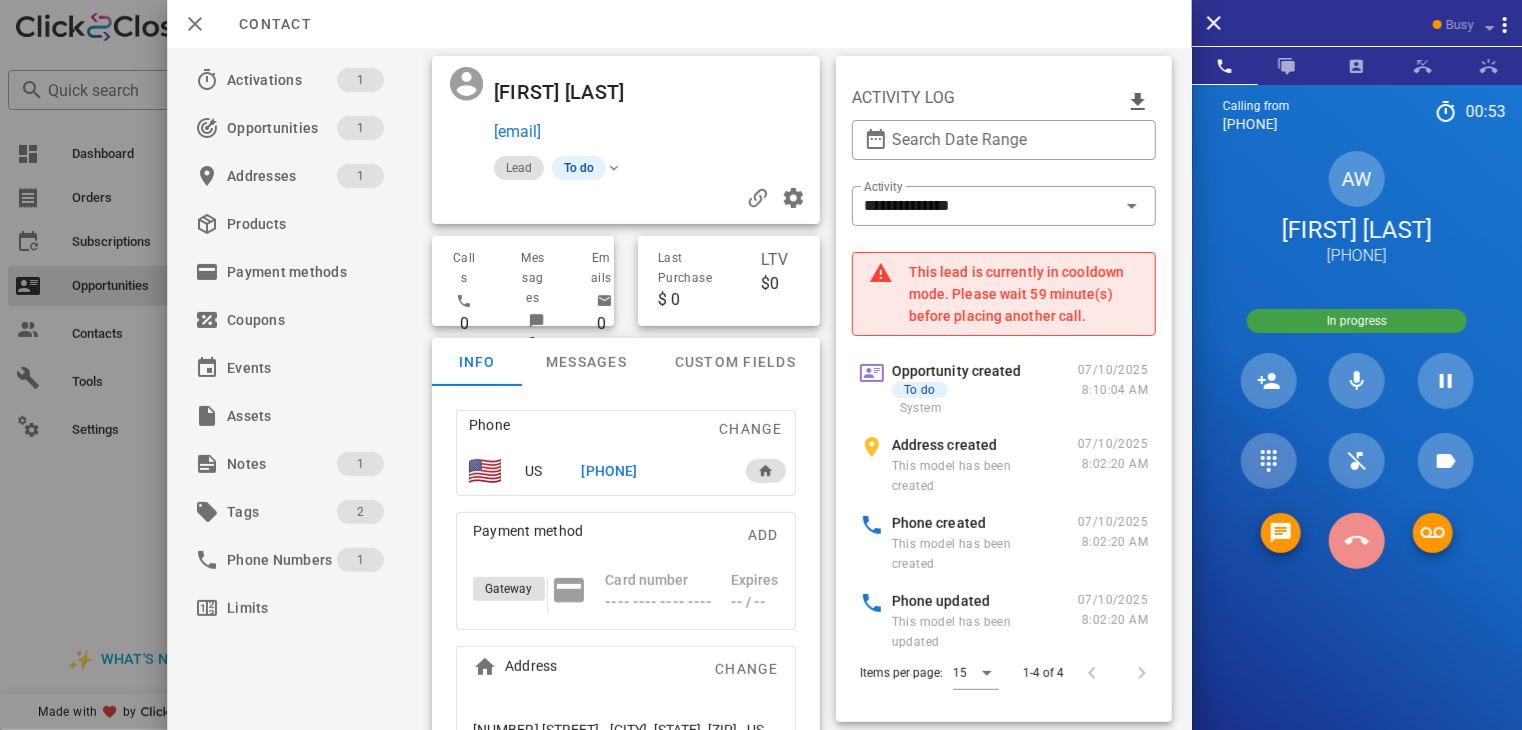 click at bounding box center (1357, 540) 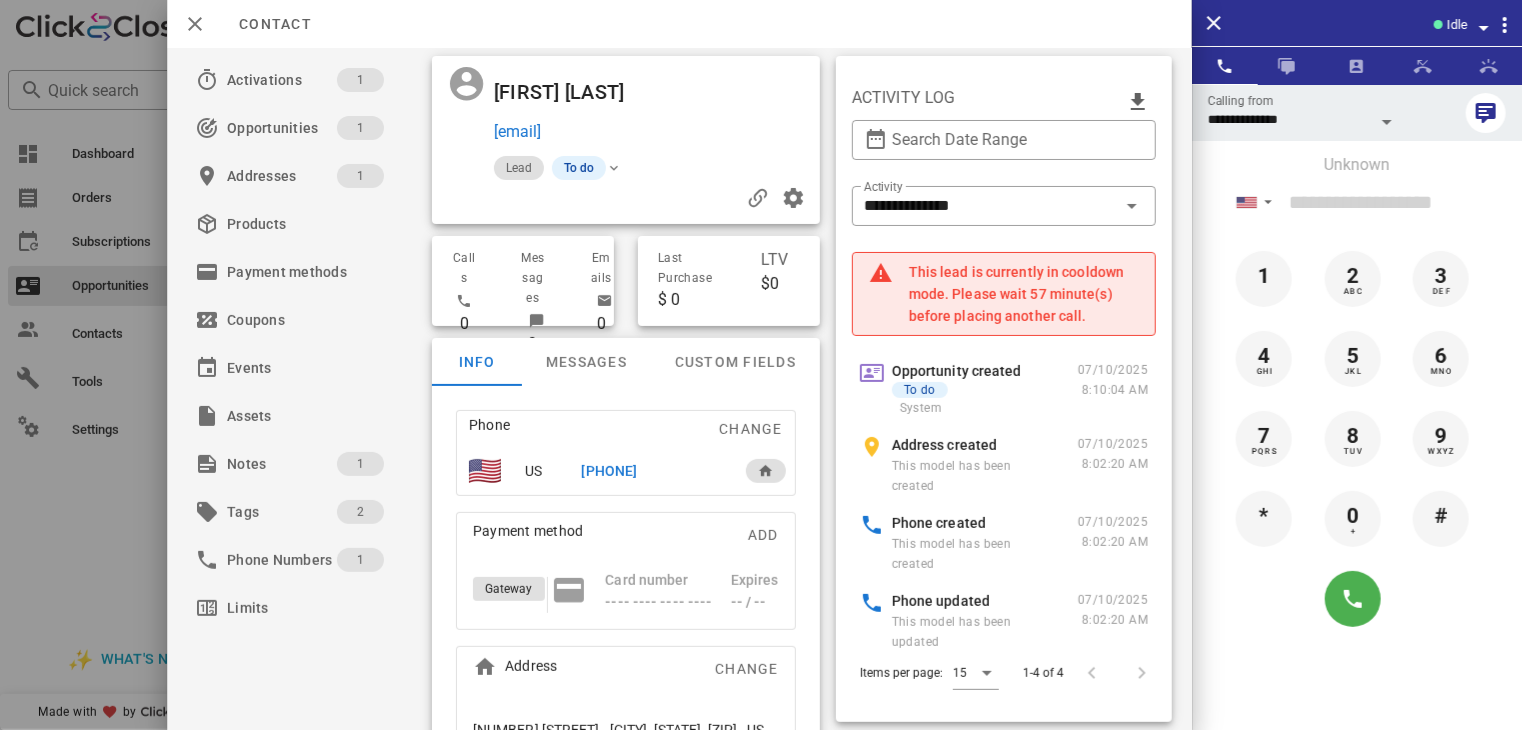 click at bounding box center (761, 365) 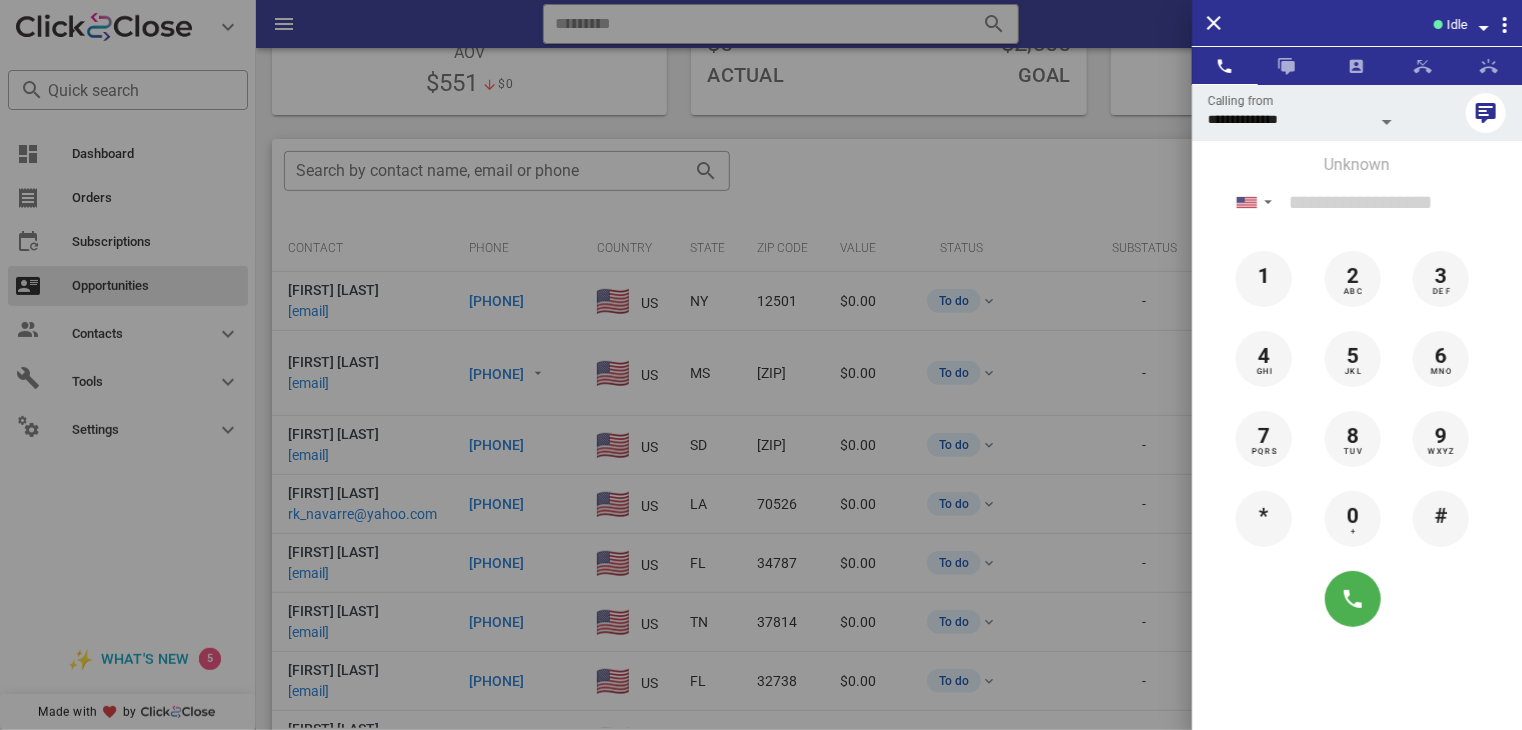 click at bounding box center (761, 365) 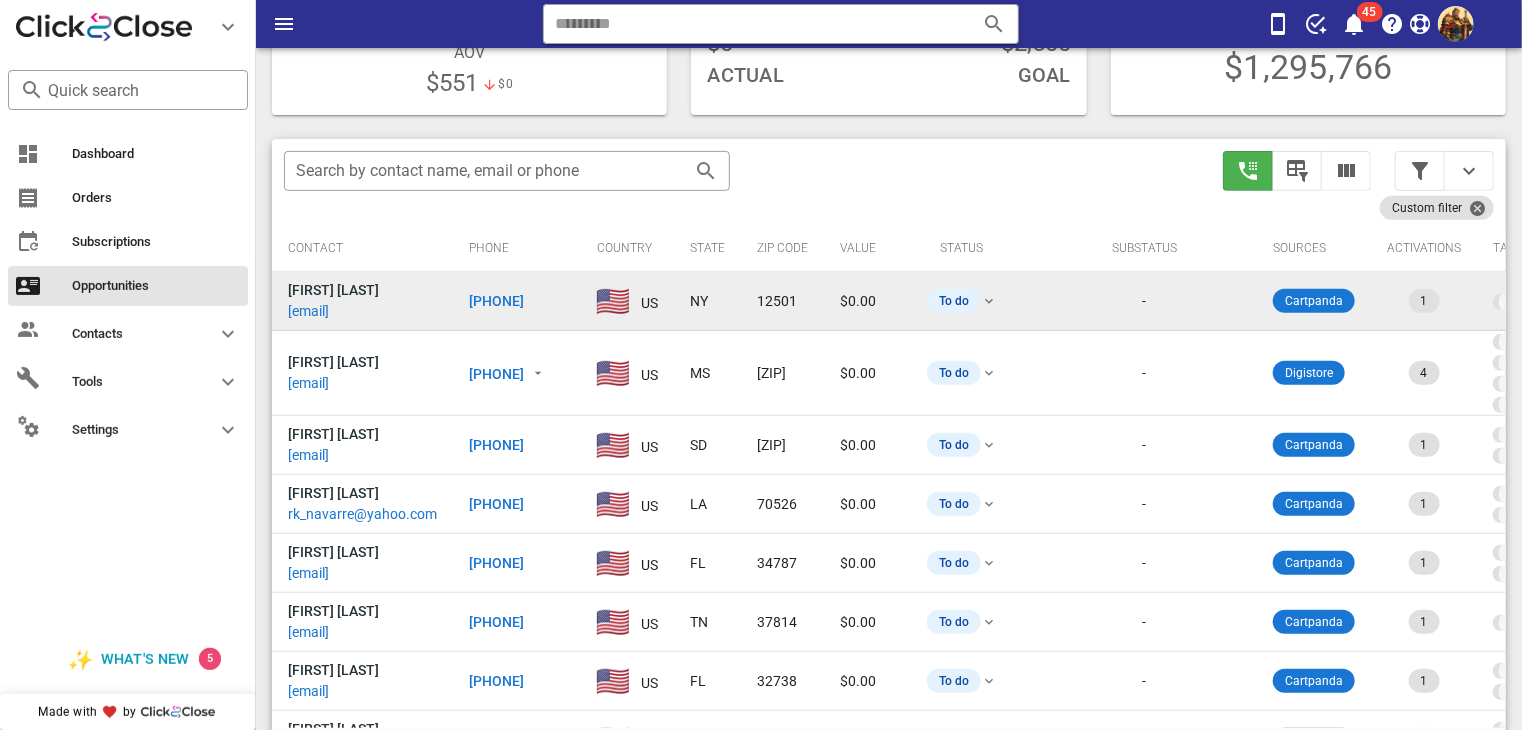 click on "[FIRST]@example.com" at bounding box center (308, 311) 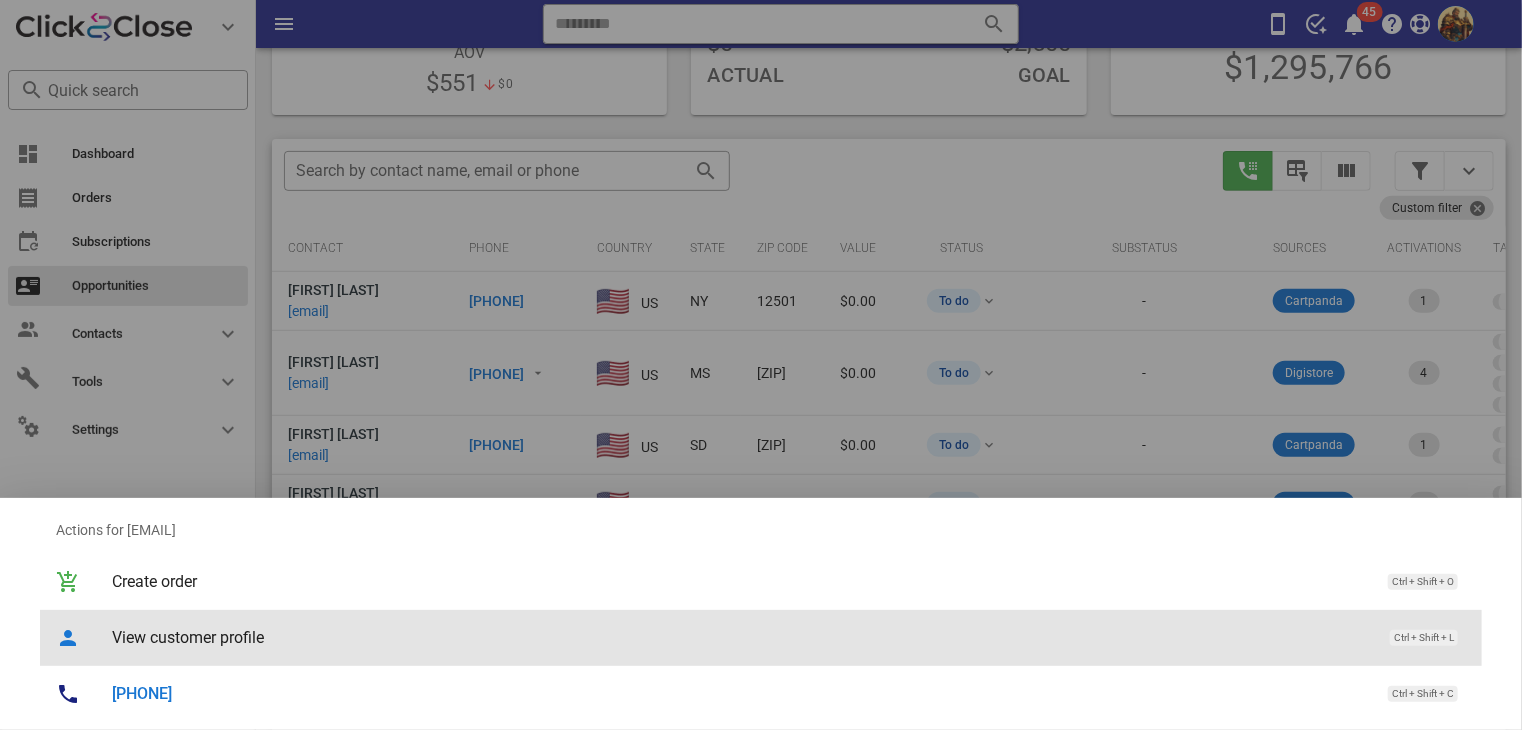 click on "View customer profile" at bounding box center (741, 637) 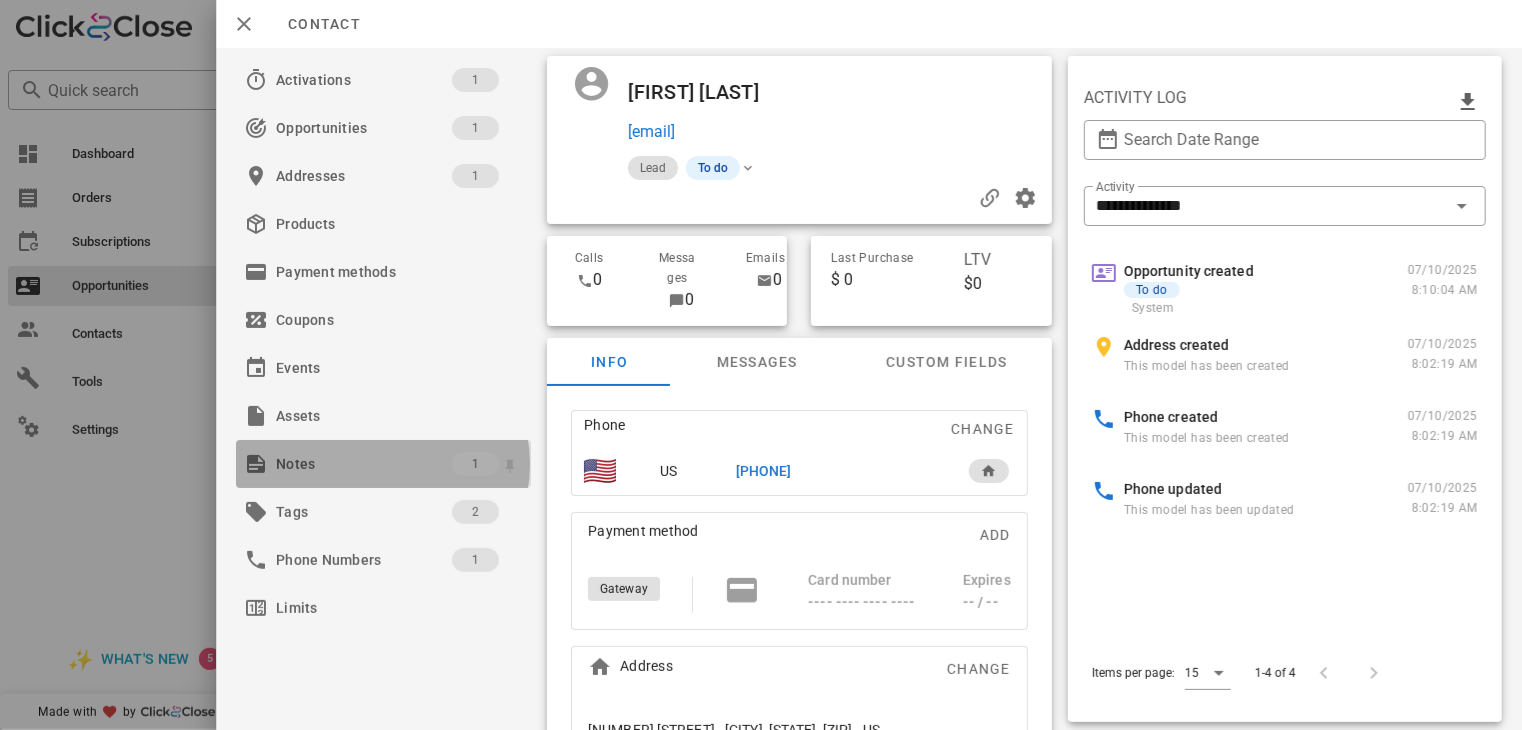 click on "Notes" at bounding box center [364, 464] 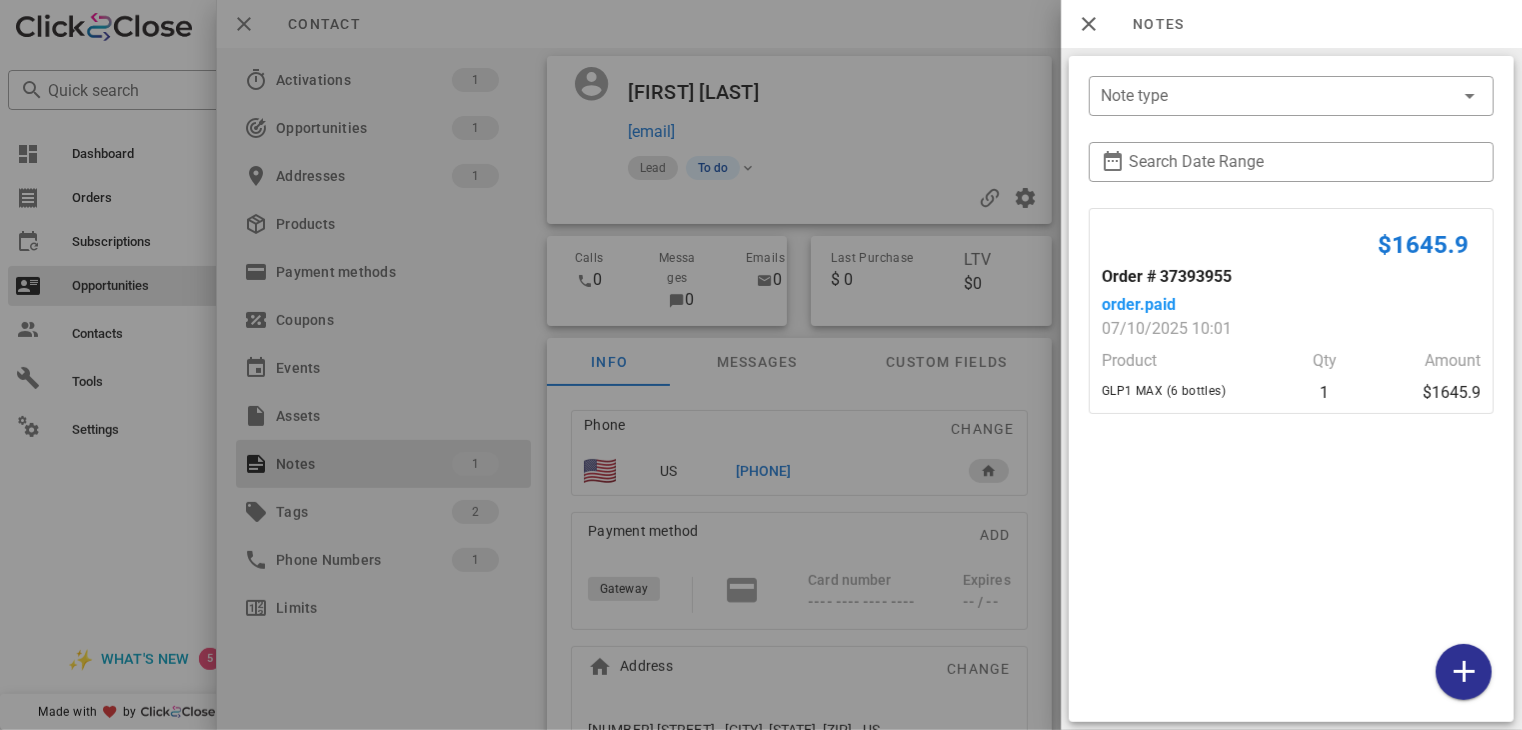 click at bounding box center [761, 365] 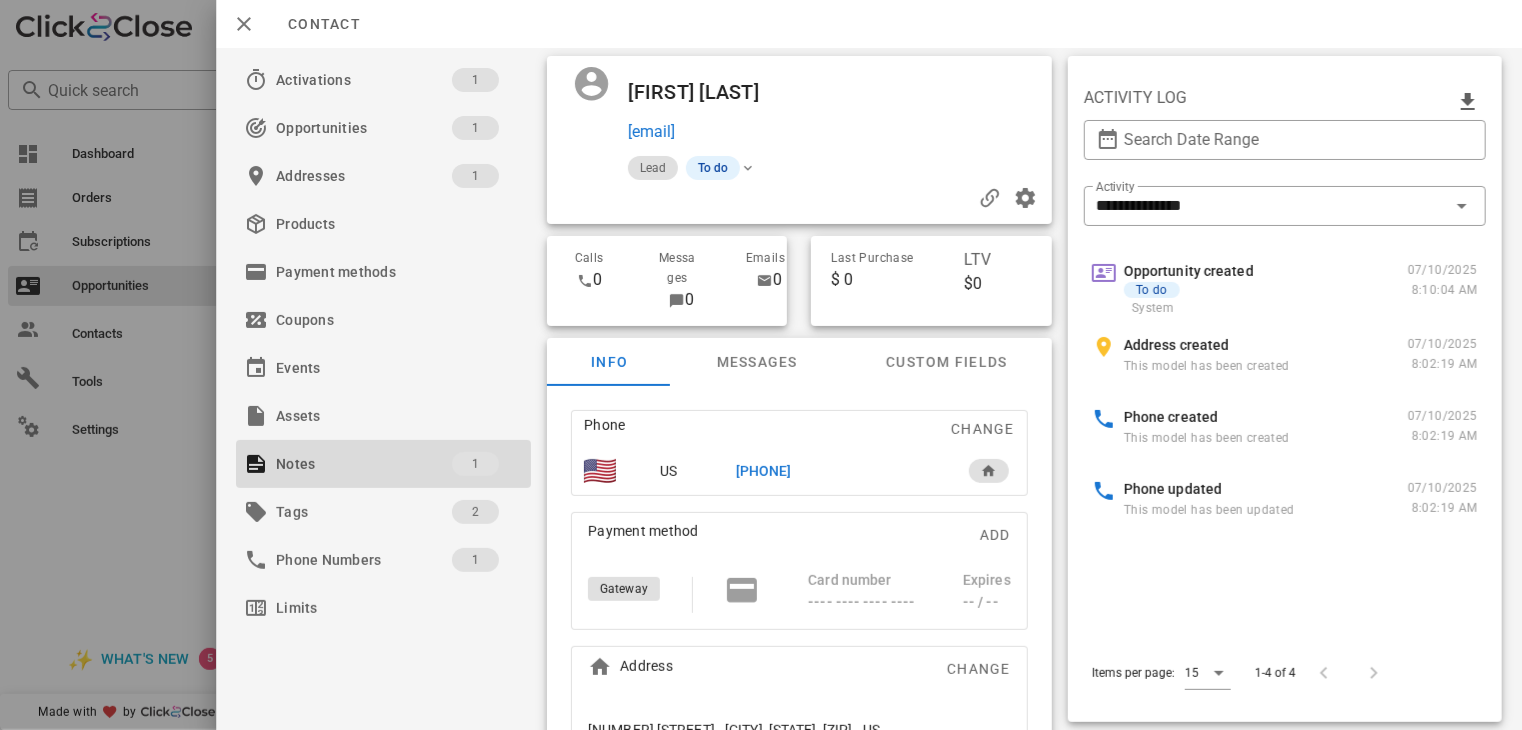 click on "+1[PHONE]" at bounding box center [764, 471] 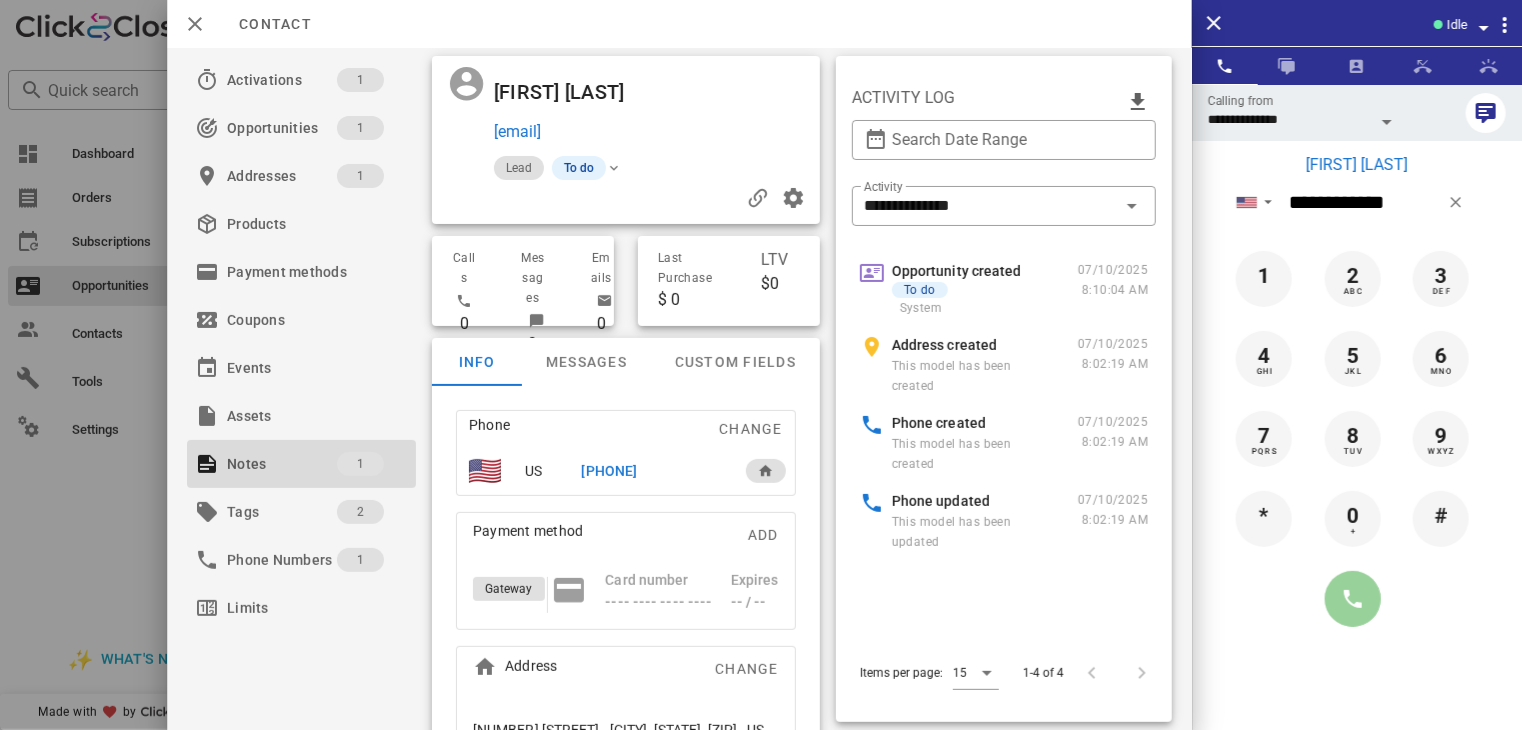 click at bounding box center [1353, 599] 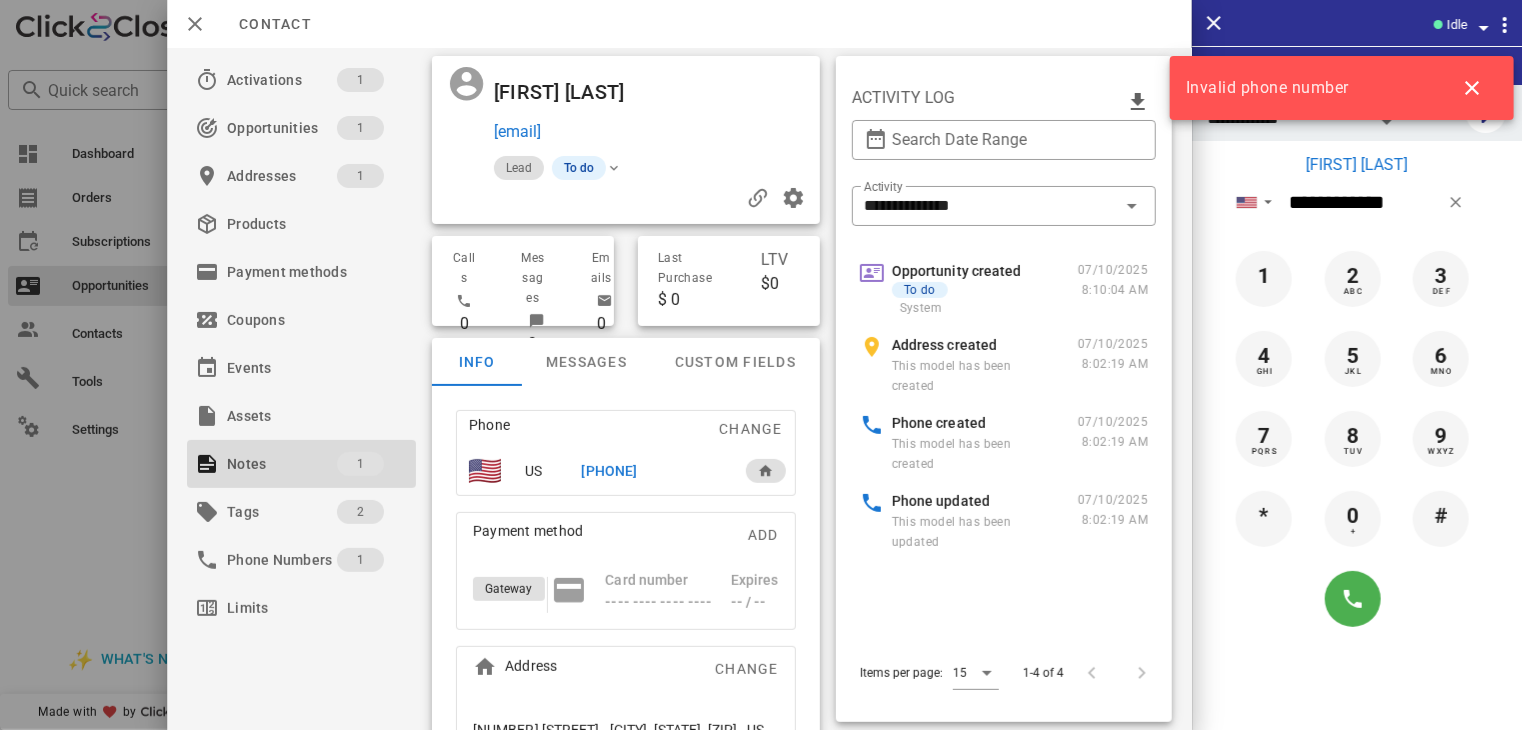 click at bounding box center [761, 365] 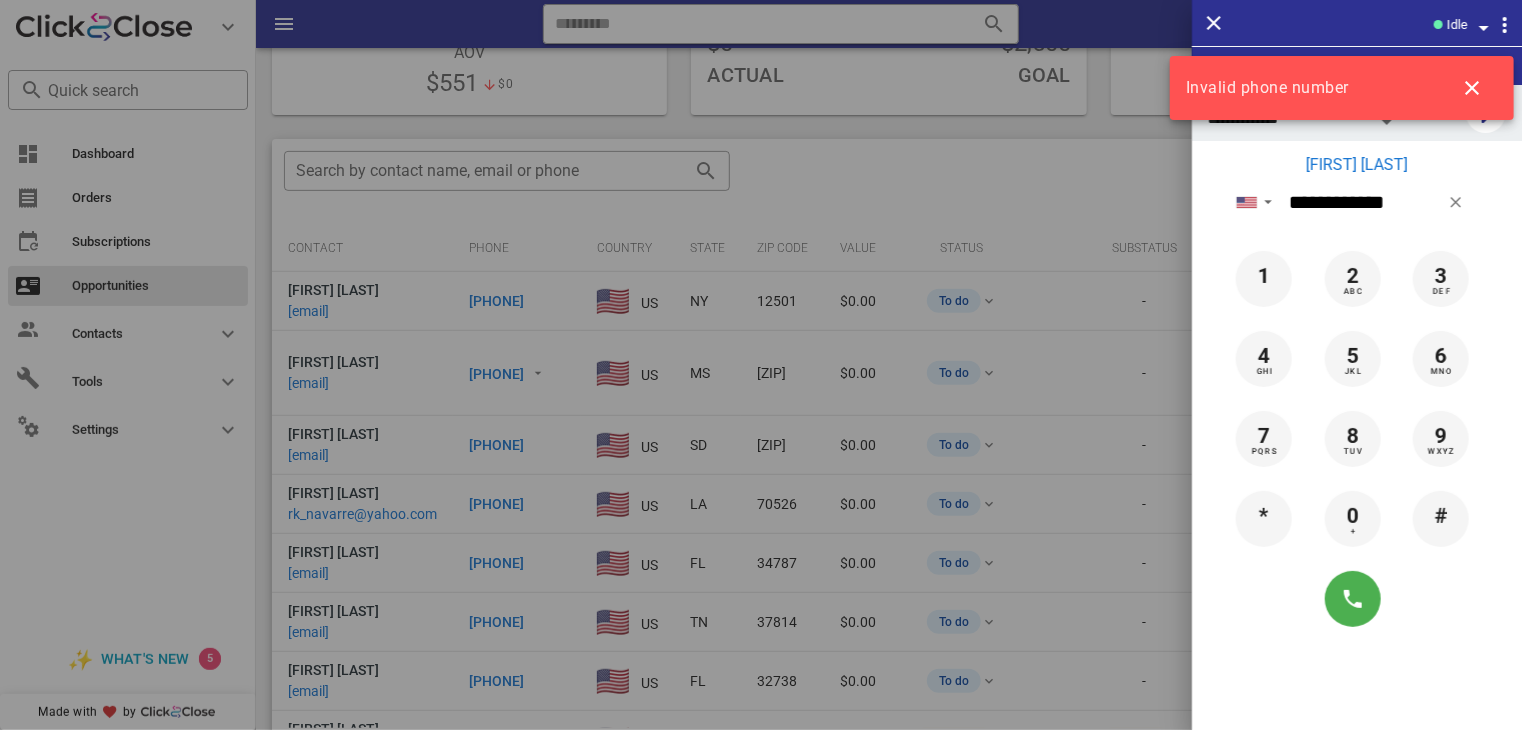 click at bounding box center [761, 365] 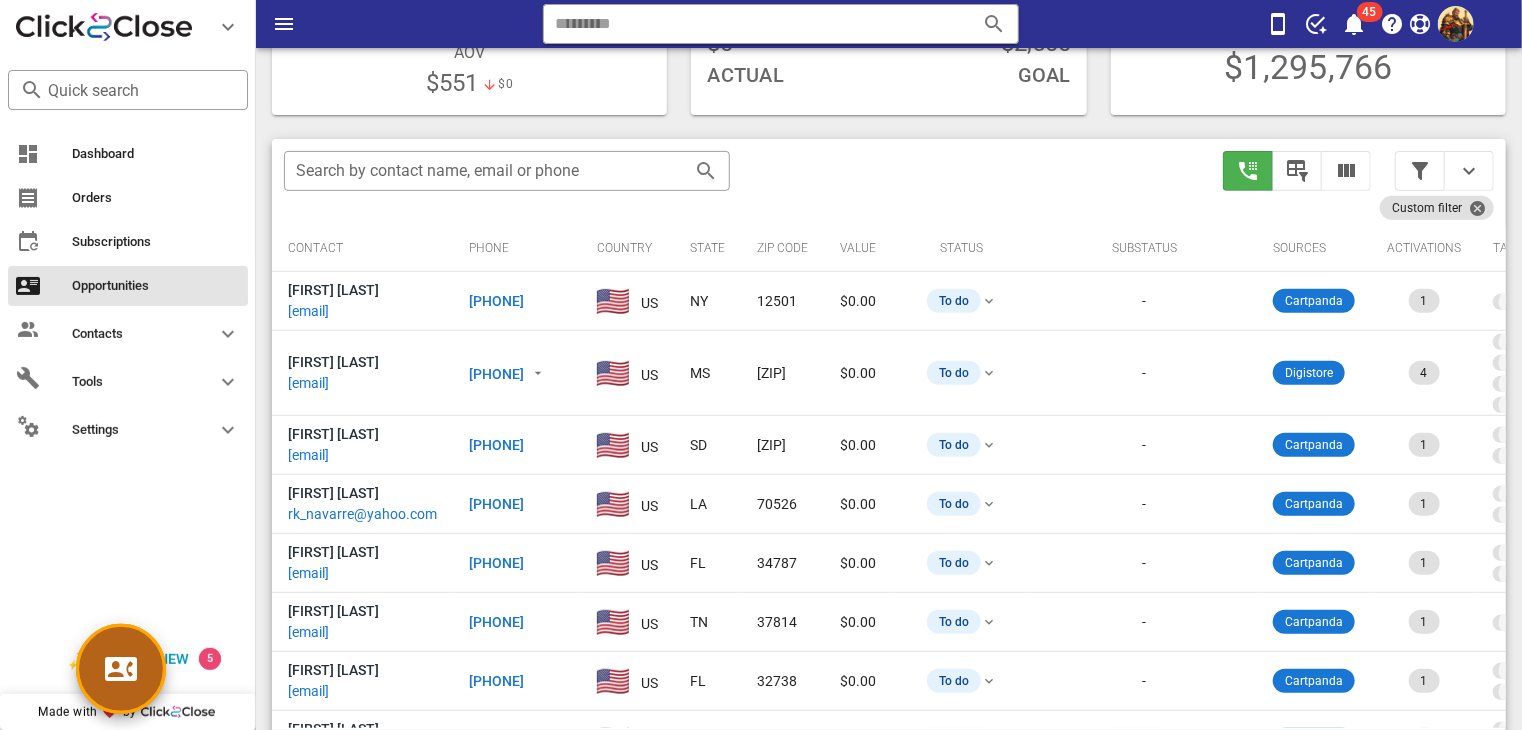 click at bounding box center (121, 669) 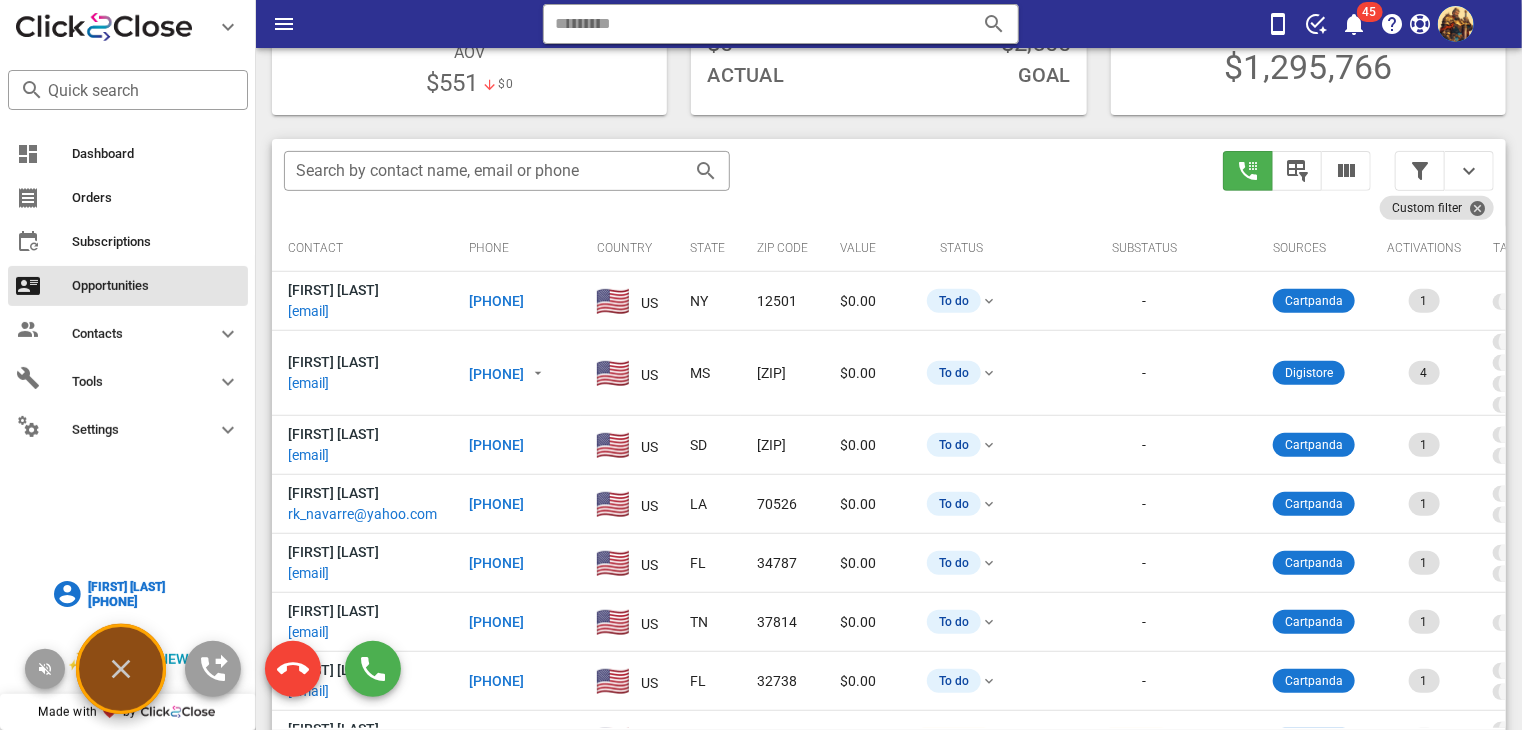 click on "[FIRST] [LAST]" at bounding box center (126, 587) 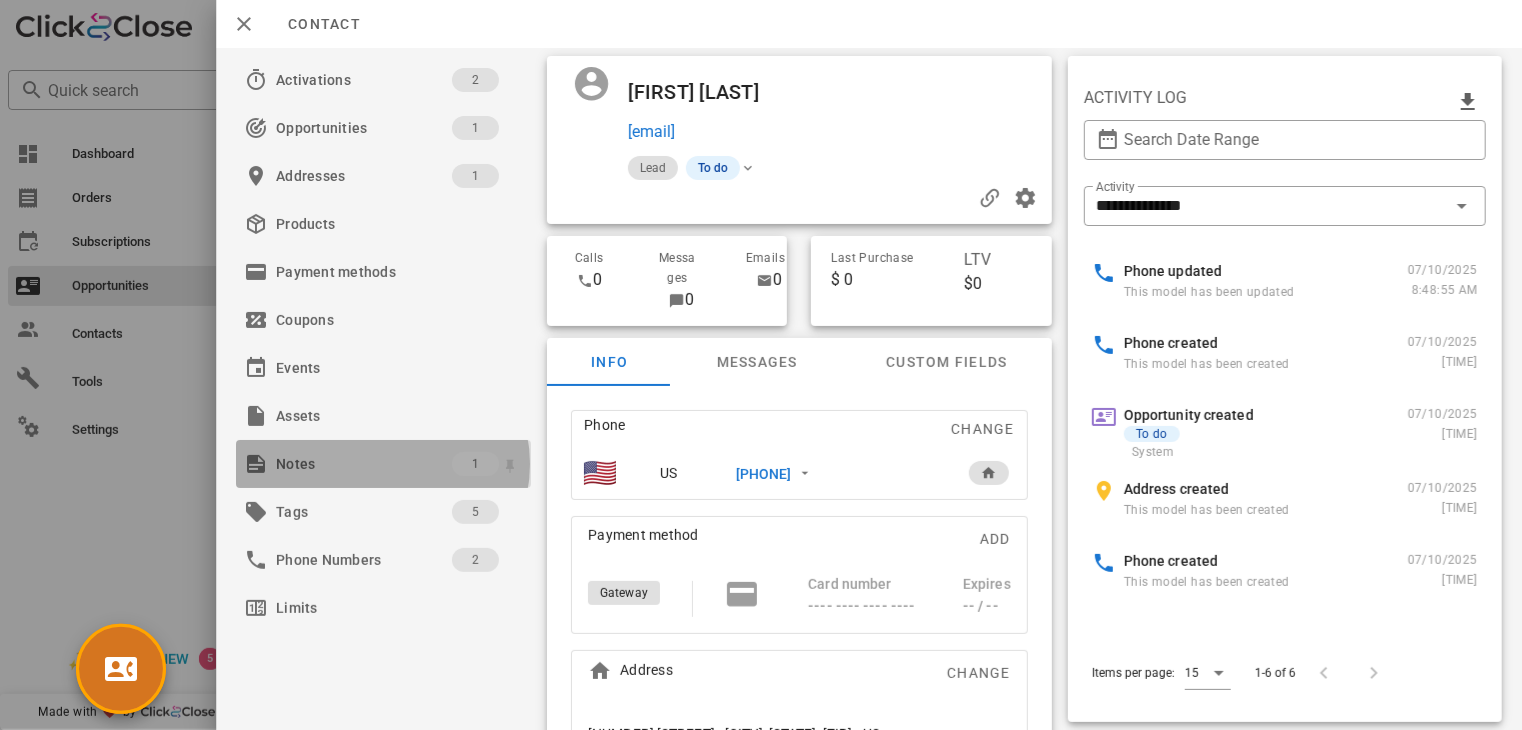 click on "Notes" at bounding box center (364, 464) 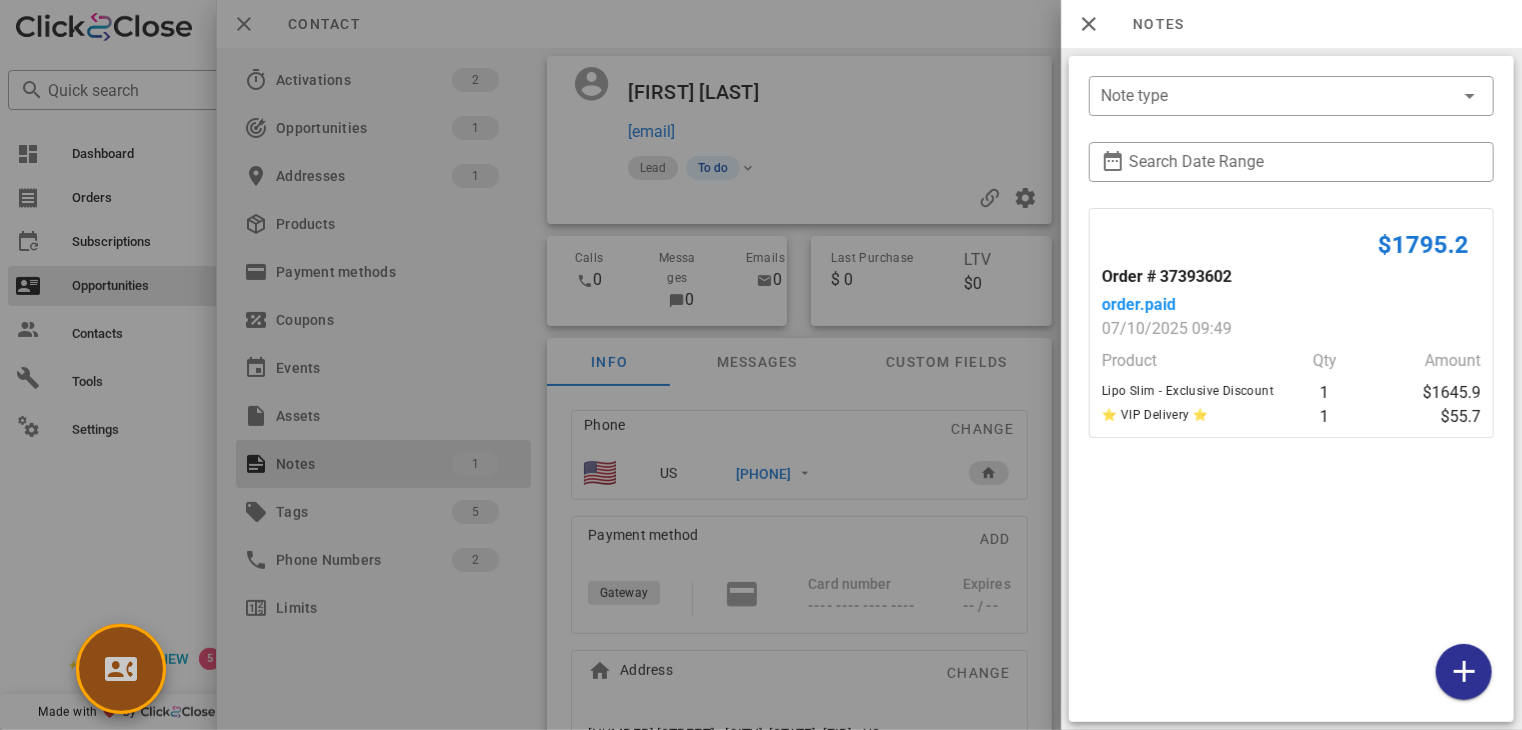 click at bounding box center [121, 669] 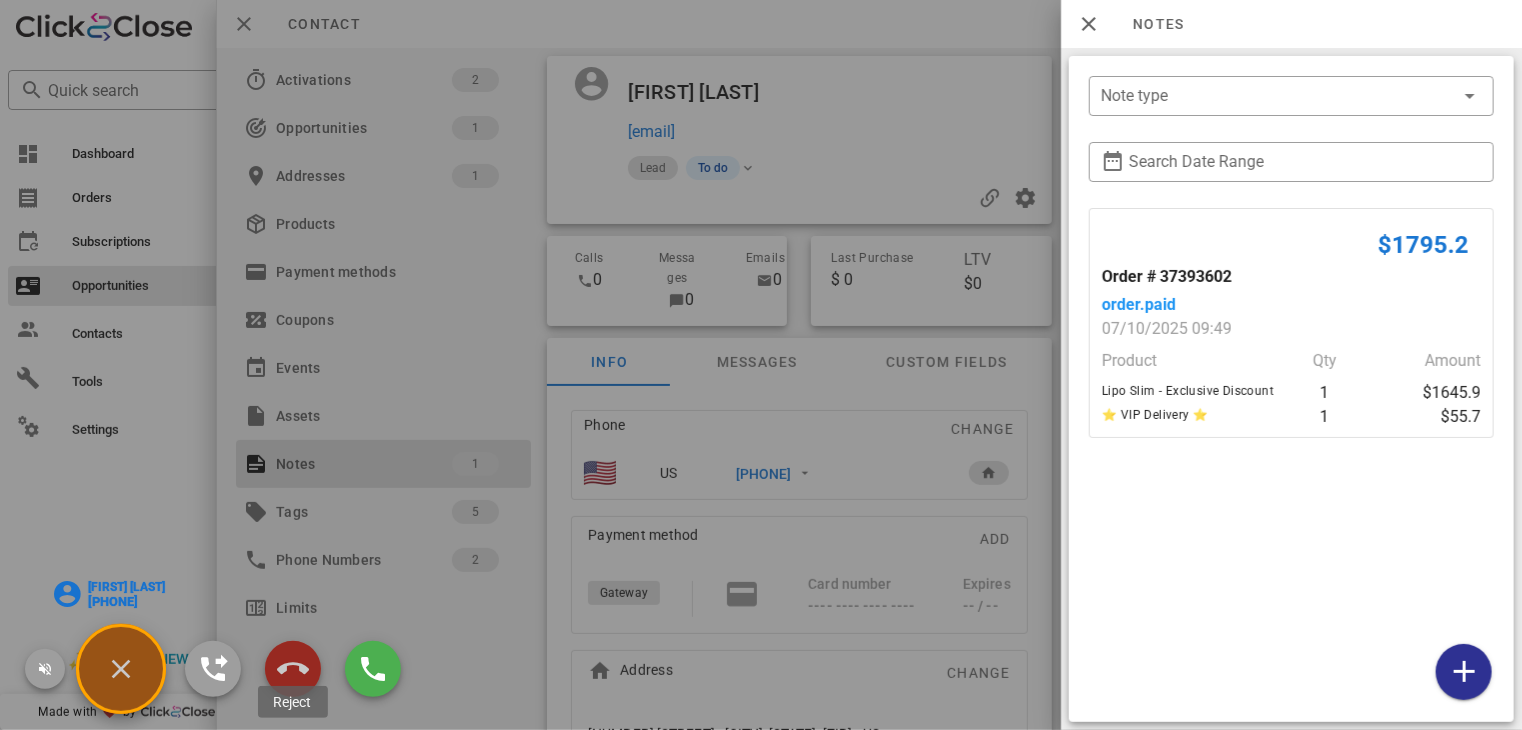 click at bounding box center (293, 669) 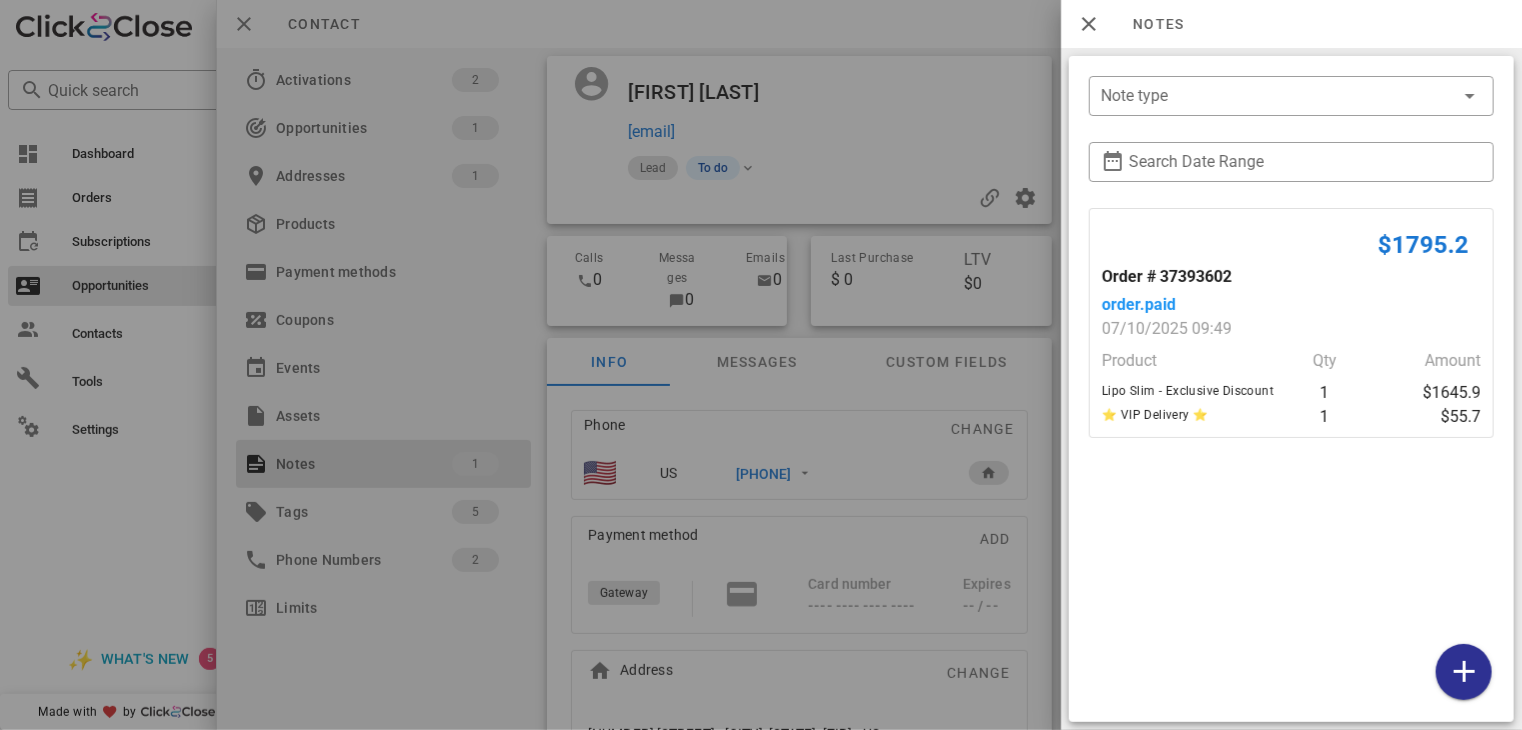 click at bounding box center [761, 365] 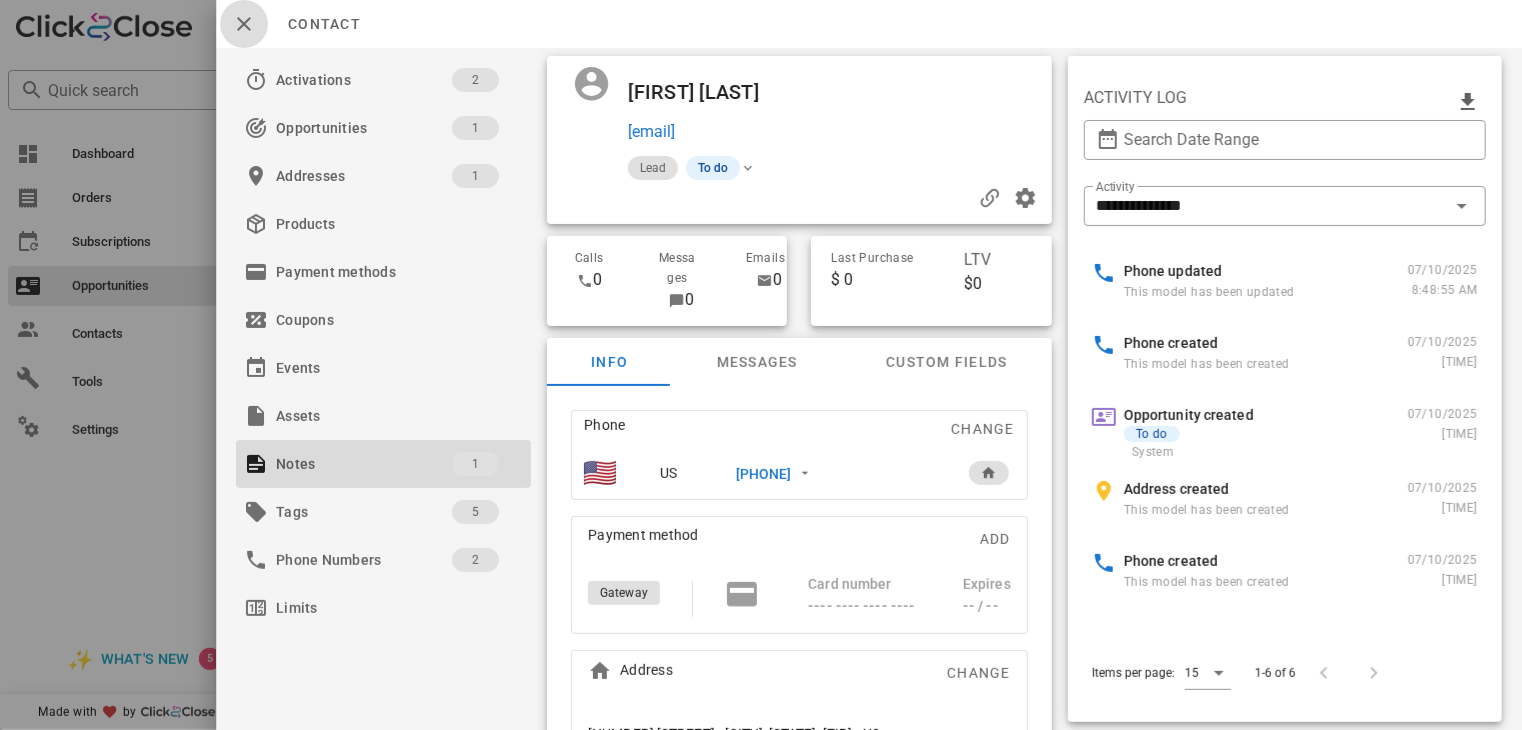 click at bounding box center (244, 24) 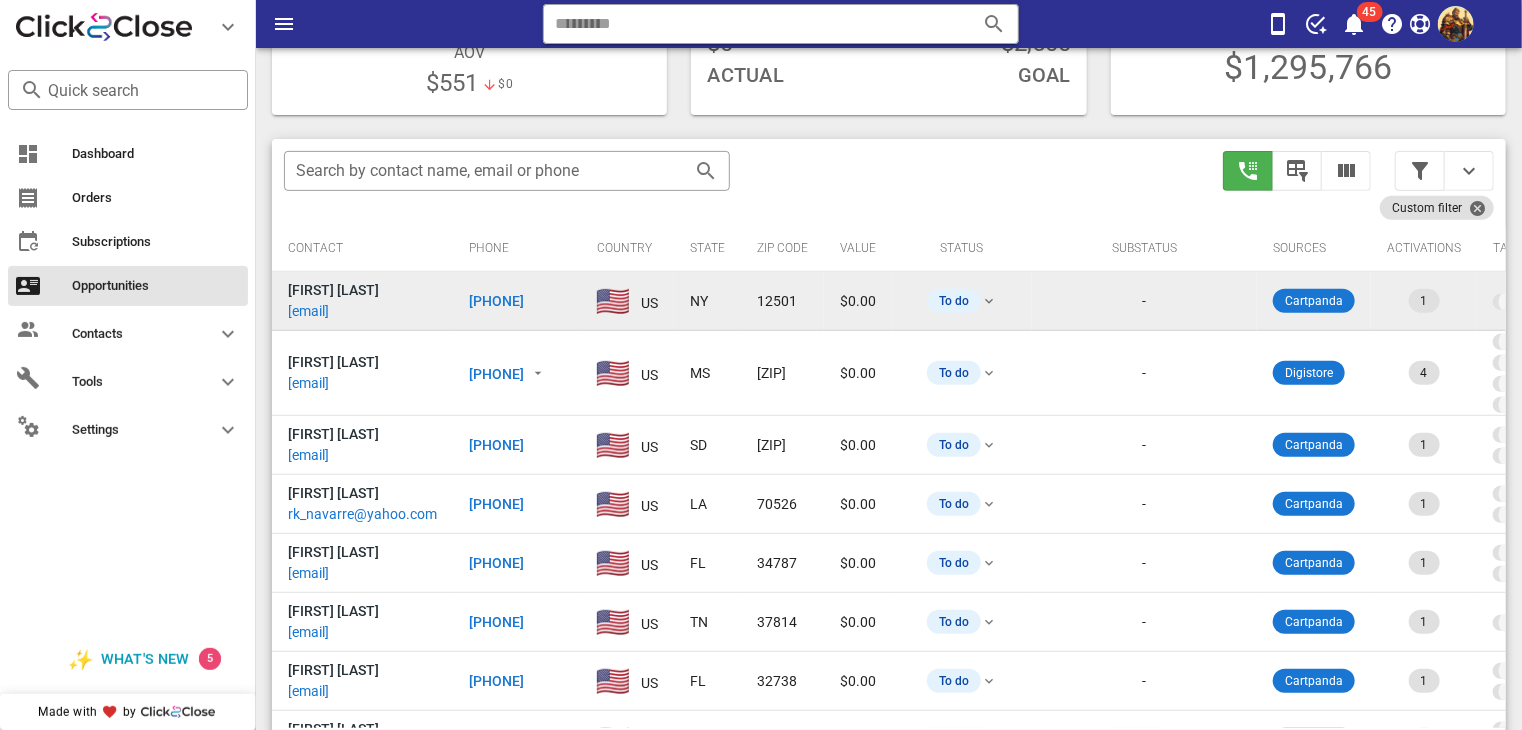 click on "[FIRST]@example.com" at bounding box center [308, 311] 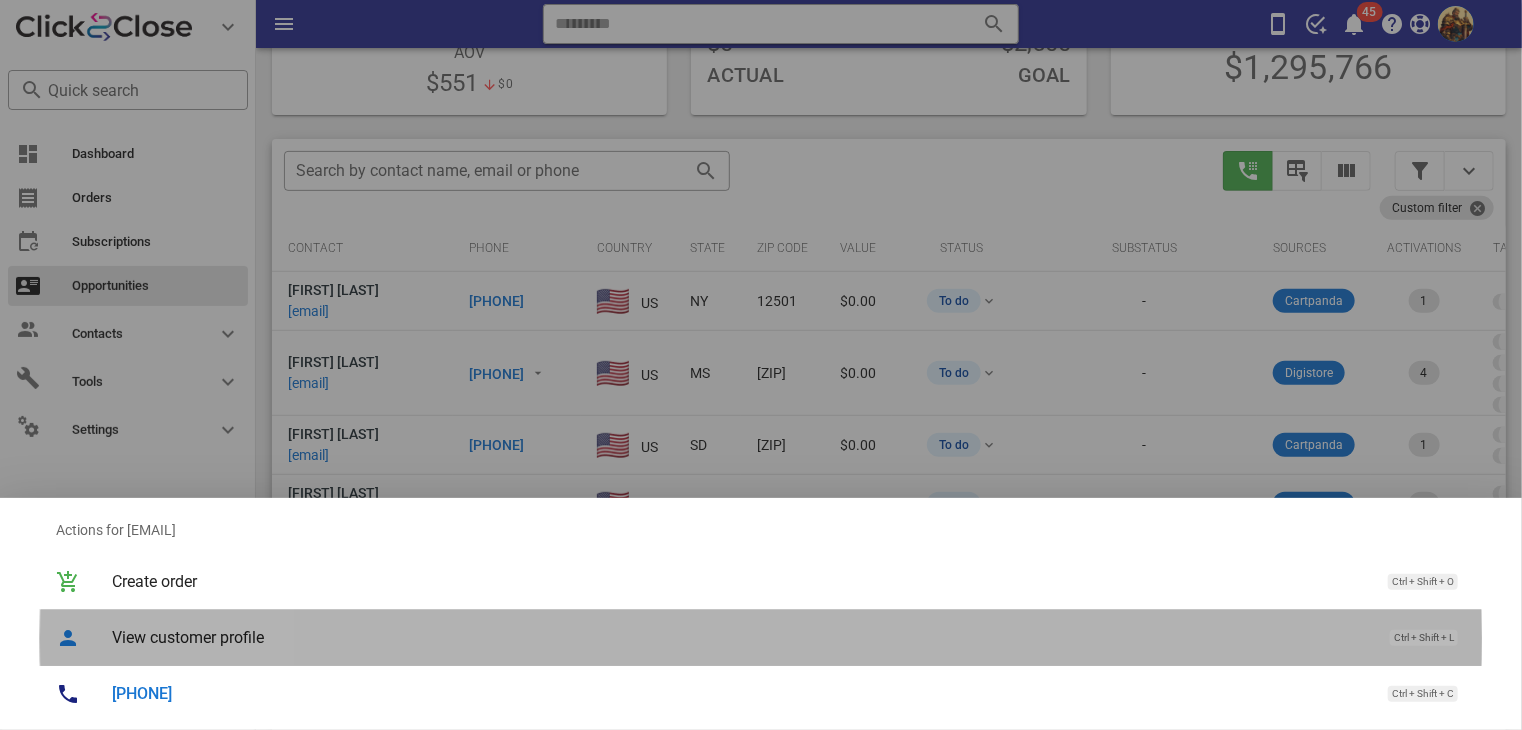 click on "View customer profile" at bounding box center [741, 637] 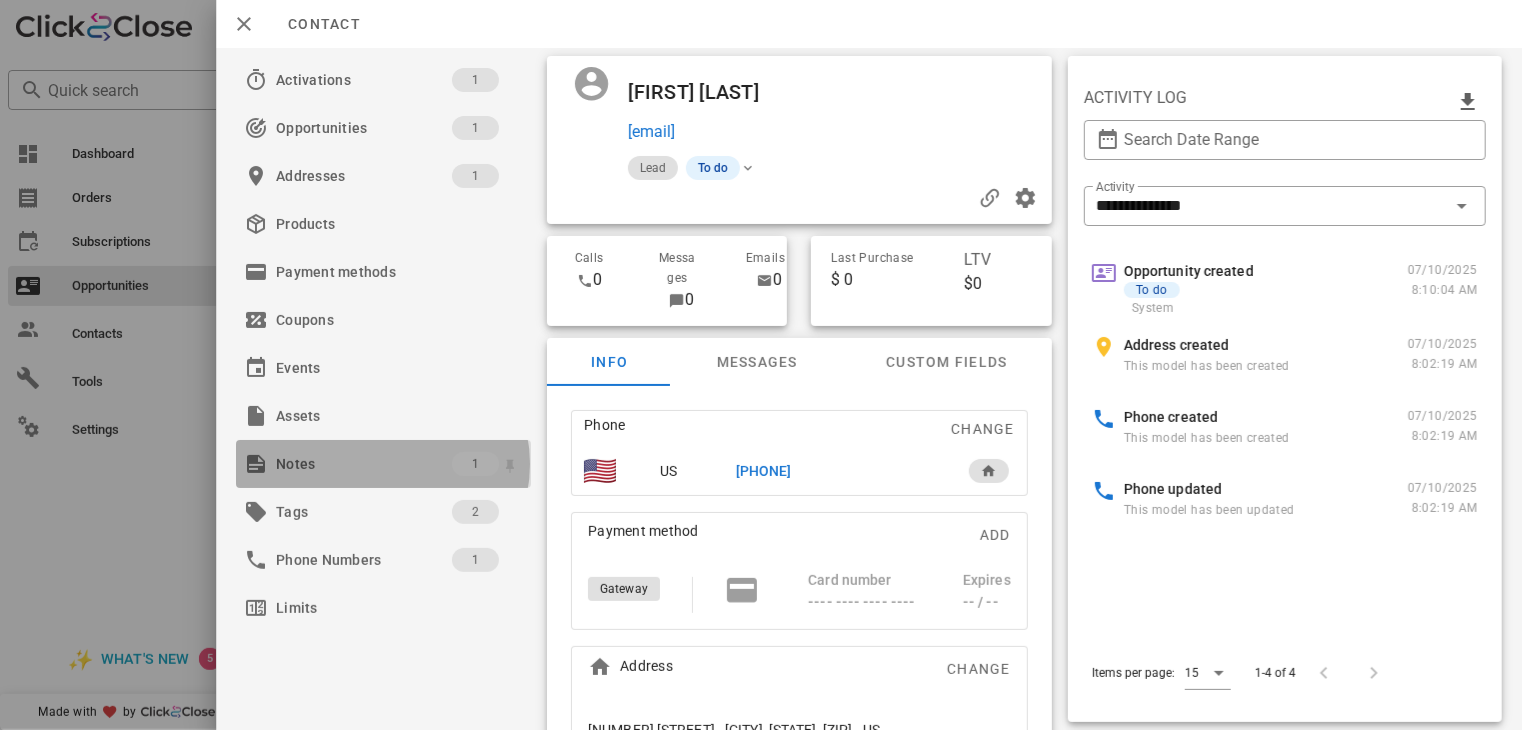 click on "Notes" at bounding box center [364, 464] 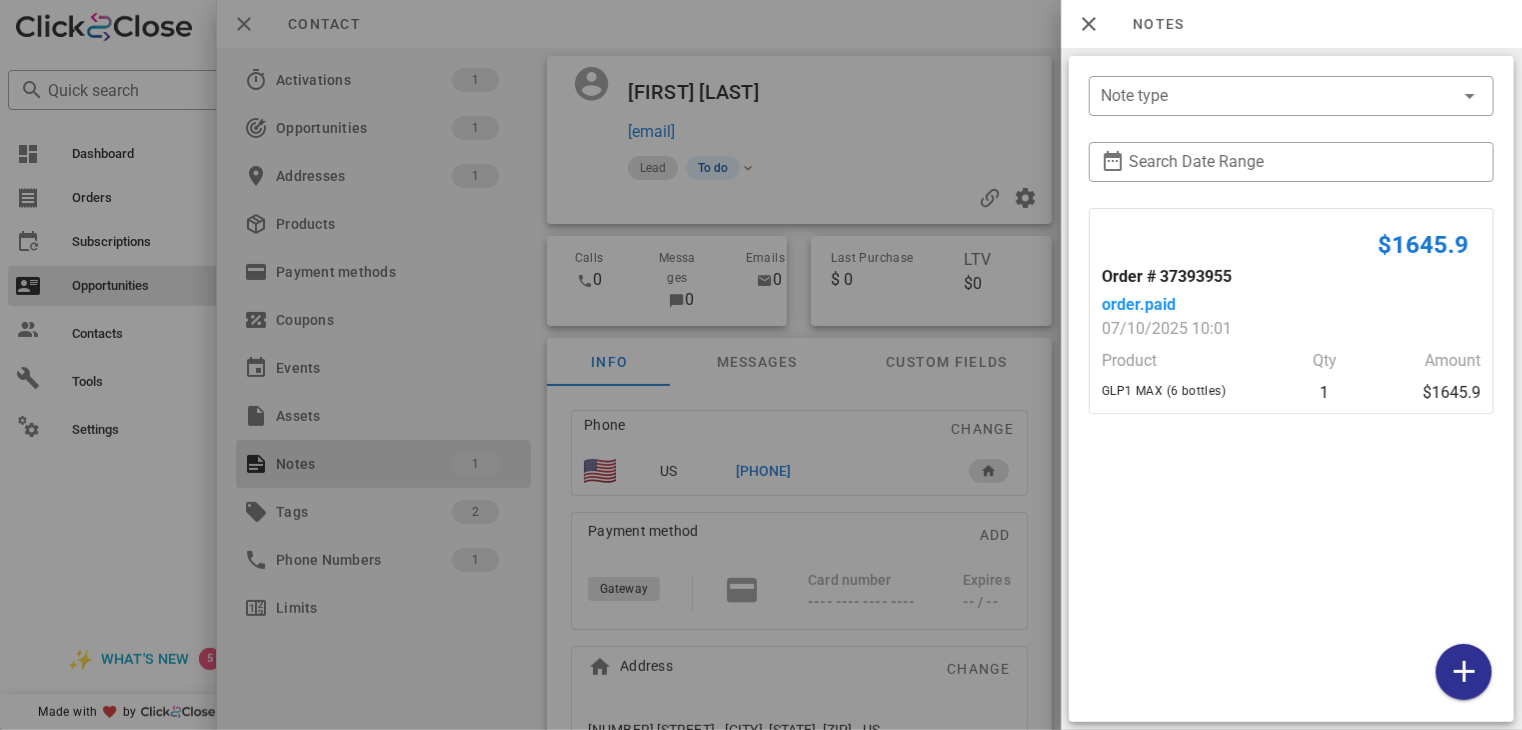 click at bounding box center (761, 365) 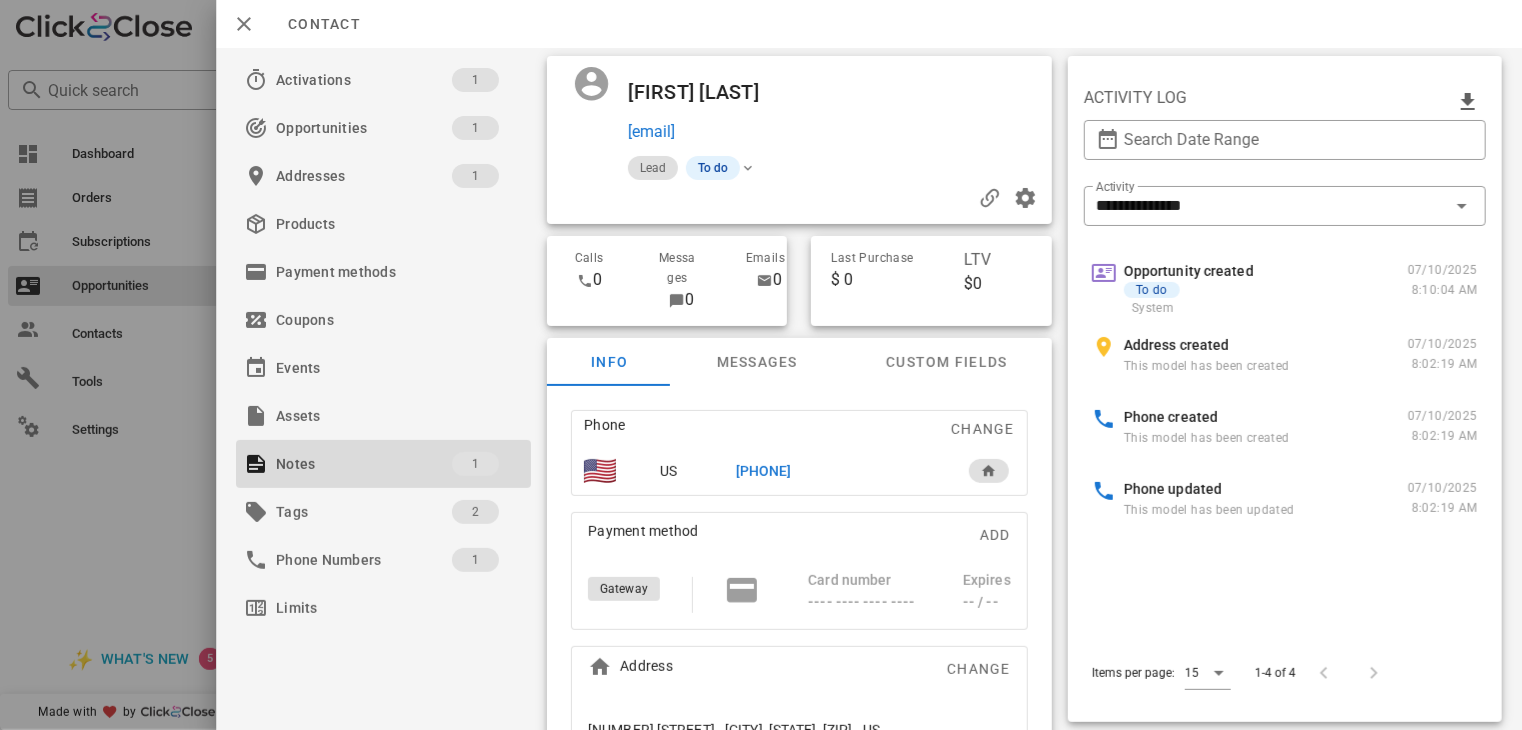 click at bounding box center (761, 365) 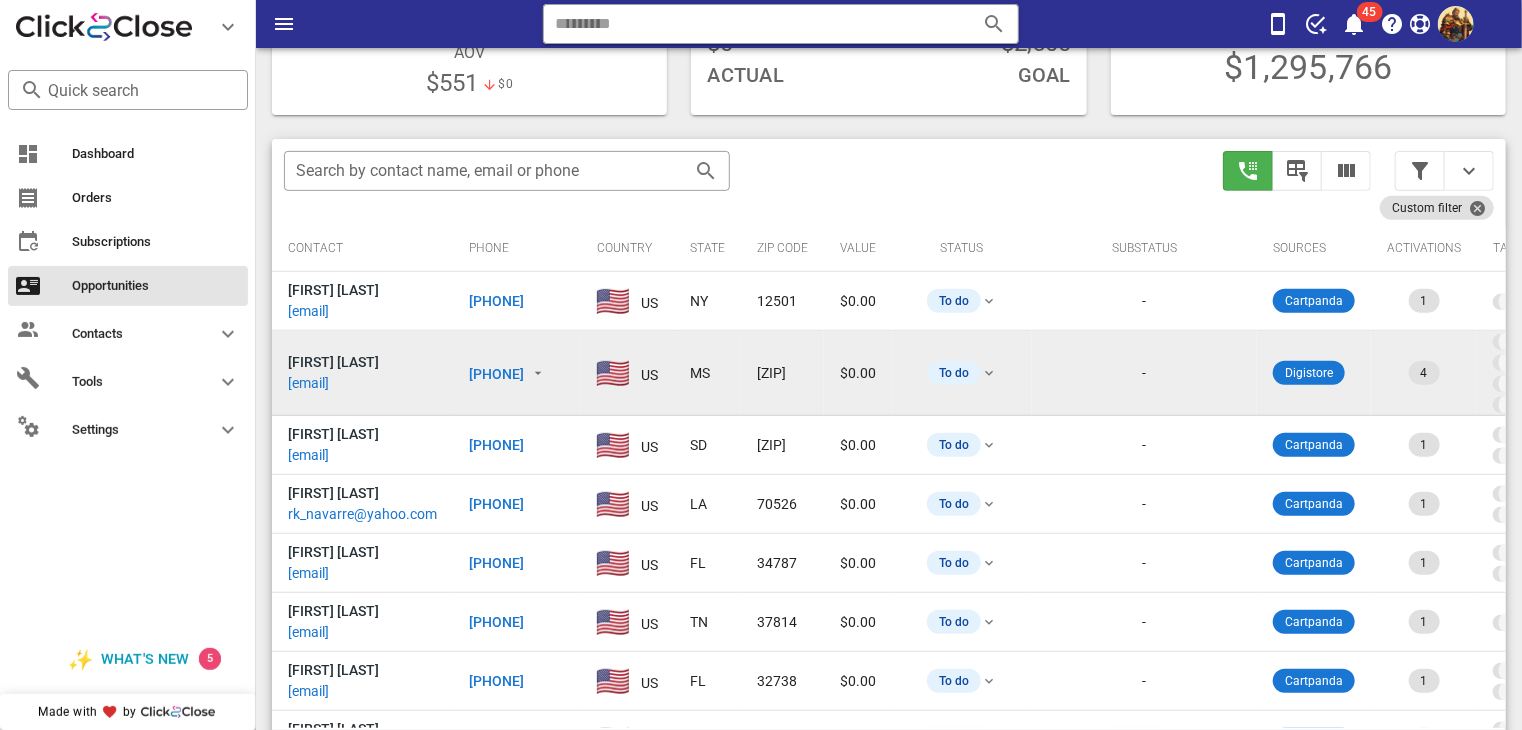 click on "cmstoufflet@yahoo.com" at bounding box center (308, 383) 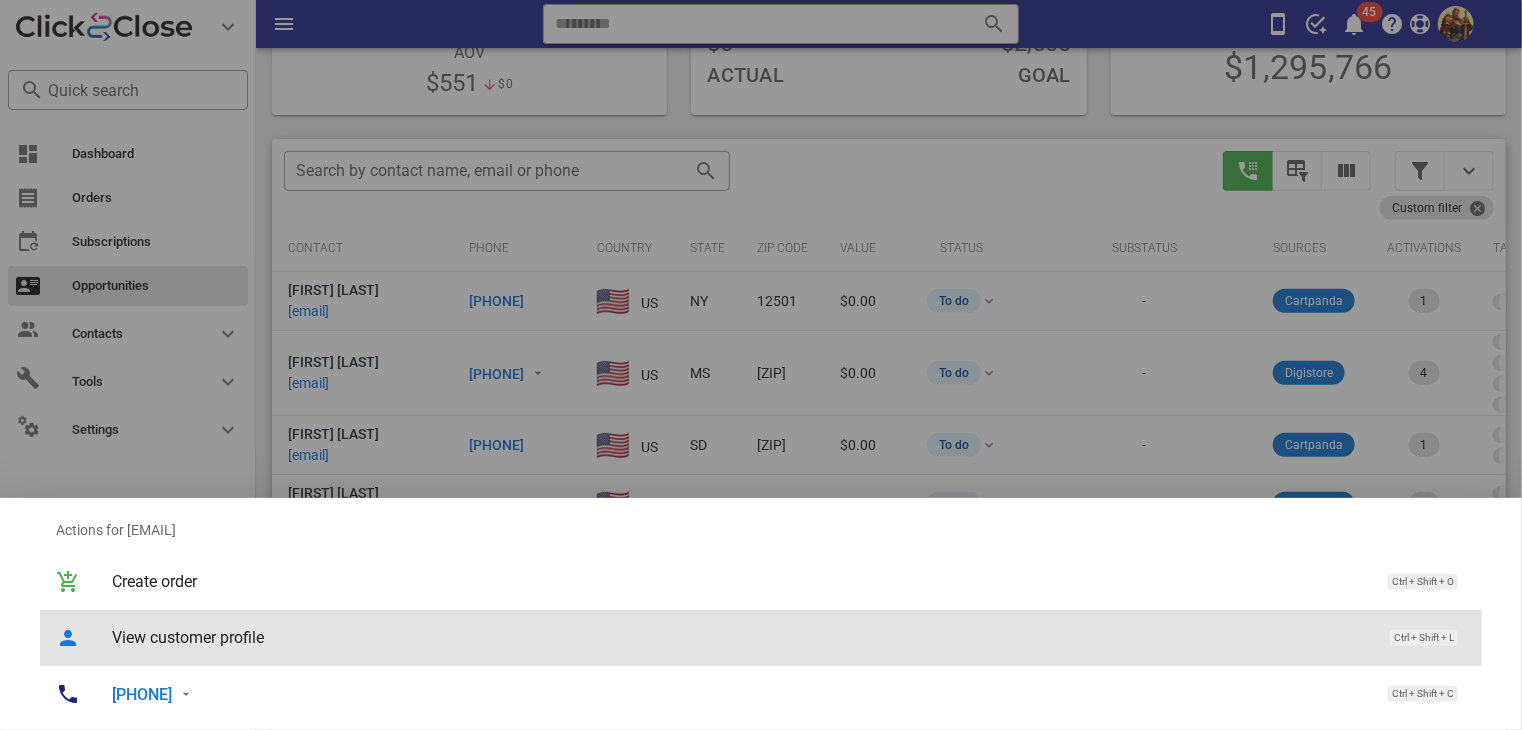 click on "View customer profile Ctrl + Shift + L" at bounding box center (789, 637) 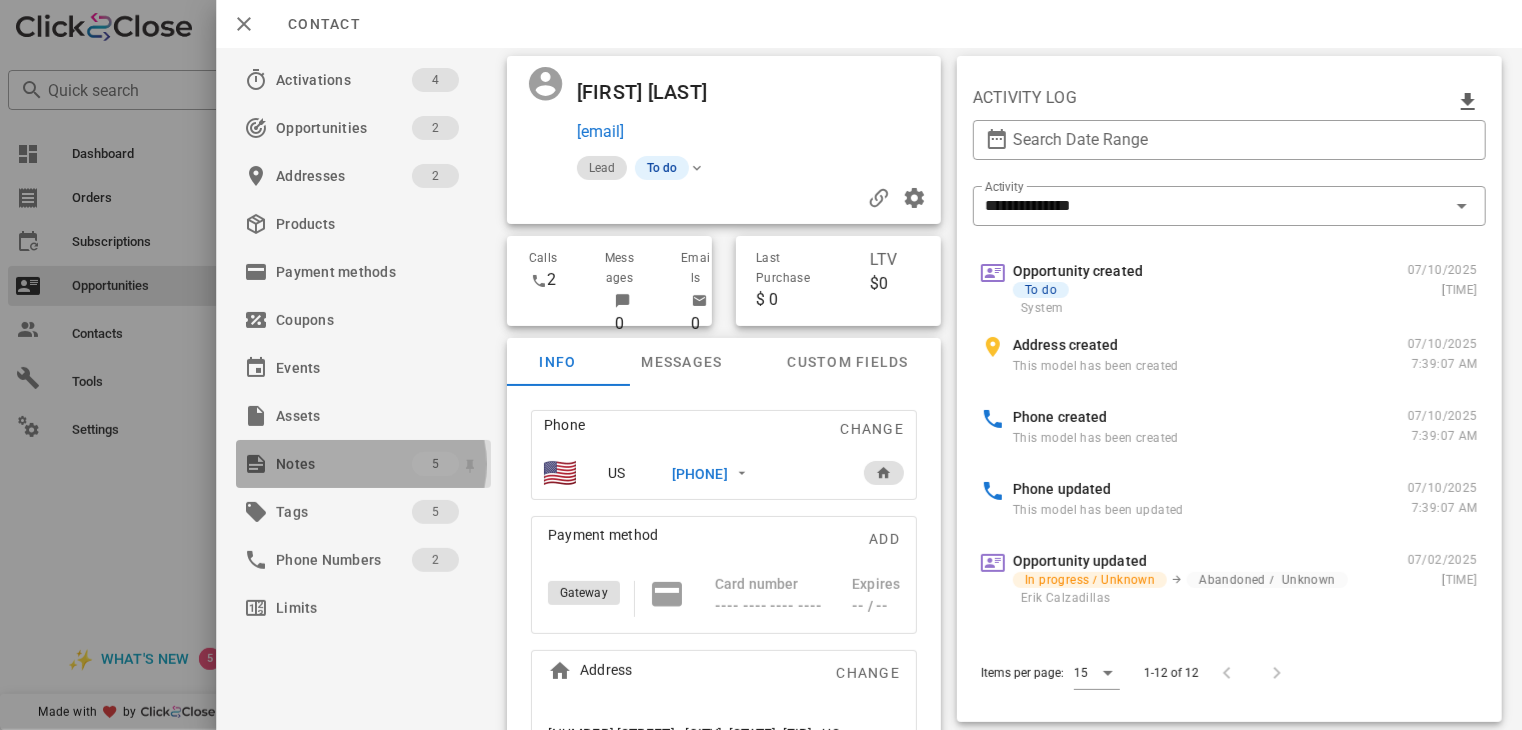 click on "Notes" at bounding box center (344, 464) 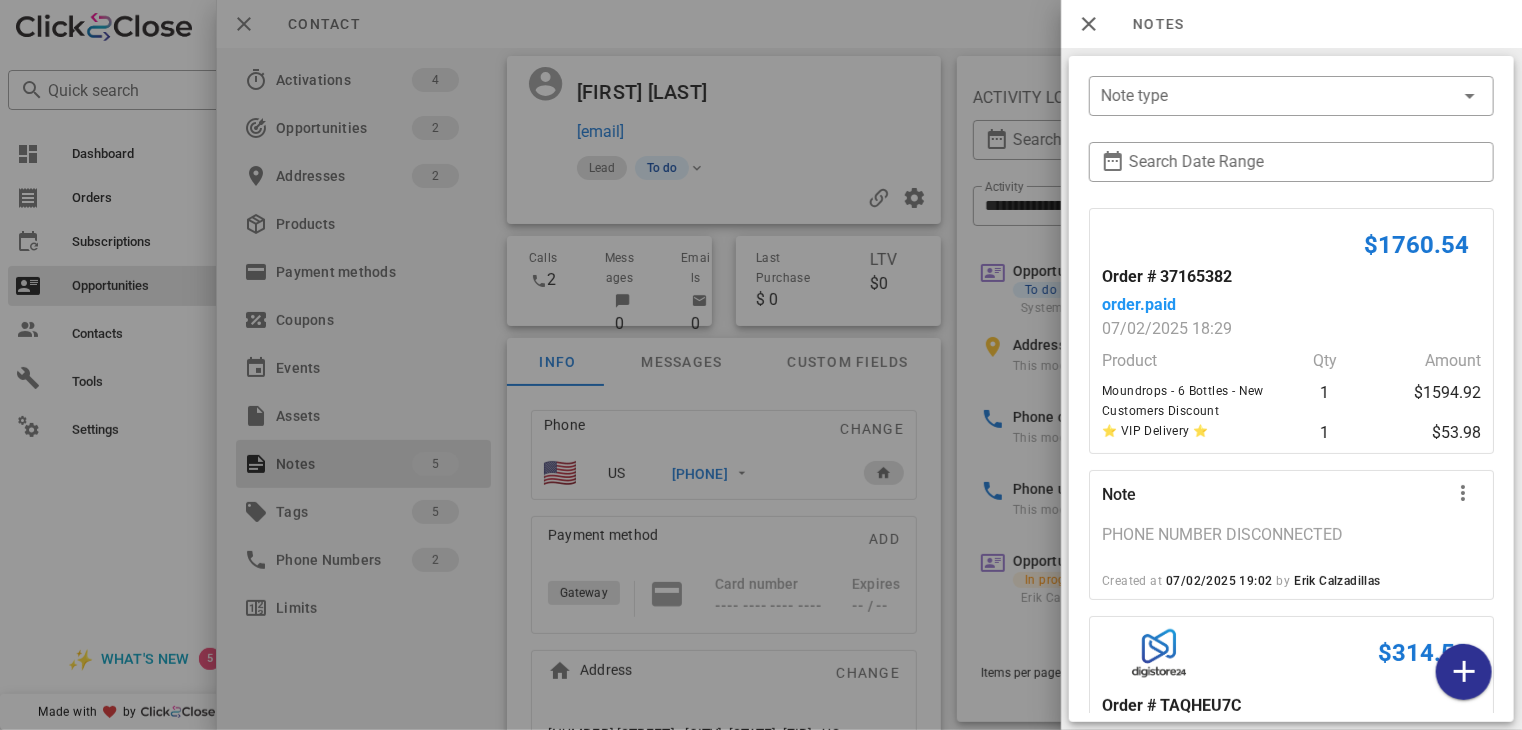 scroll, scrollTop: 564, scrollLeft: 0, axis: vertical 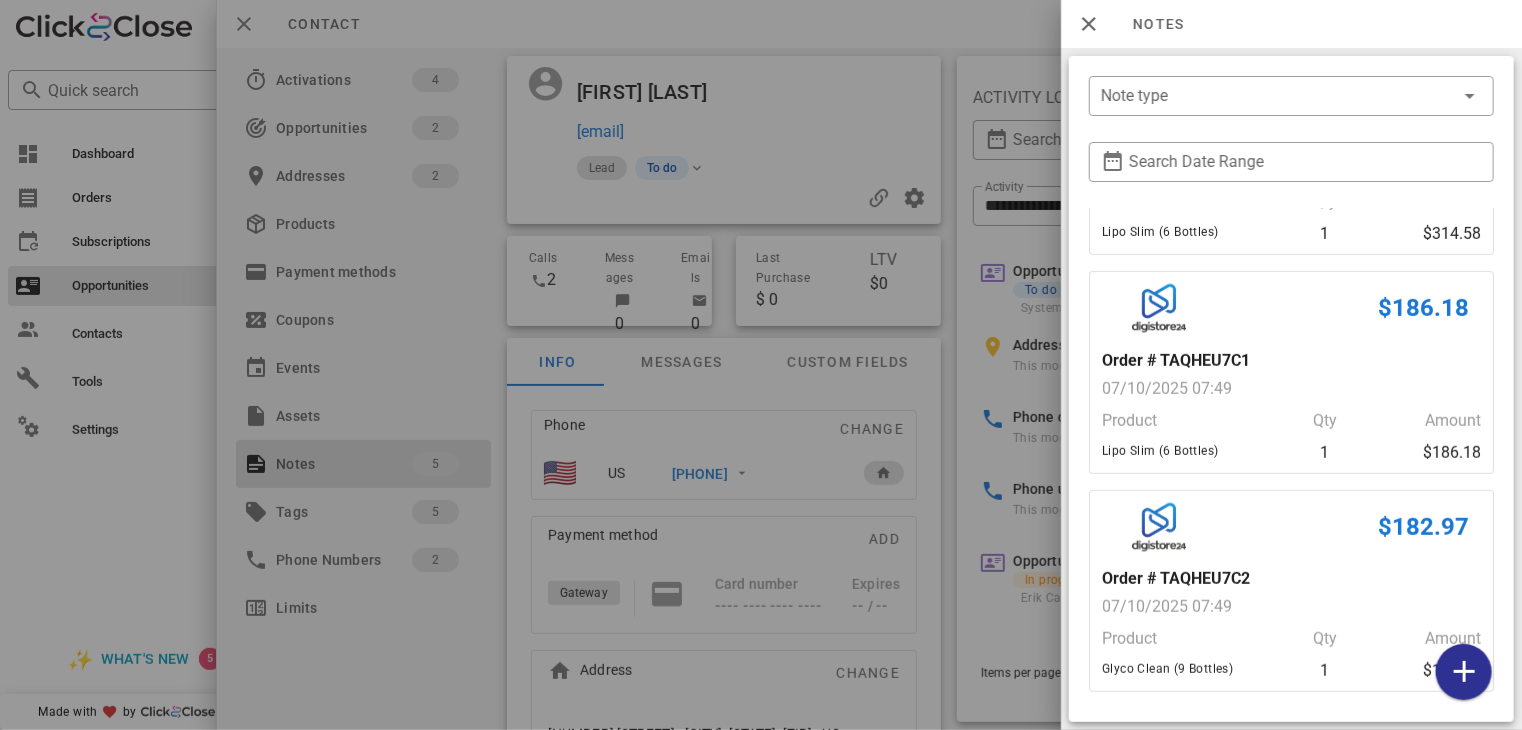 click at bounding box center [761, 365] 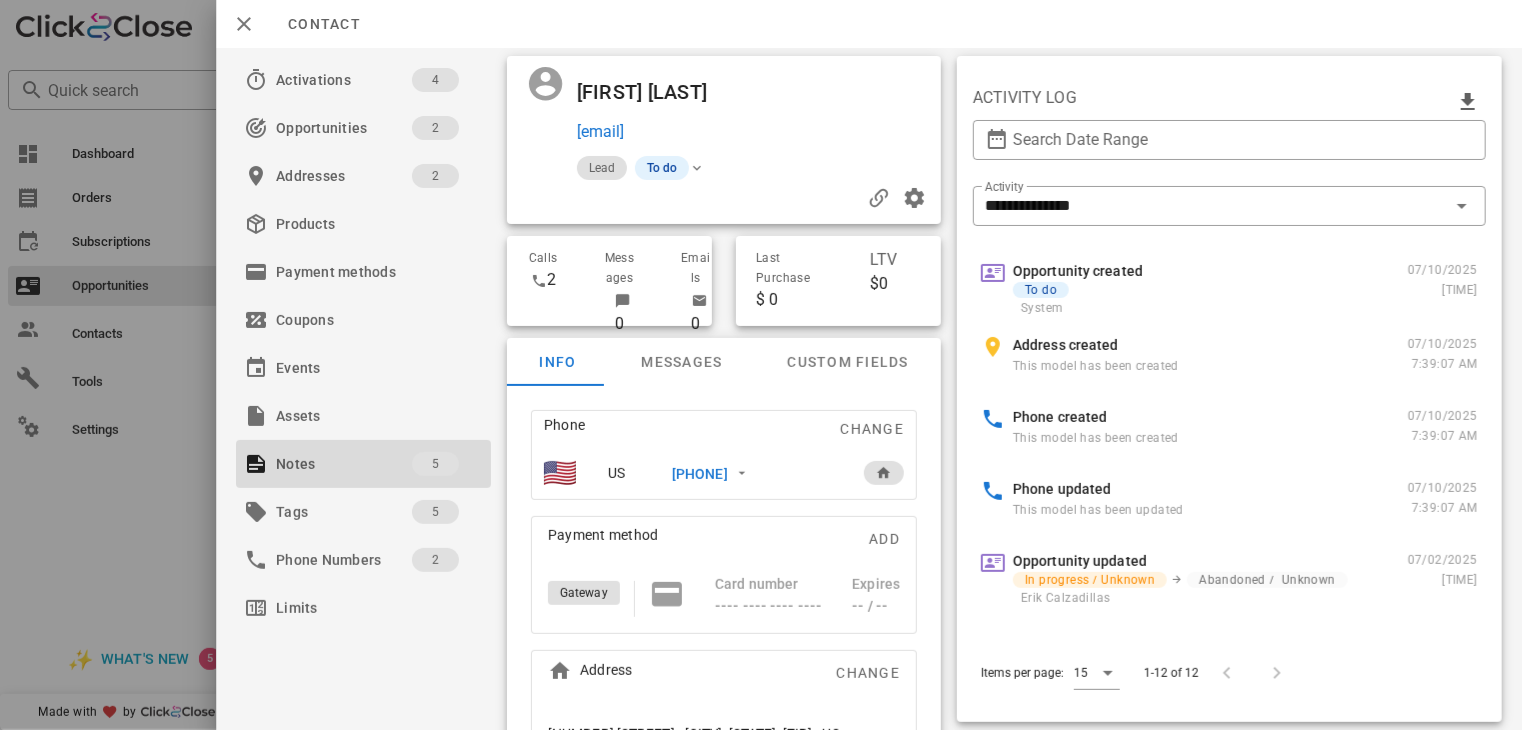 click on "+12813427011" at bounding box center [700, 474] 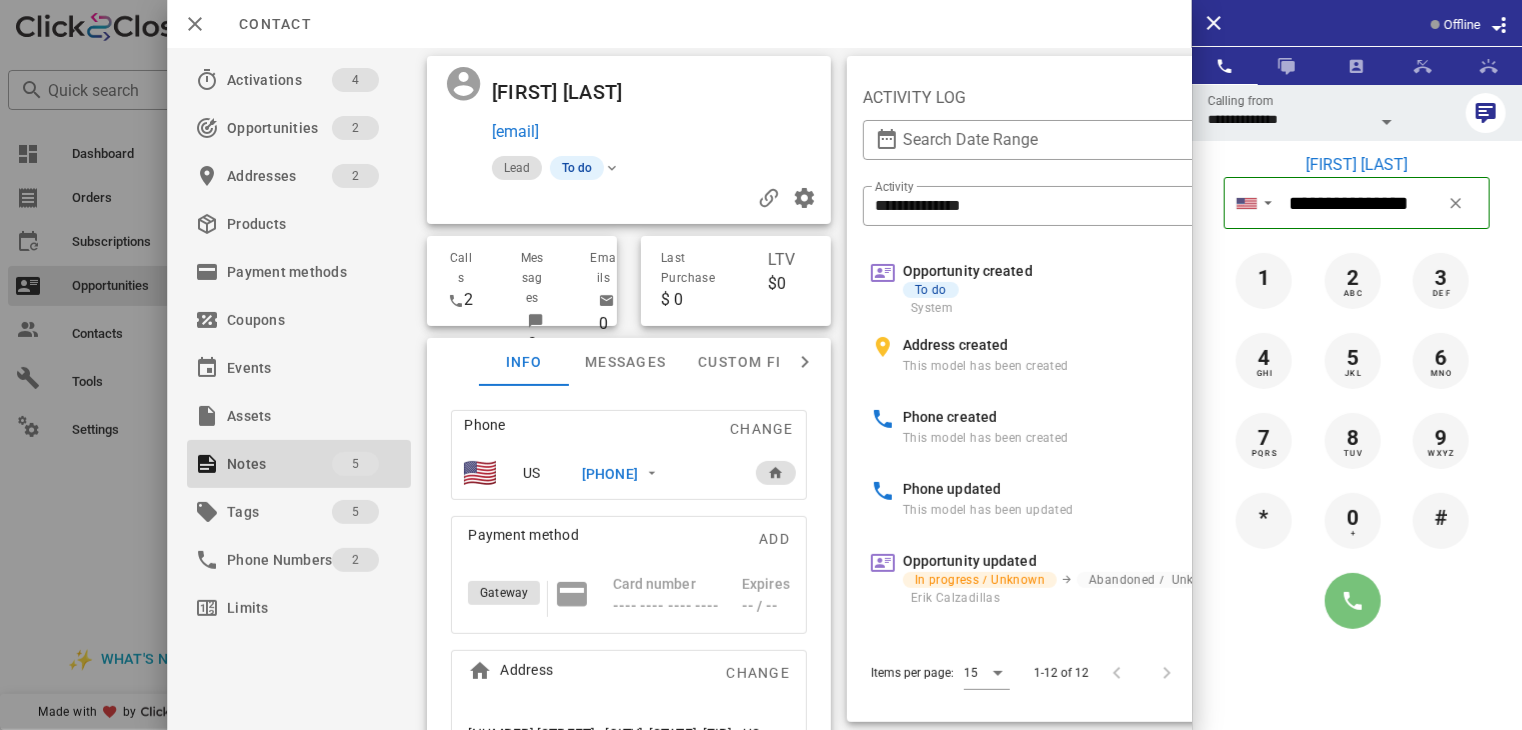 click at bounding box center [1353, 601] 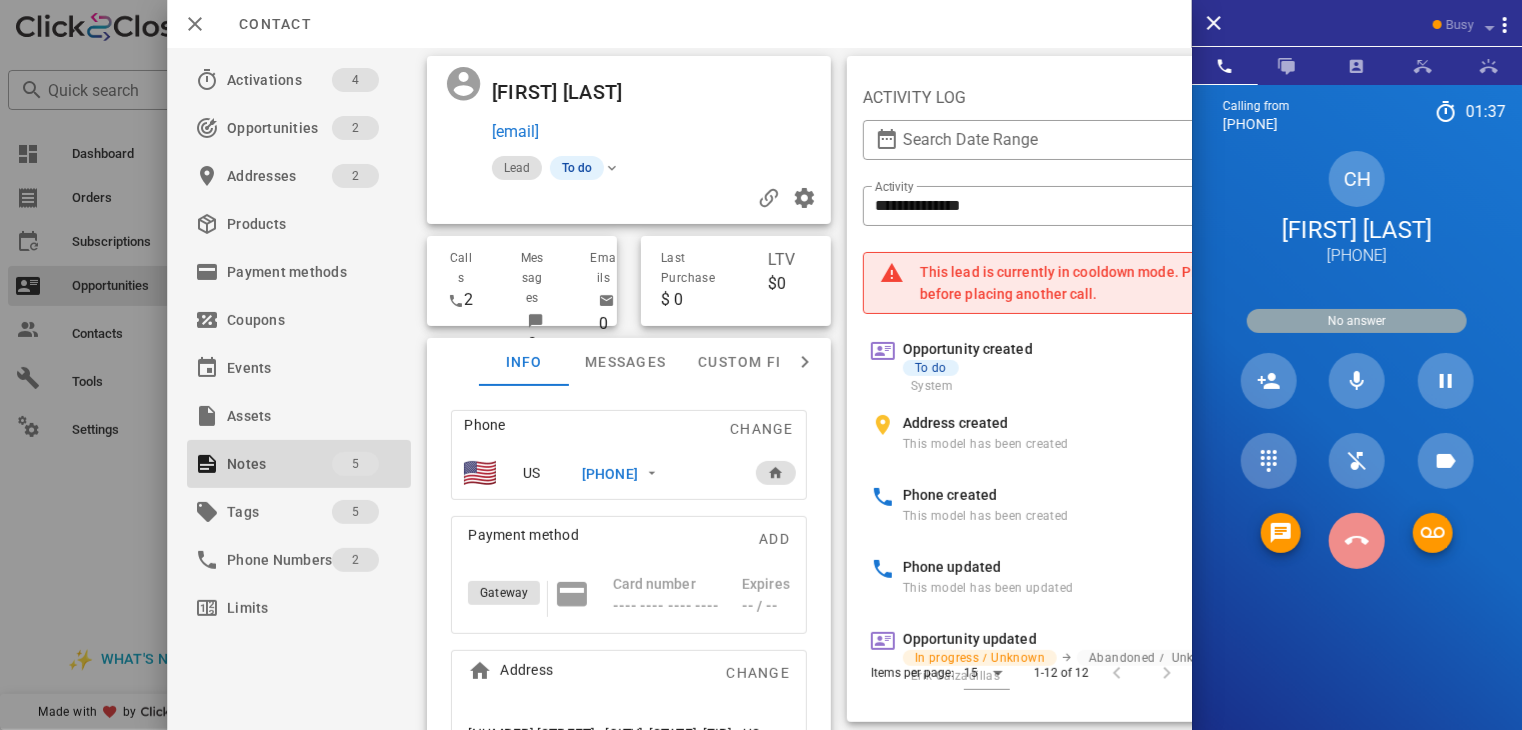 click at bounding box center [1357, 541] 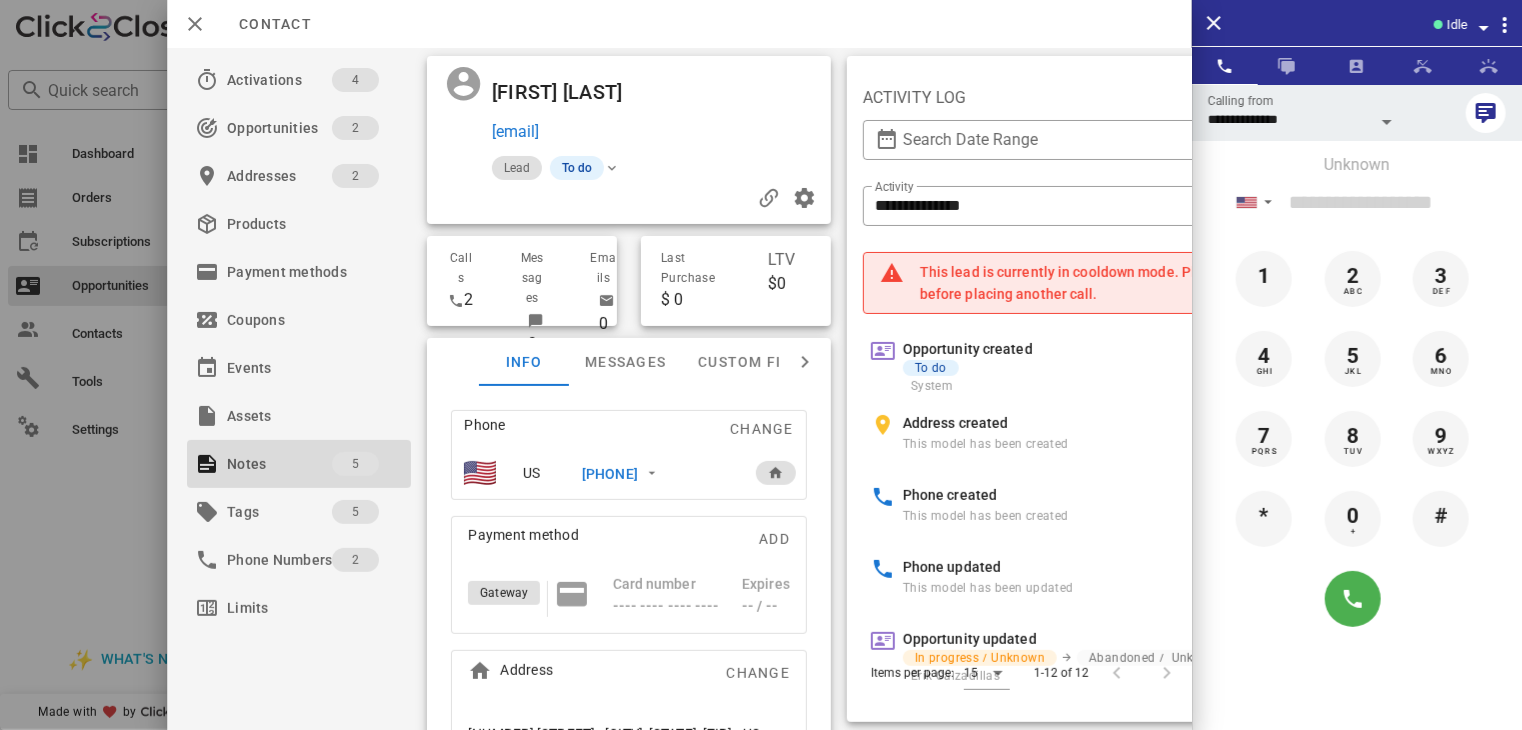 click at bounding box center [761, 365] 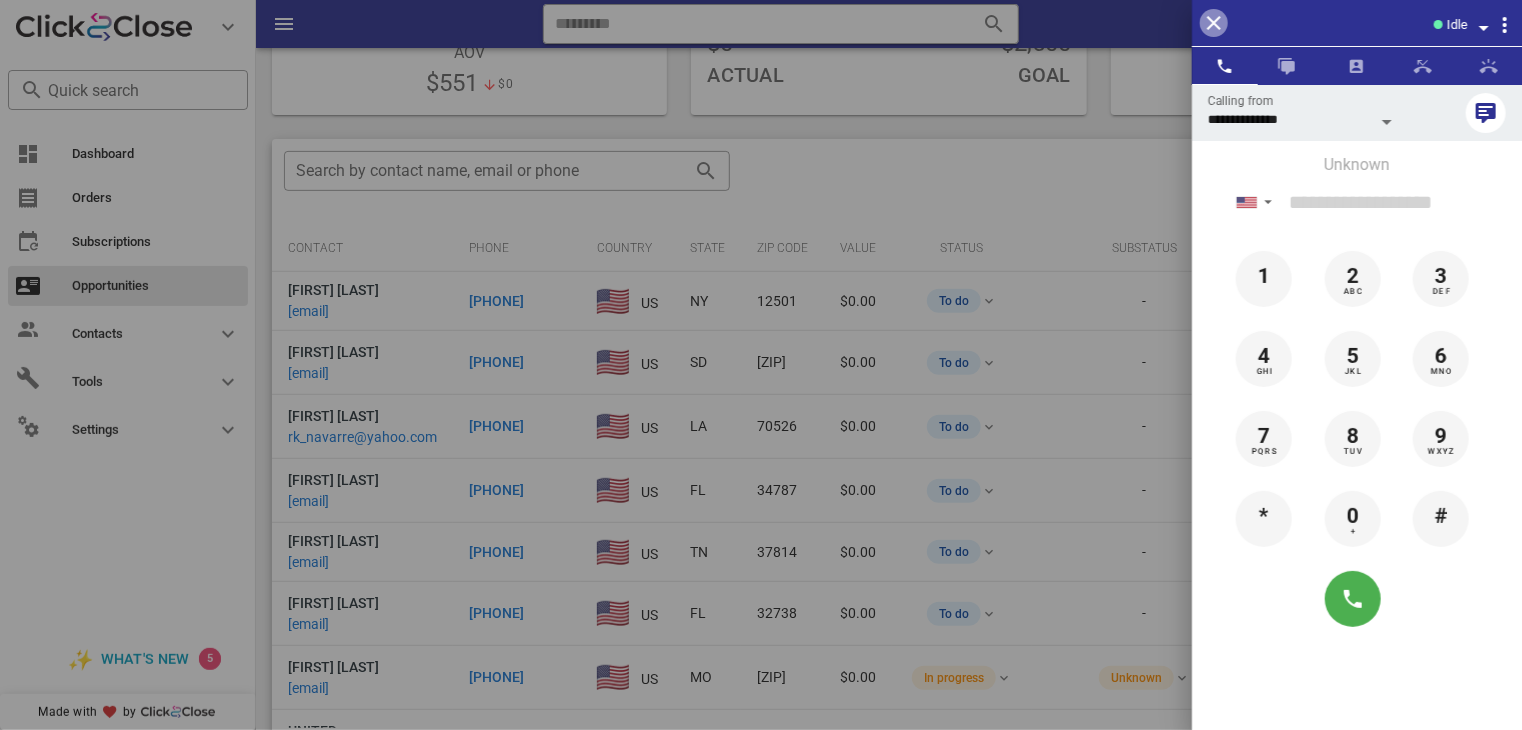 click at bounding box center [1214, 23] 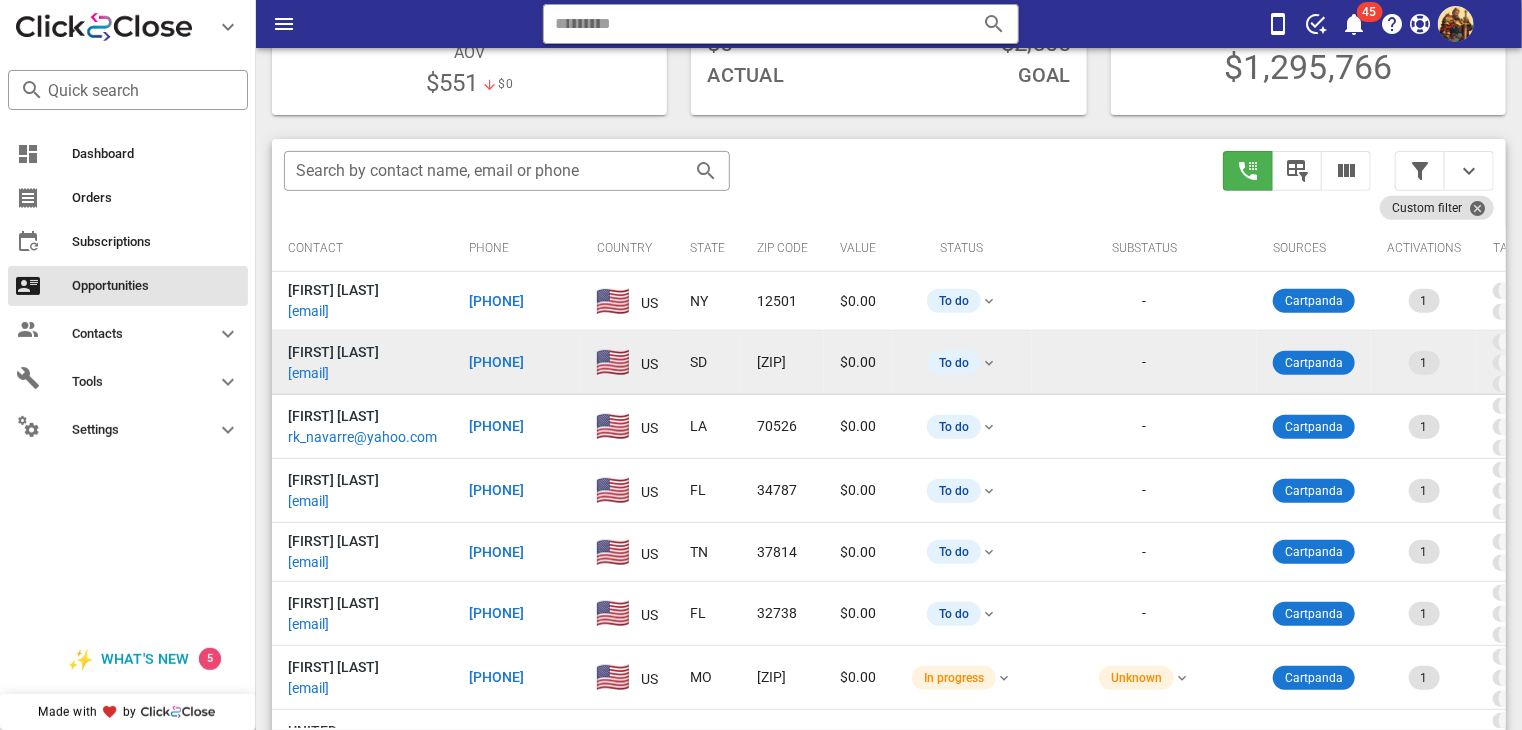 click on "[FIRST]@example.com" at bounding box center [308, 373] 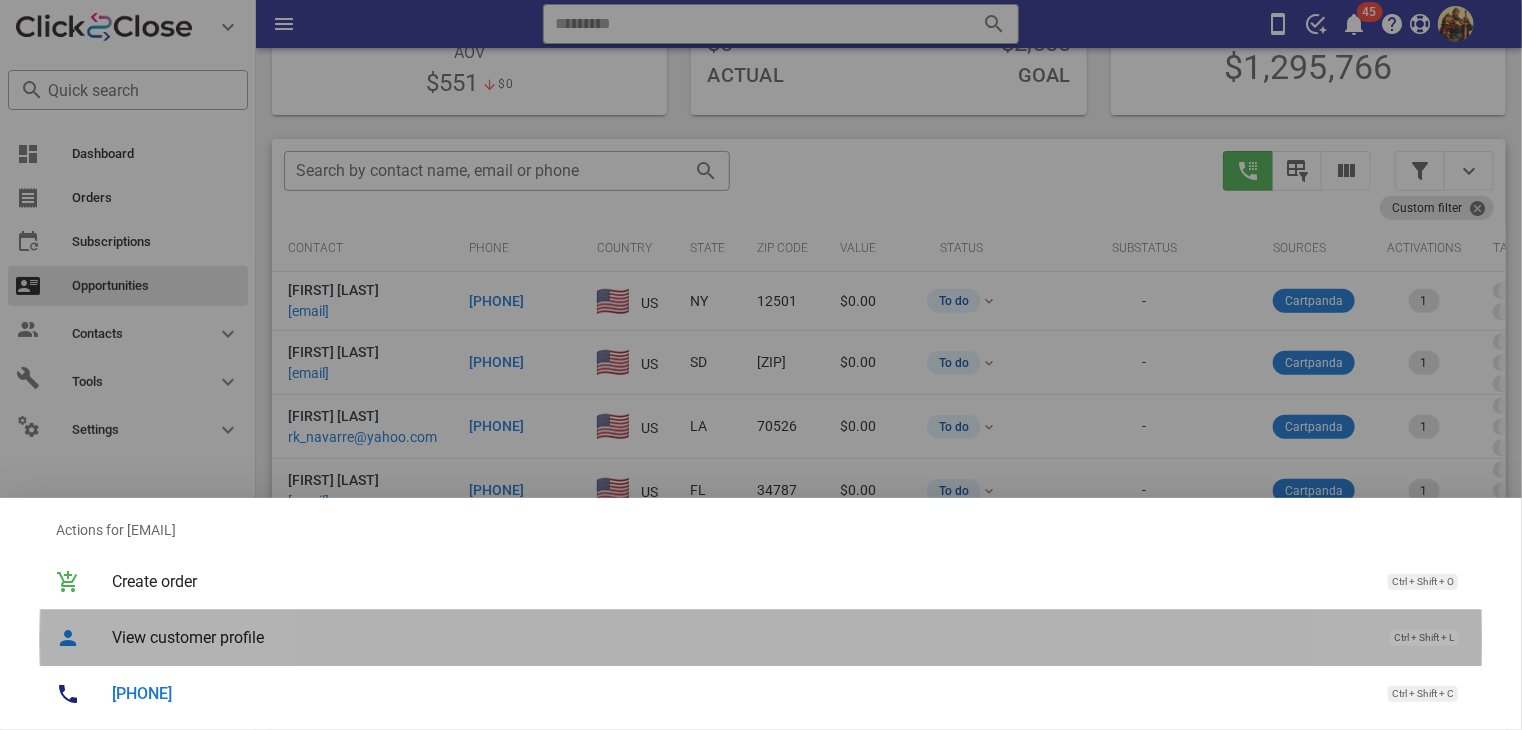 click on "View customer profile" at bounding box center (741, 637) 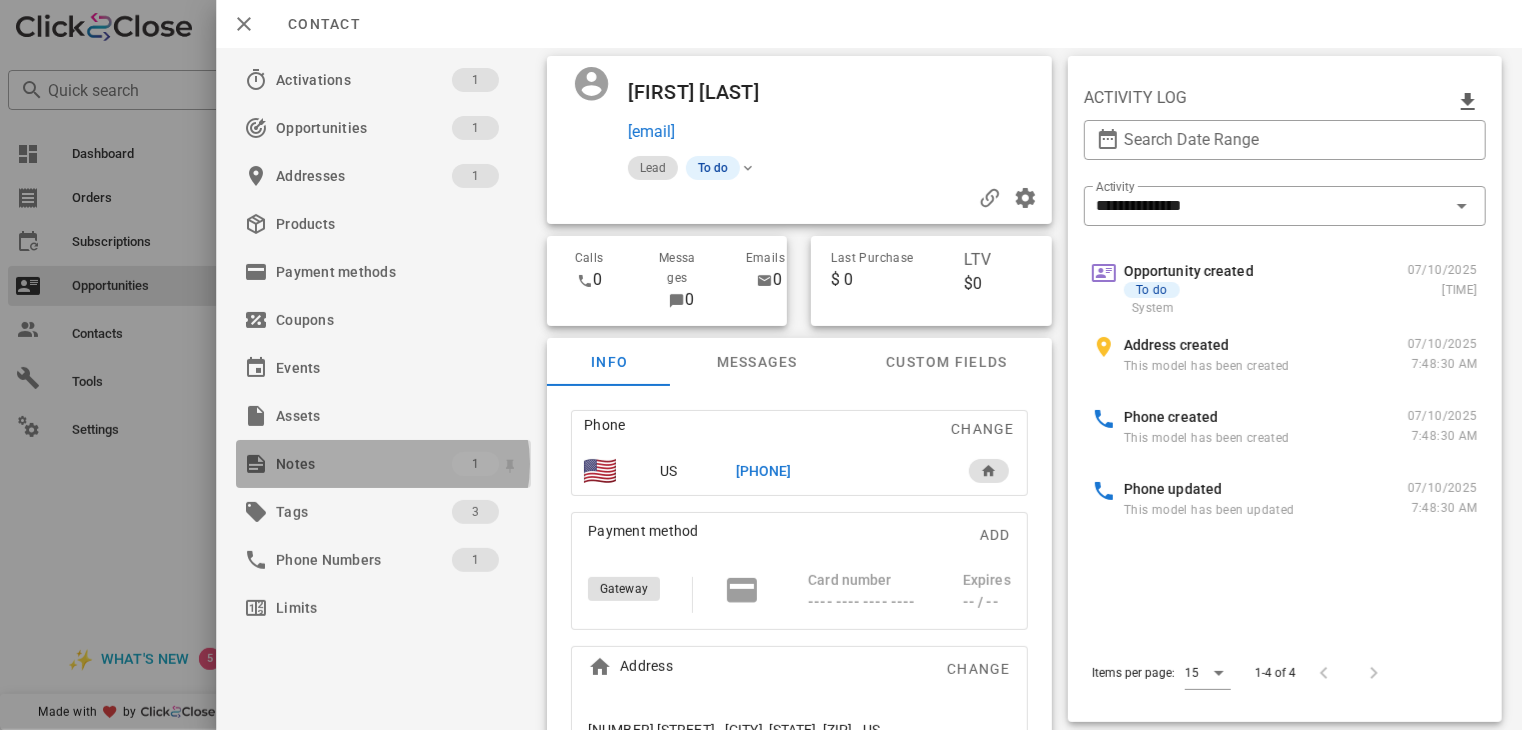click on "Notes" at bounding box center (364, 464) 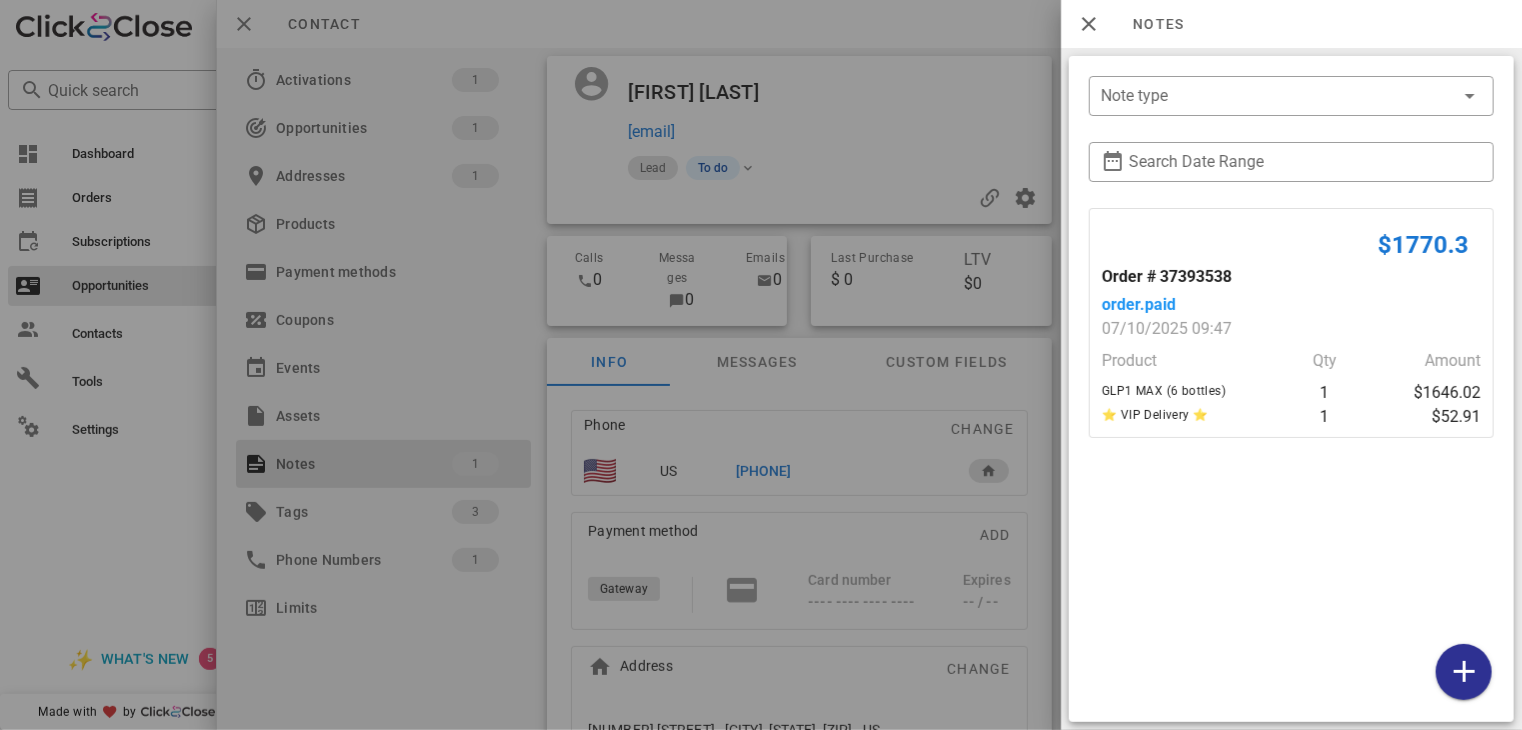 click at bounding box center [761, 365] 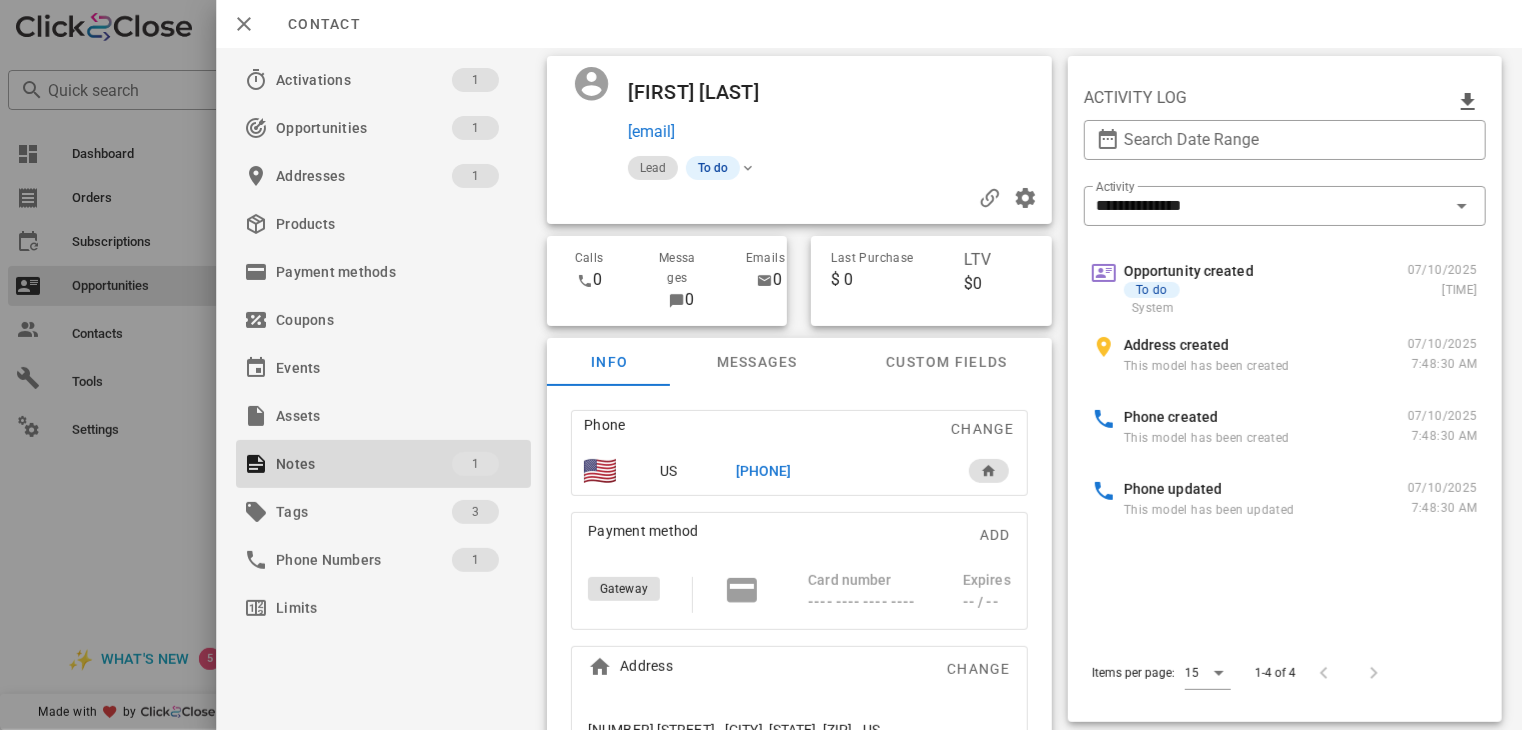 click on "+1[PHONE]" at bounding box center (764, 471) 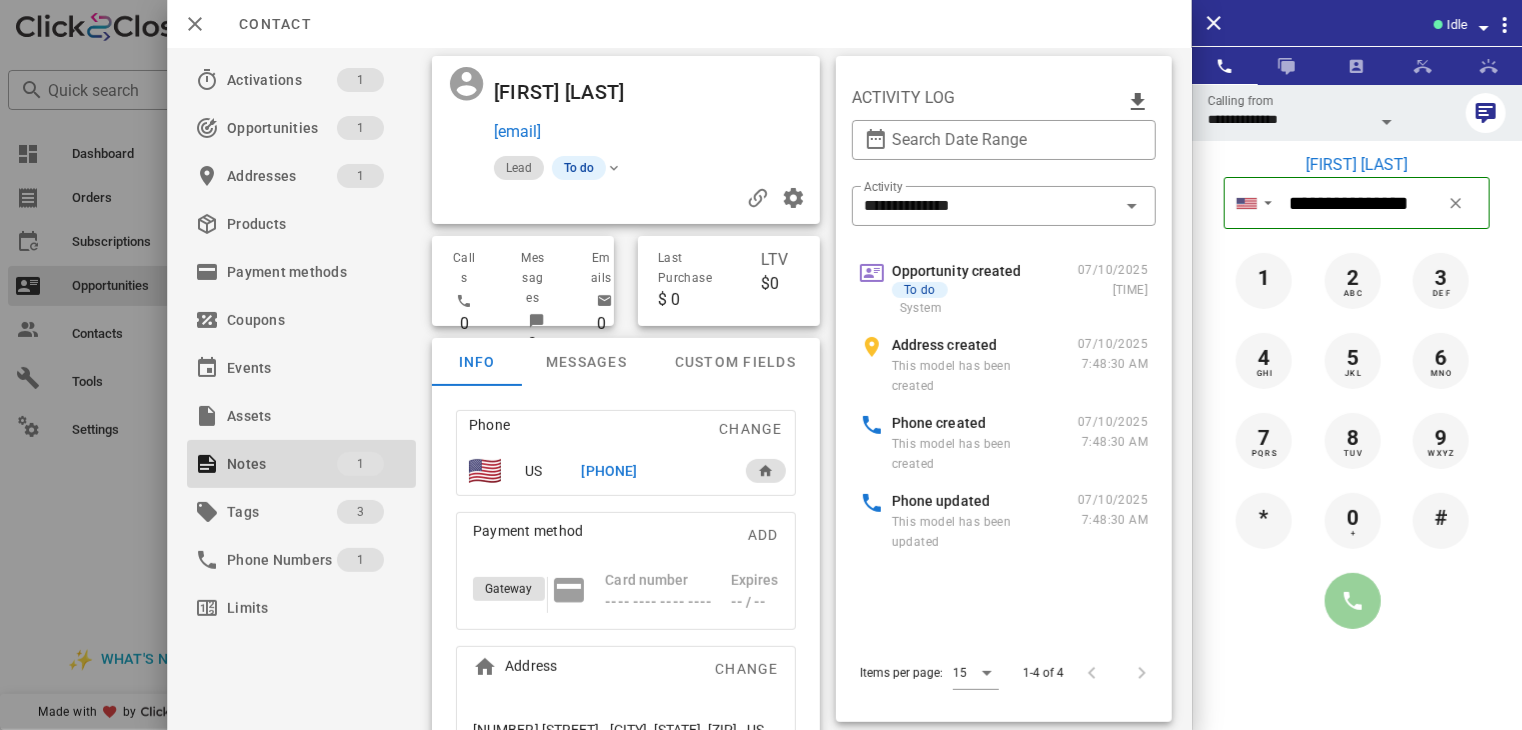 click at bounding box center [1353, 601] 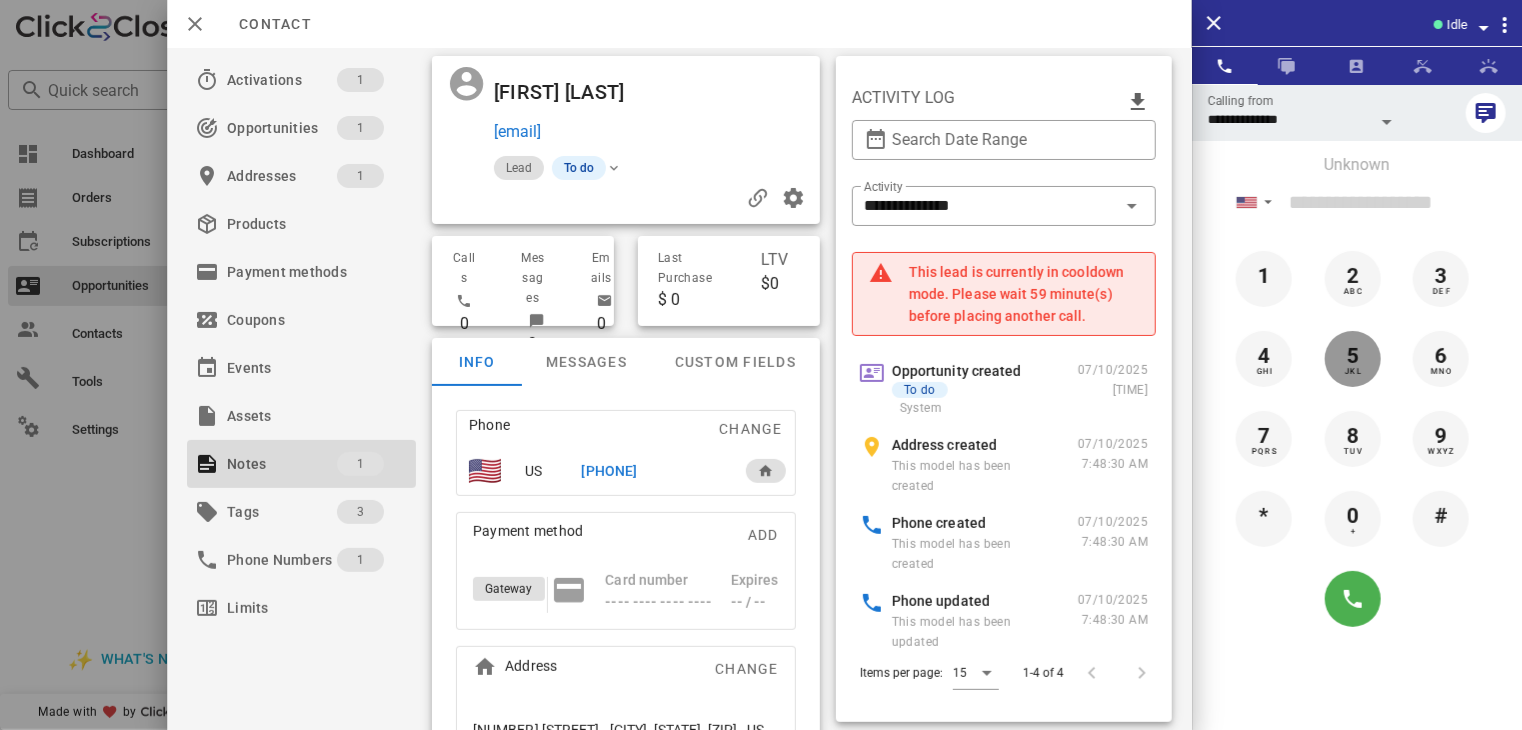 click on "Unknown      ▼     Australia
+61
Canada
+1
Guam
+1671
Mexico (México)
+52
New Zealand
+64
United Kingdom
+44
United States
+1
1 2 ABC 3 DEF 4 GHI 5 JKL 6 MNO 7 PQRS 8 TUV 9 WXYZ * 0 + #" at bounding box center (1357, 396) 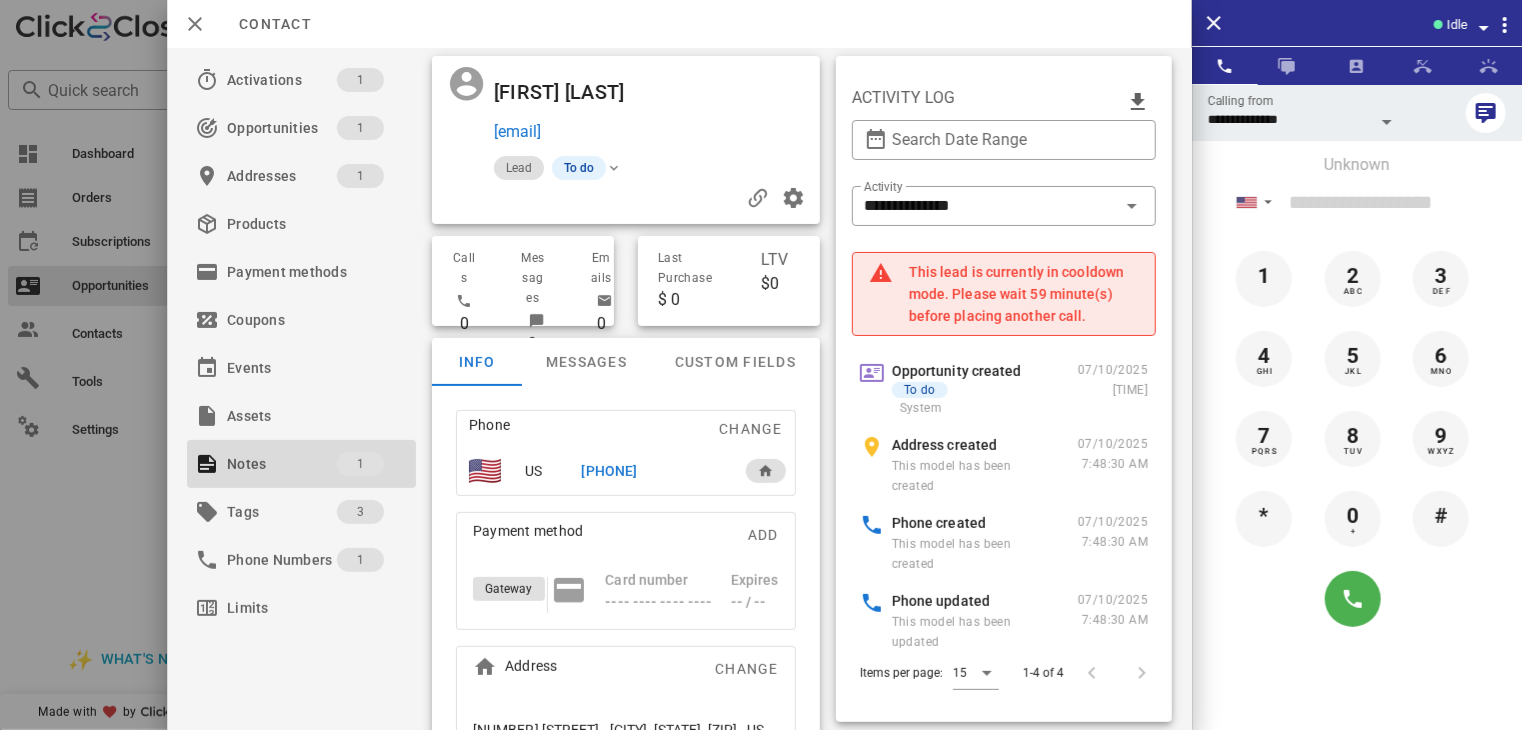 click on "+1[PHONE]" at bounding box center [609, 471] 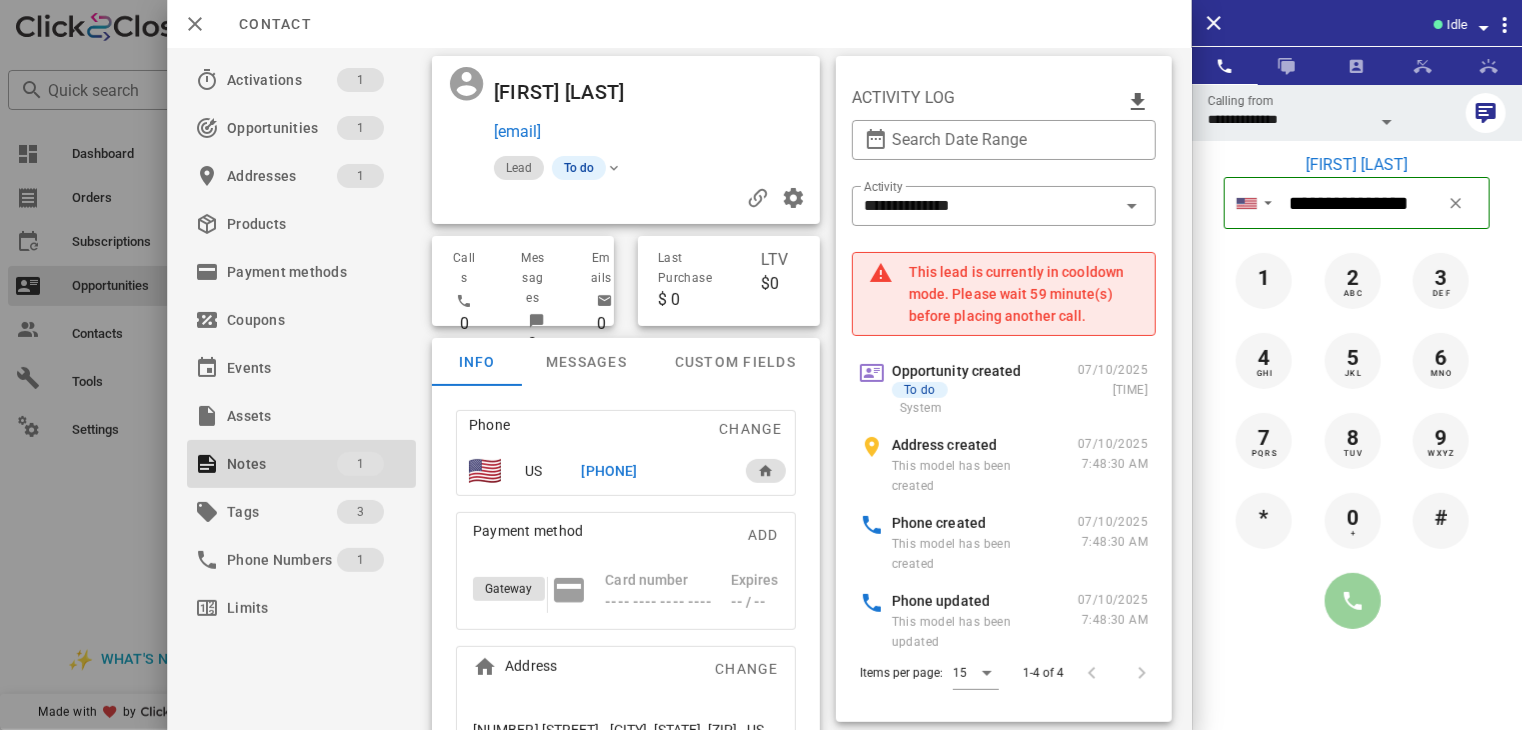 click at bounding box center (1353, 601) 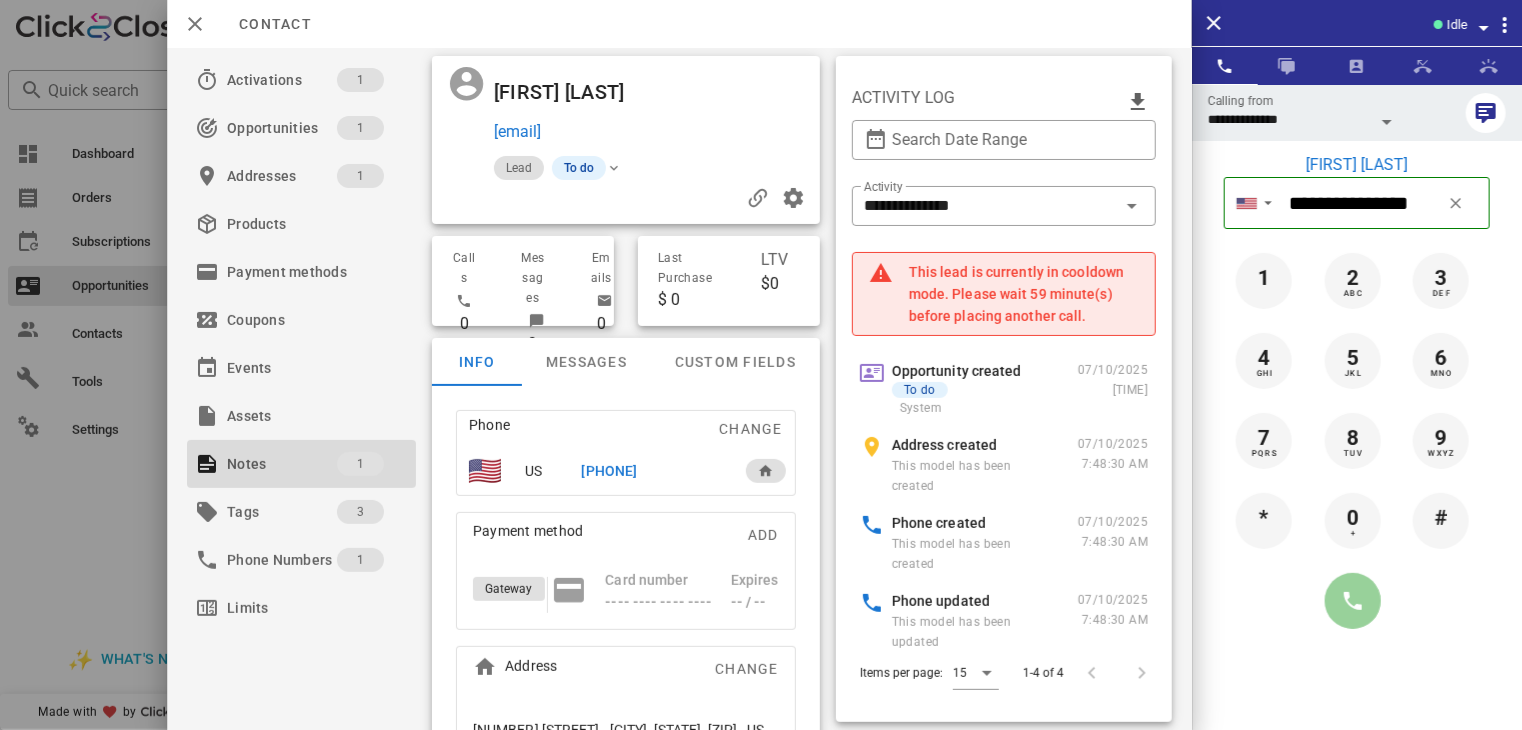 click at bounding box center [1353, 601] 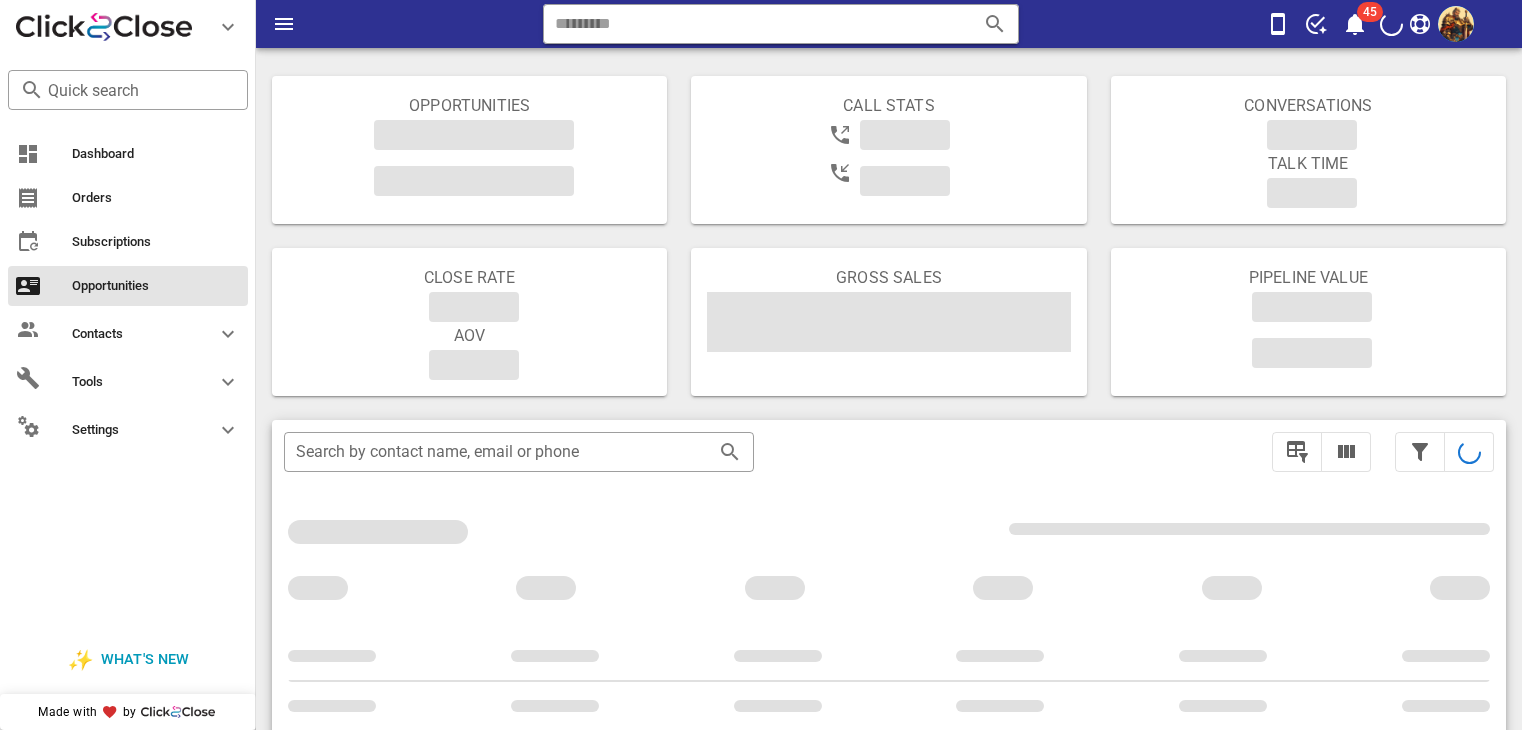 scroll, scrollTop: 304, scrollLeft: 0, axis: vertical 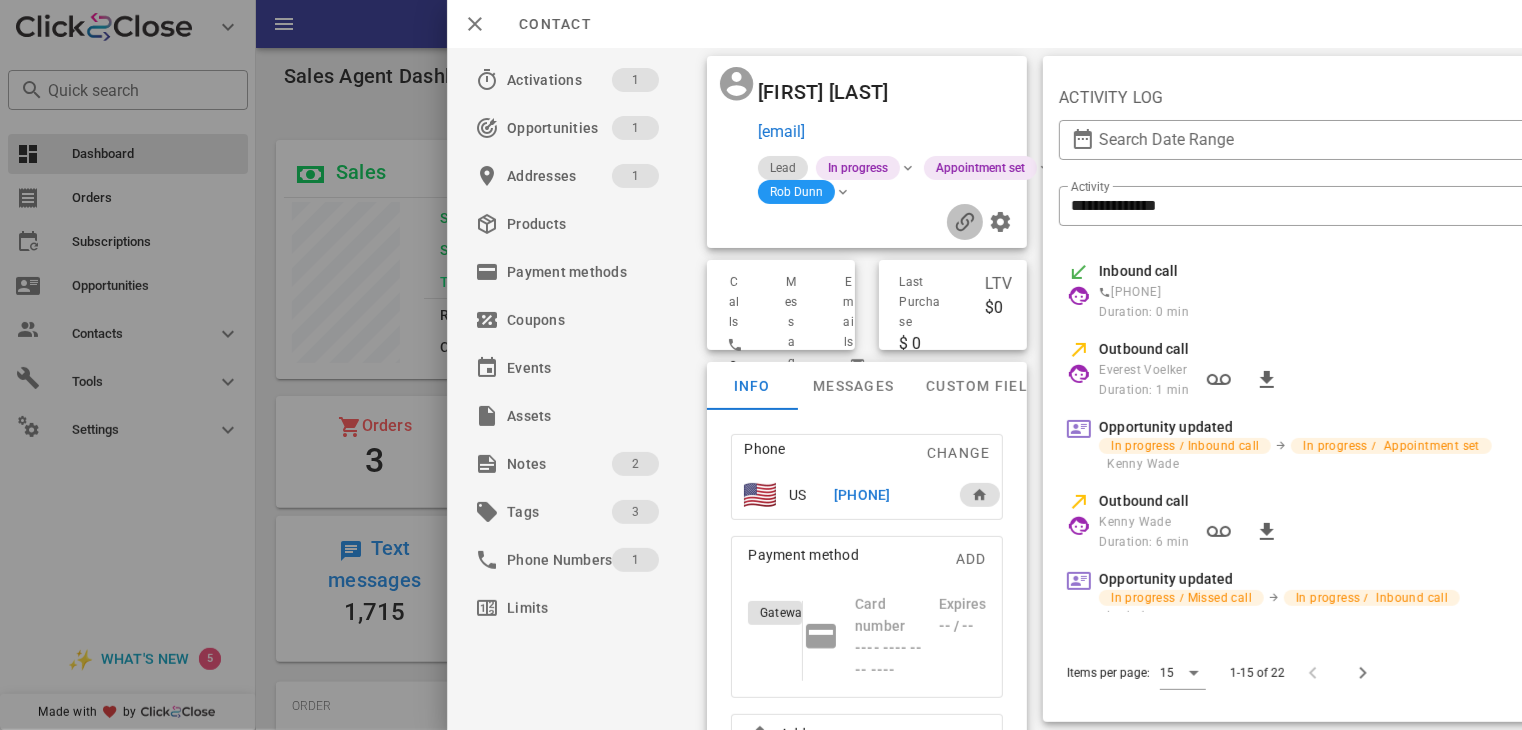 click at bounding box center [965, 222] 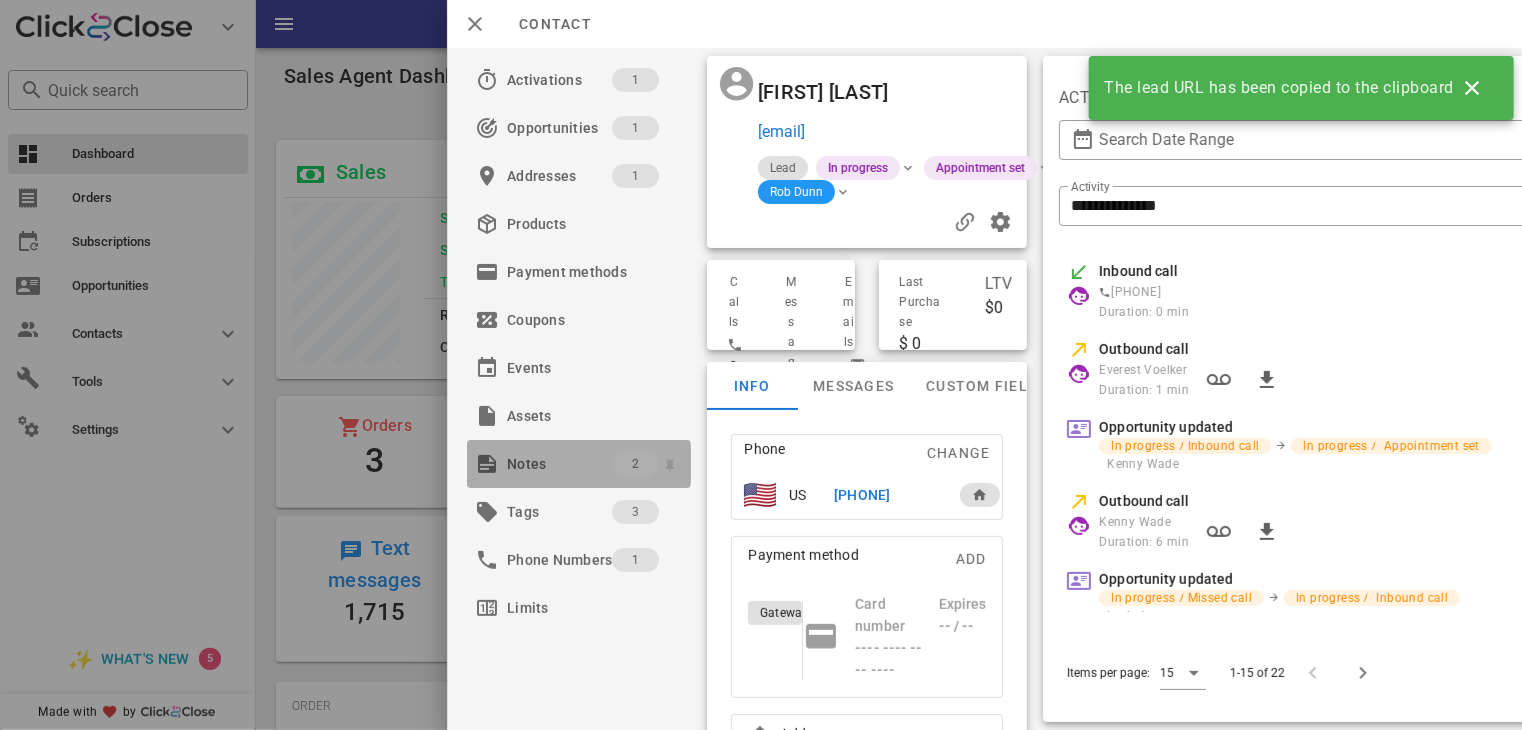 click on "Notes" at bounding box center (559, 464) 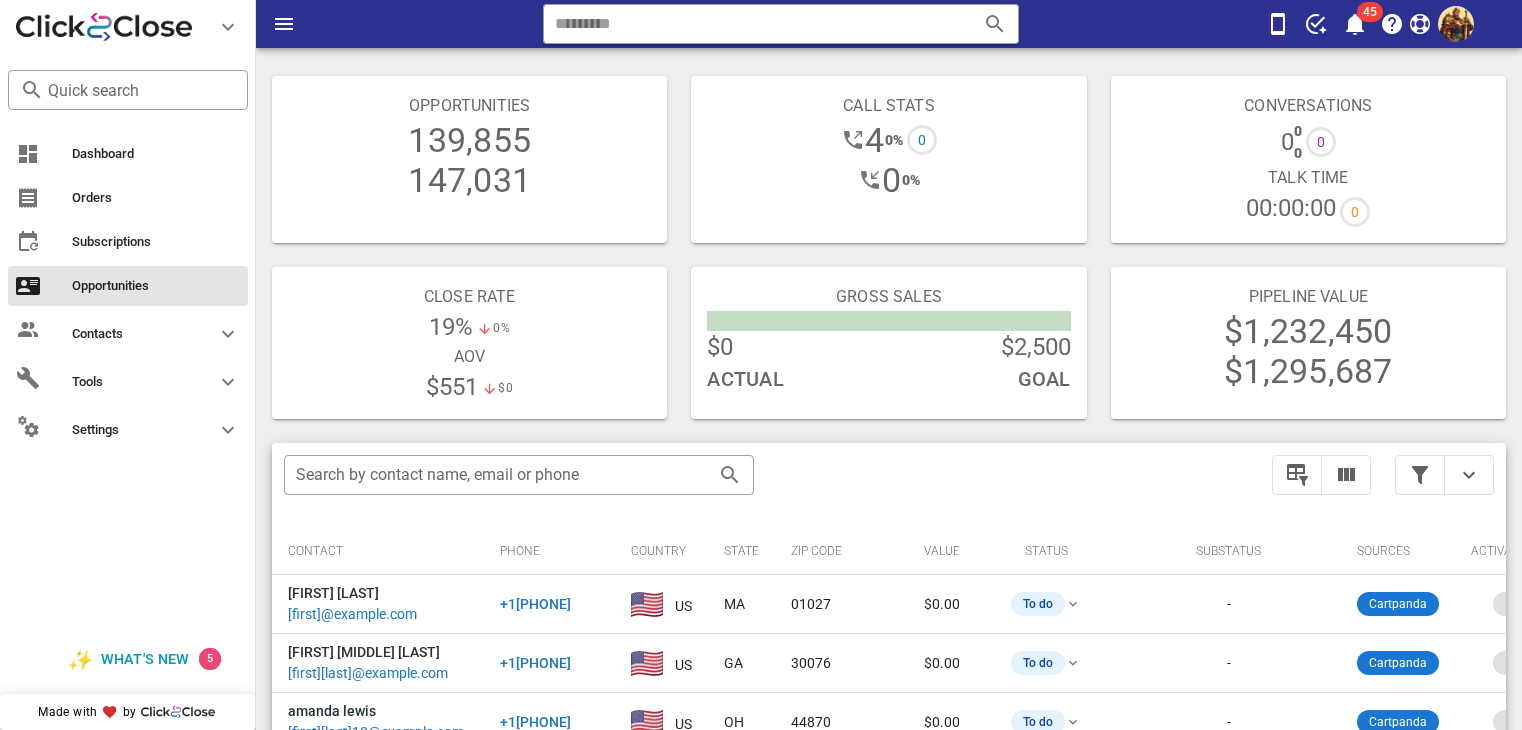scroll, scrollTop: 324, scrollLeft: 0, axis: vertical 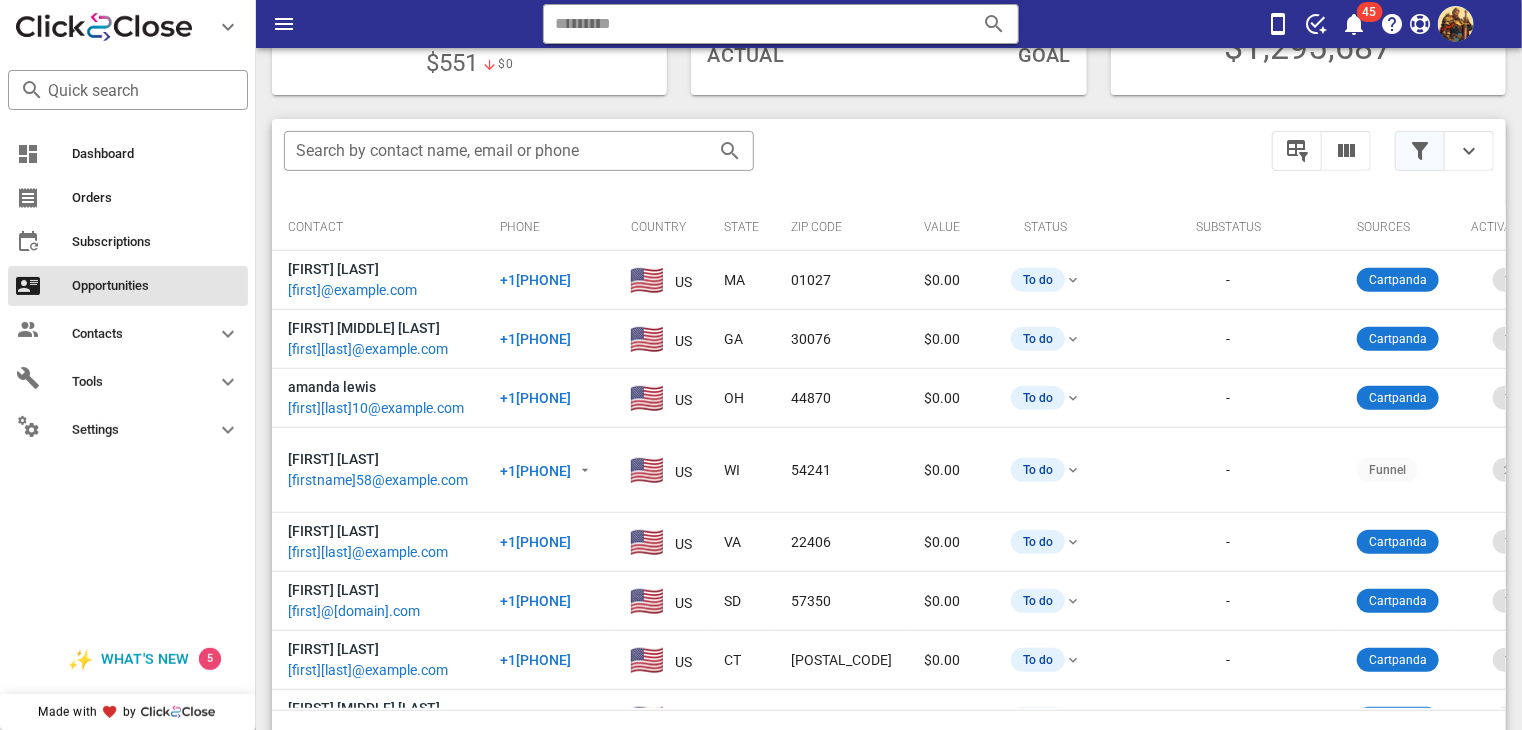 click at bounding box center (1420, 151) 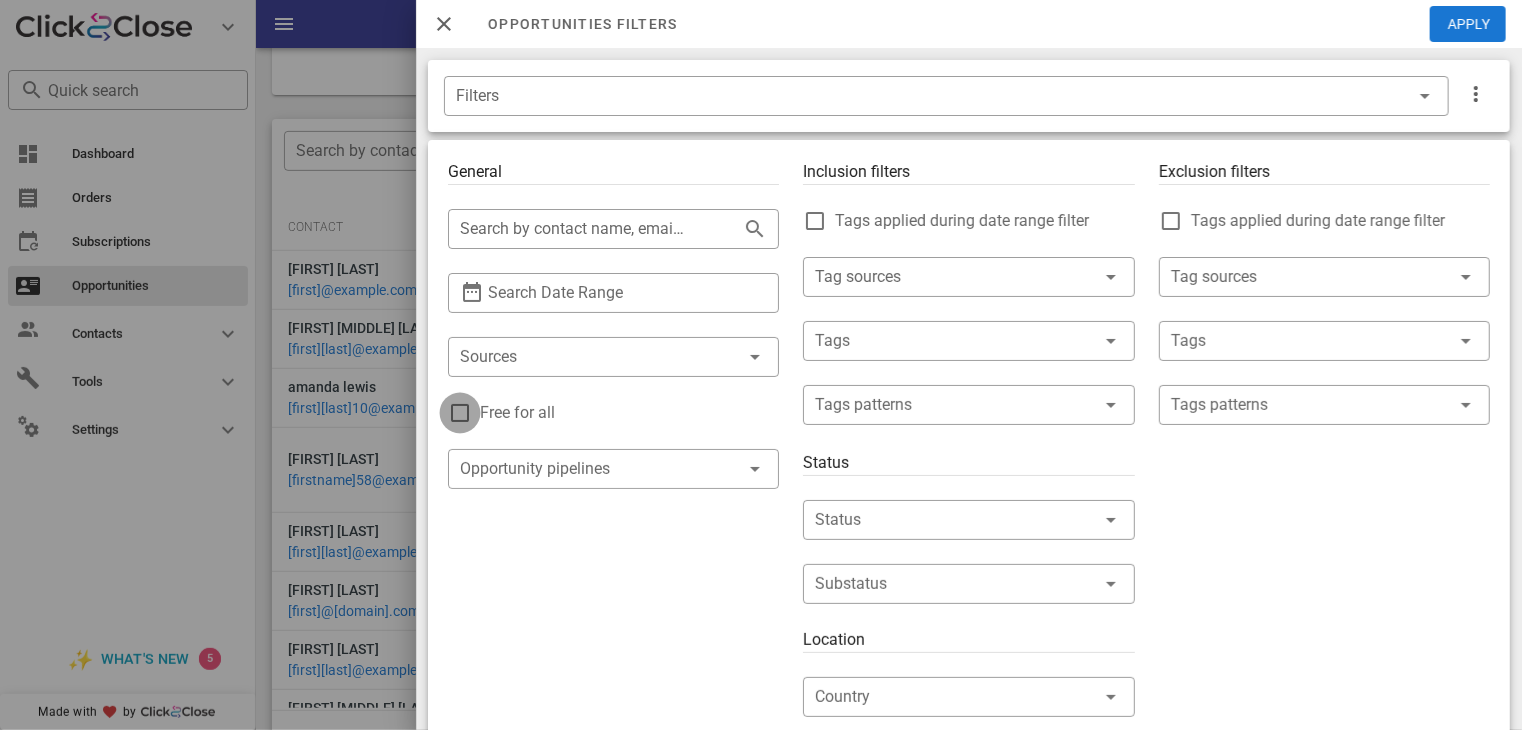 click at bounding box center (460, 413) 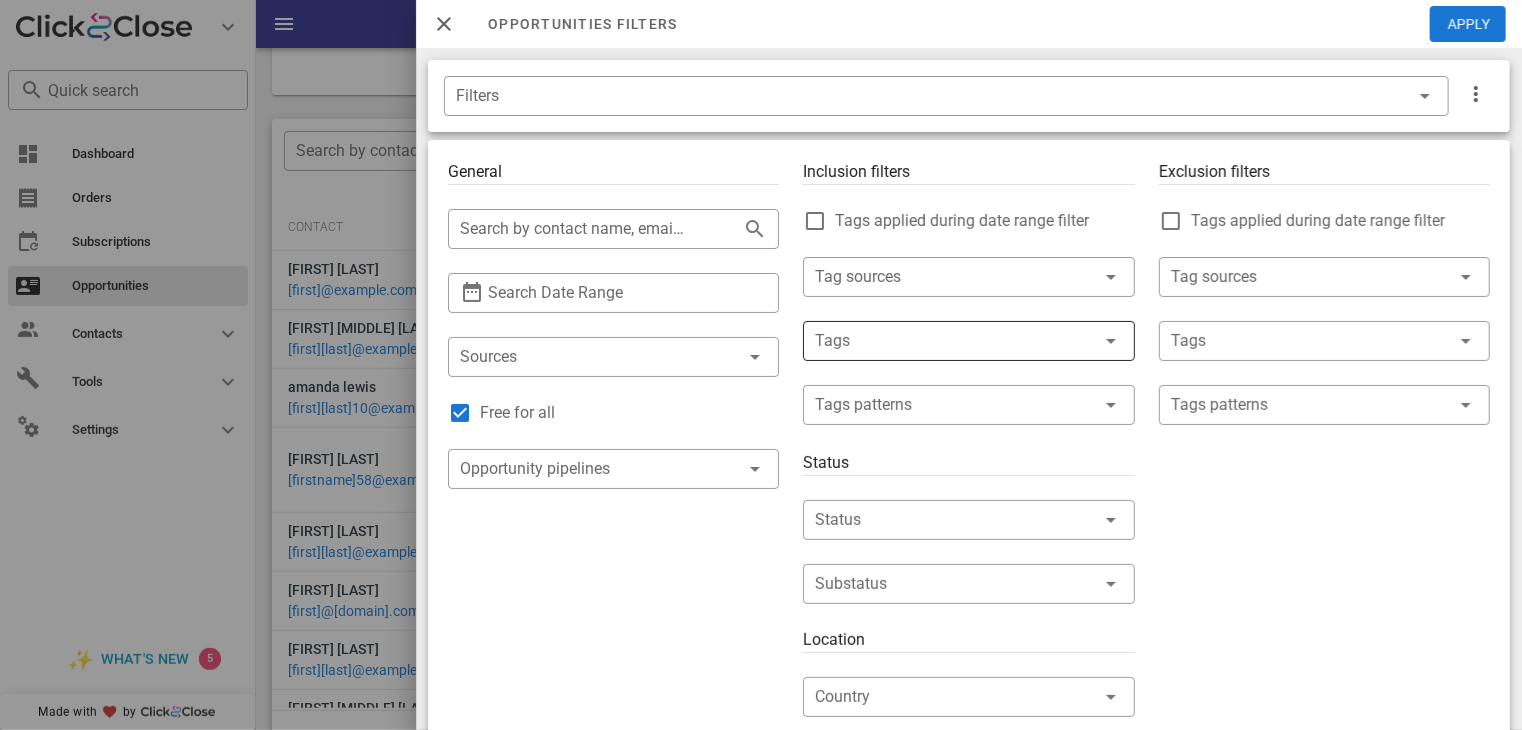 click at bounding box center [940, 341] 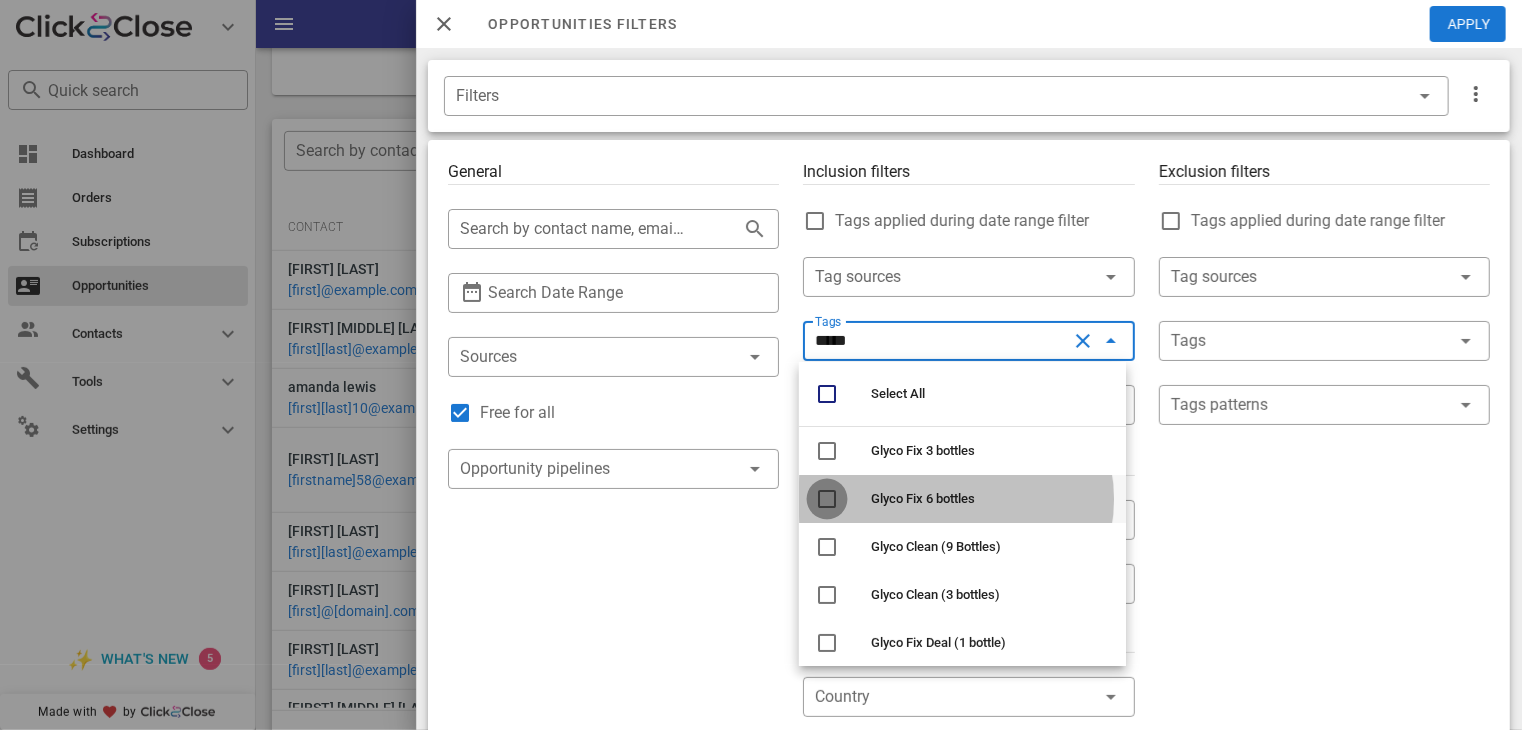 click at bounding box center (827, 499) 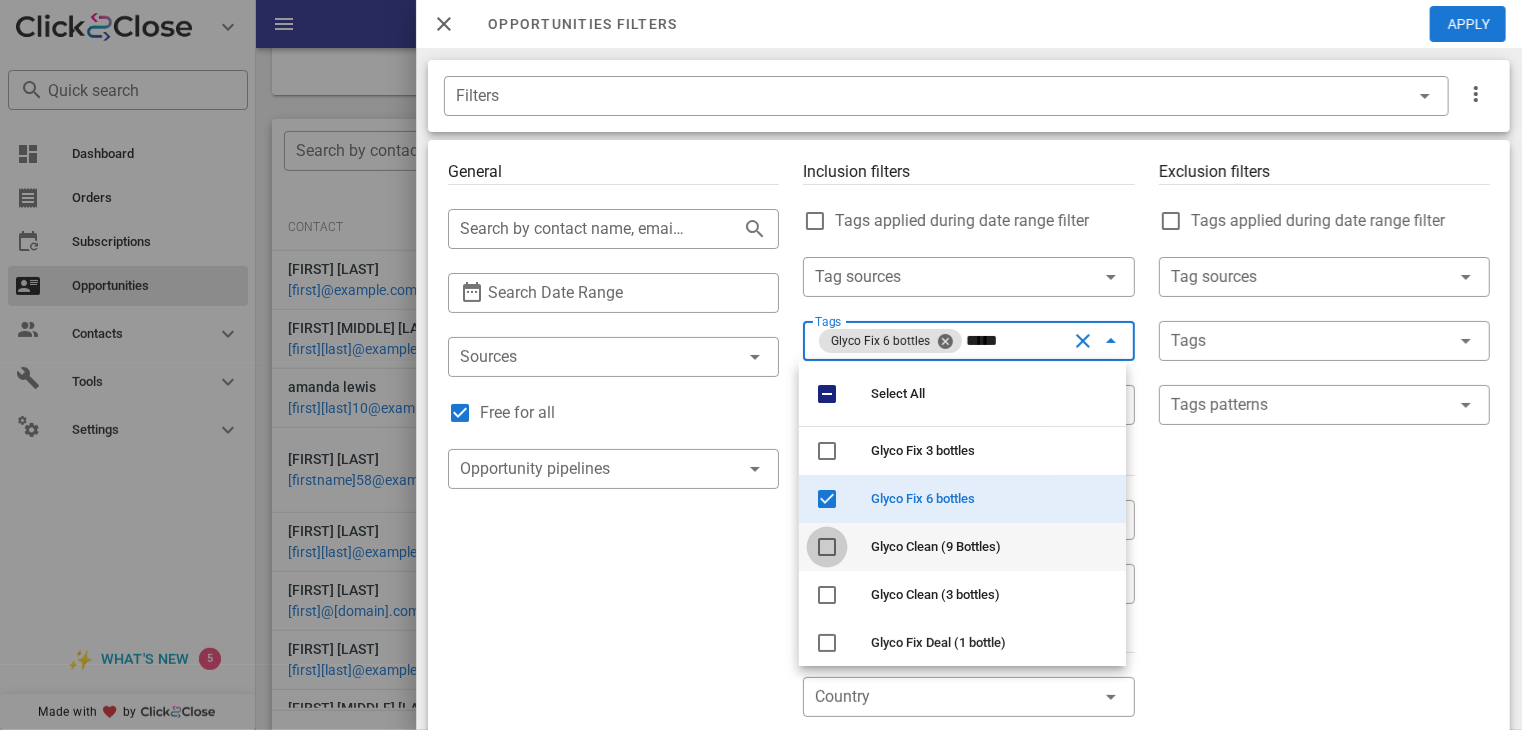click at bounding box center (827, 547) 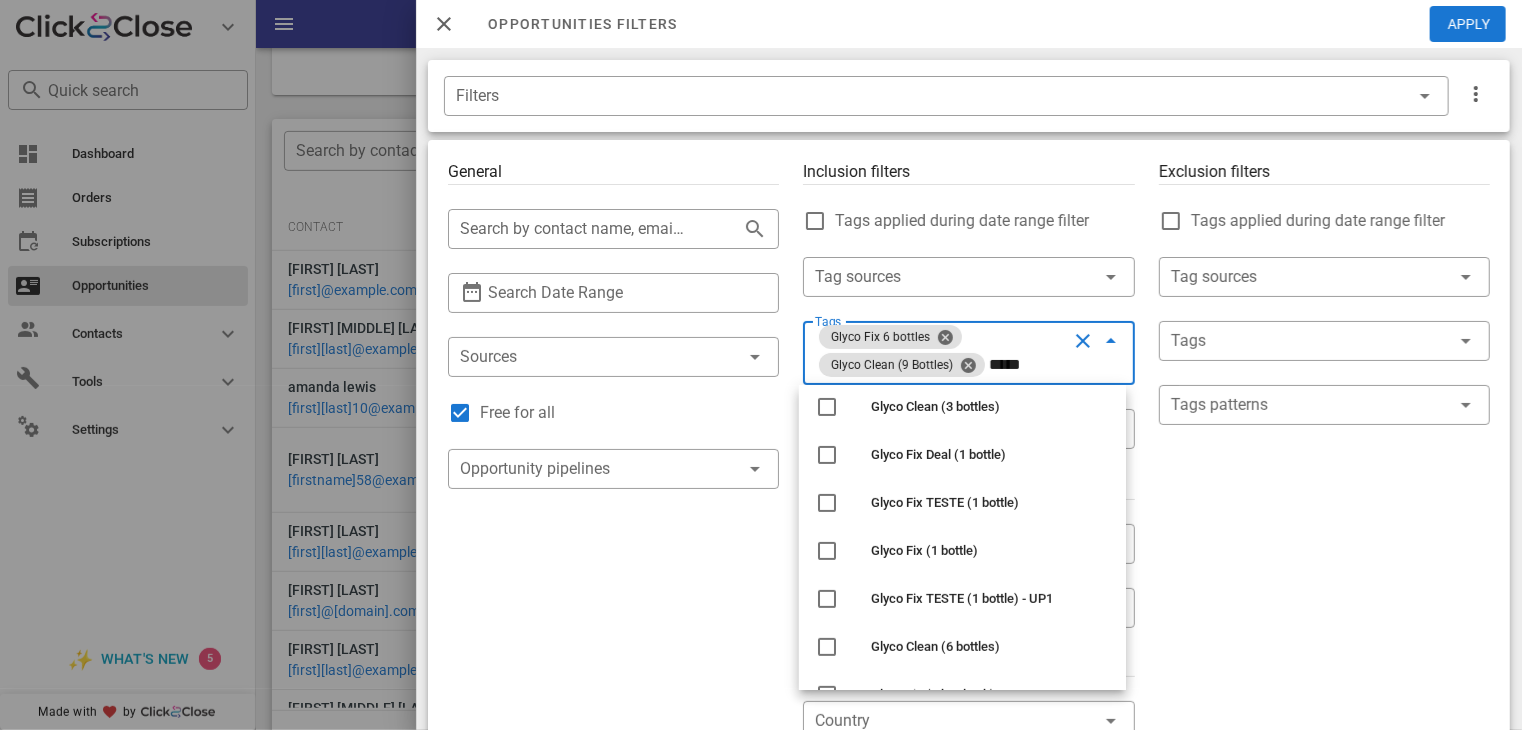 scroll, scrollTop: 214, scrollLeft: 0, axis: vertical 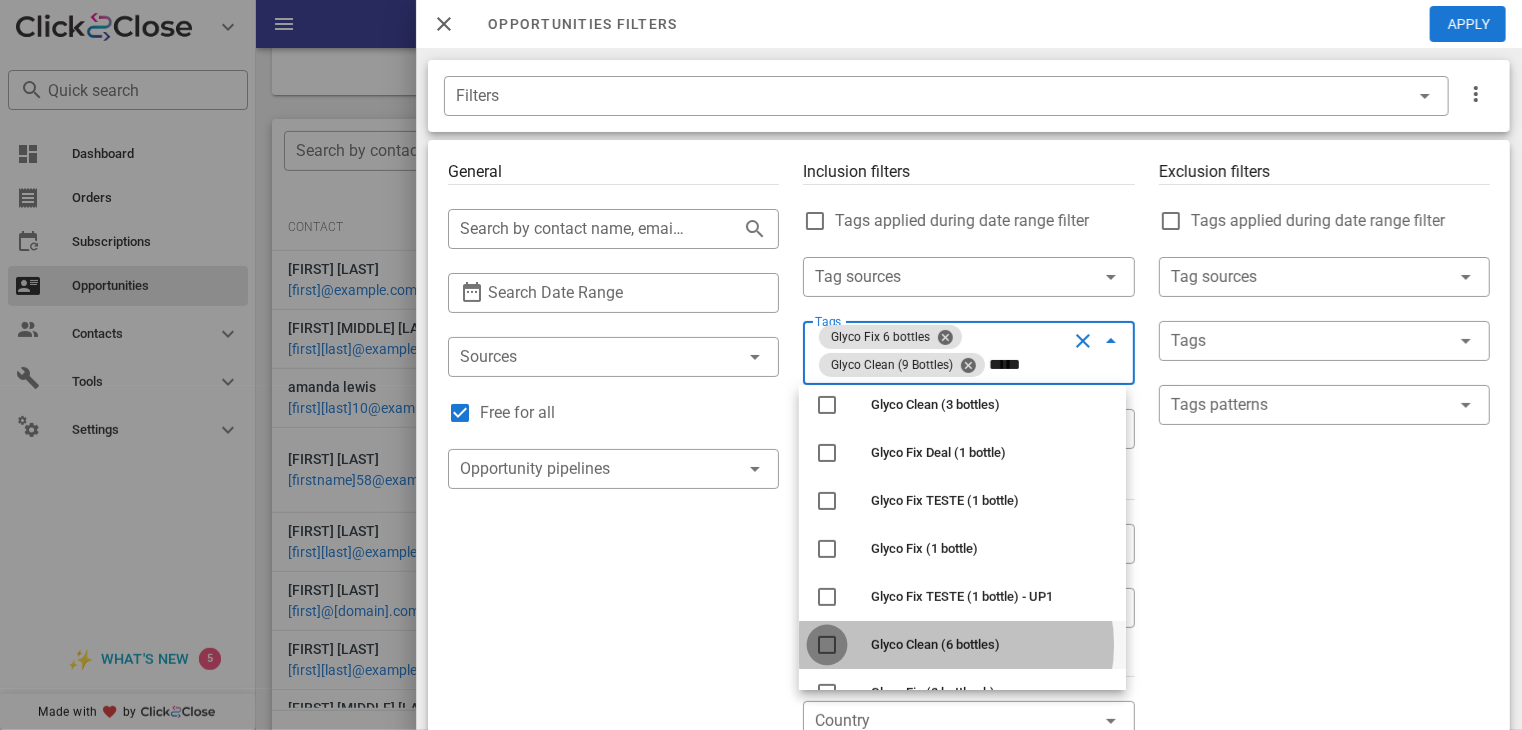 click at bounding box center (827, 645) 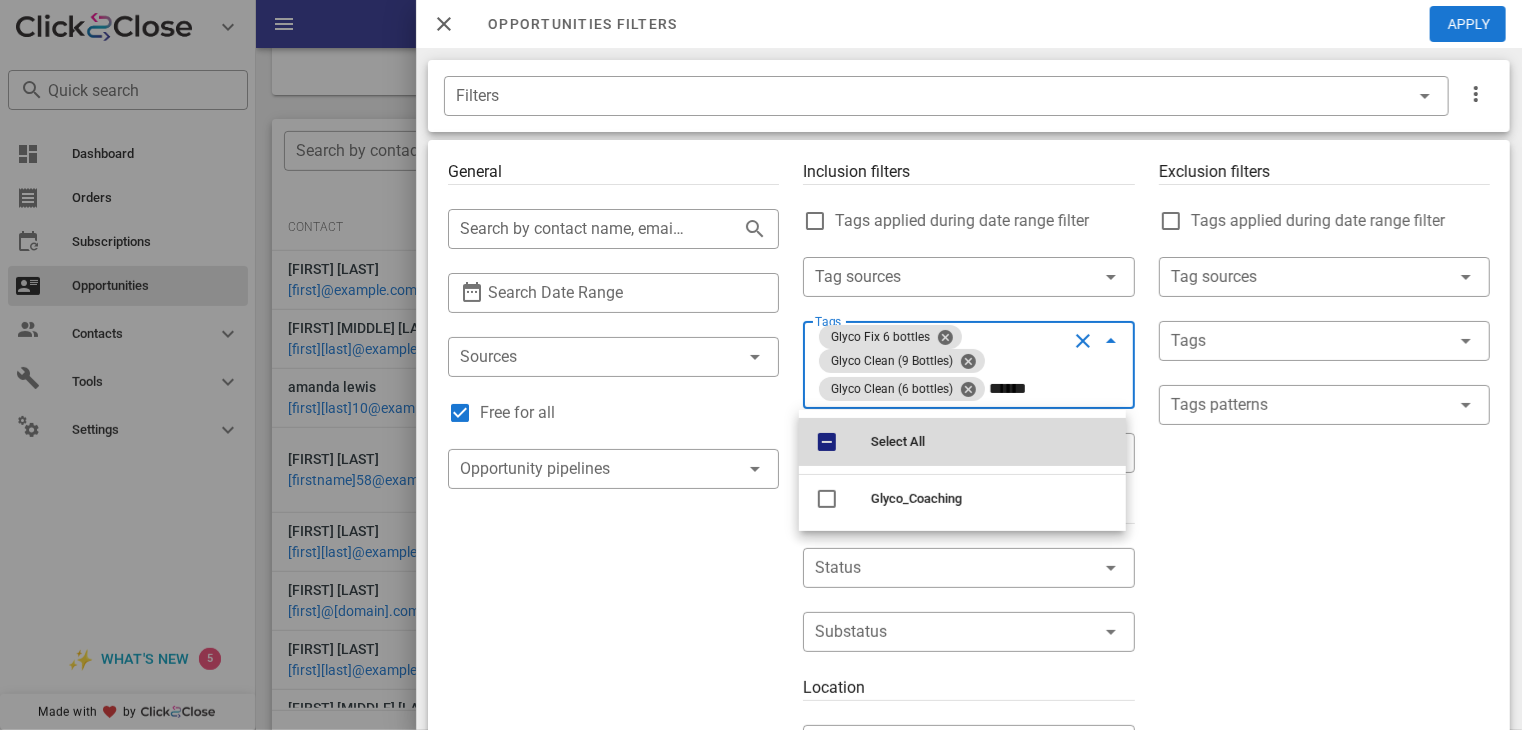 scroll, scrollTop: 0, scrollLeft: 0, axis: both 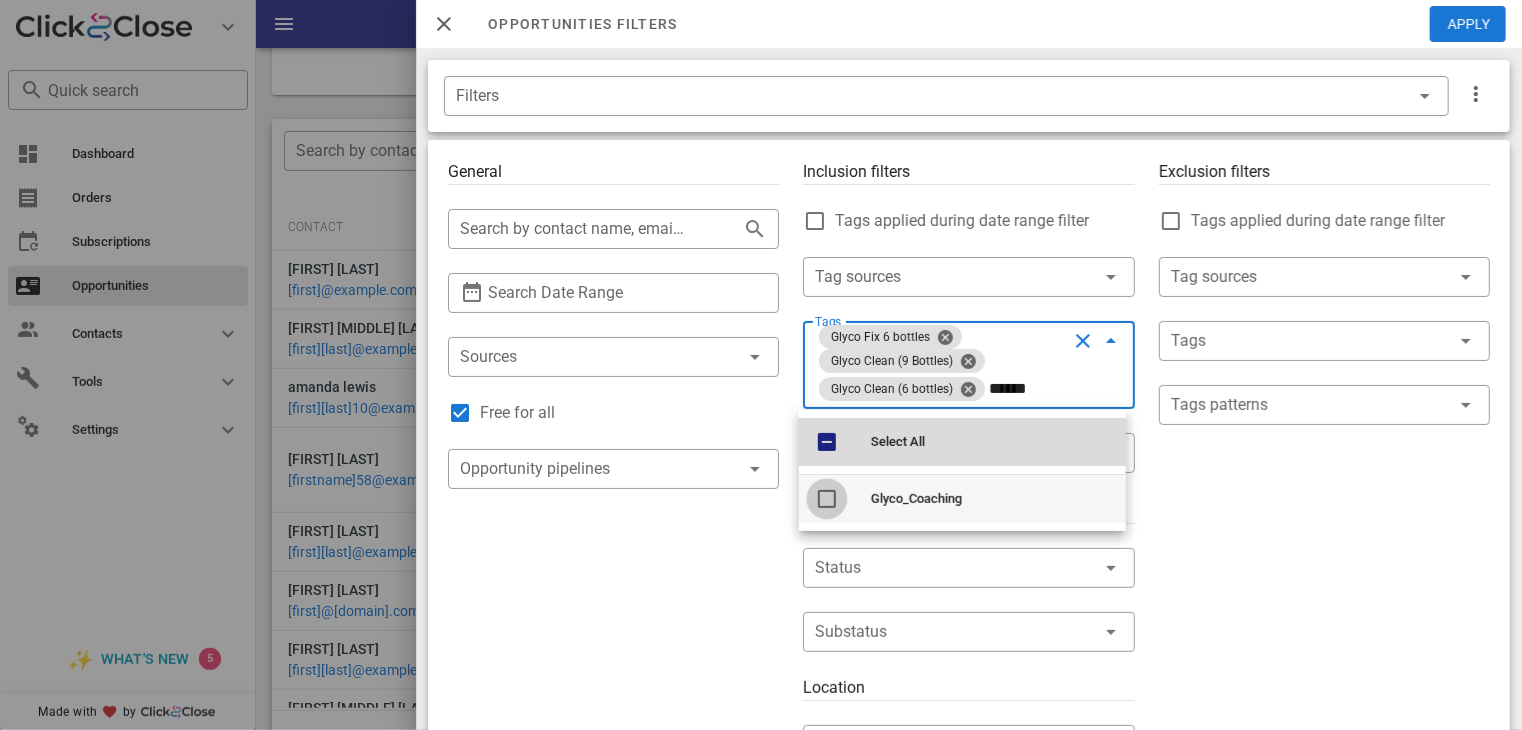 click at bounding box center [827, 499] 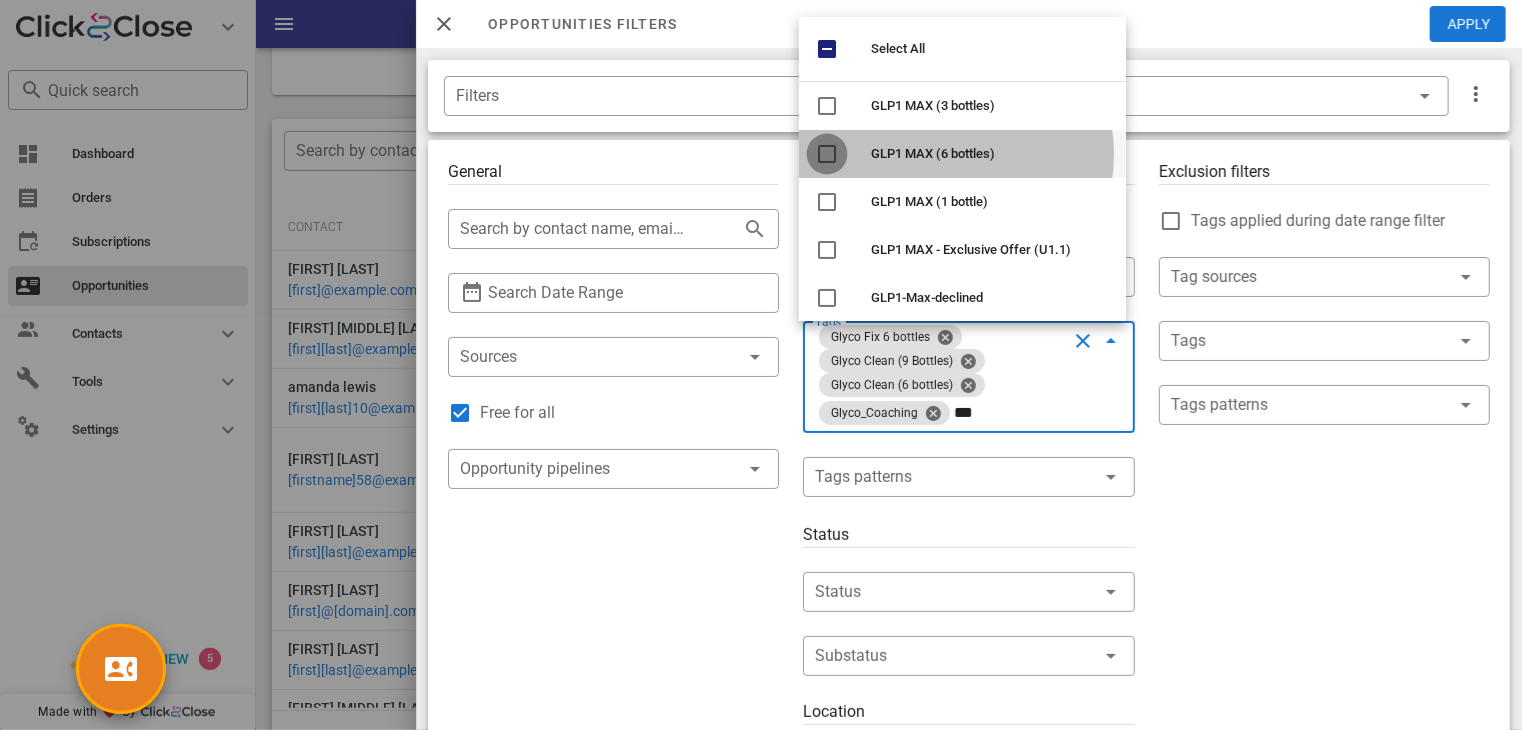 click at bounding box center [827, 154] 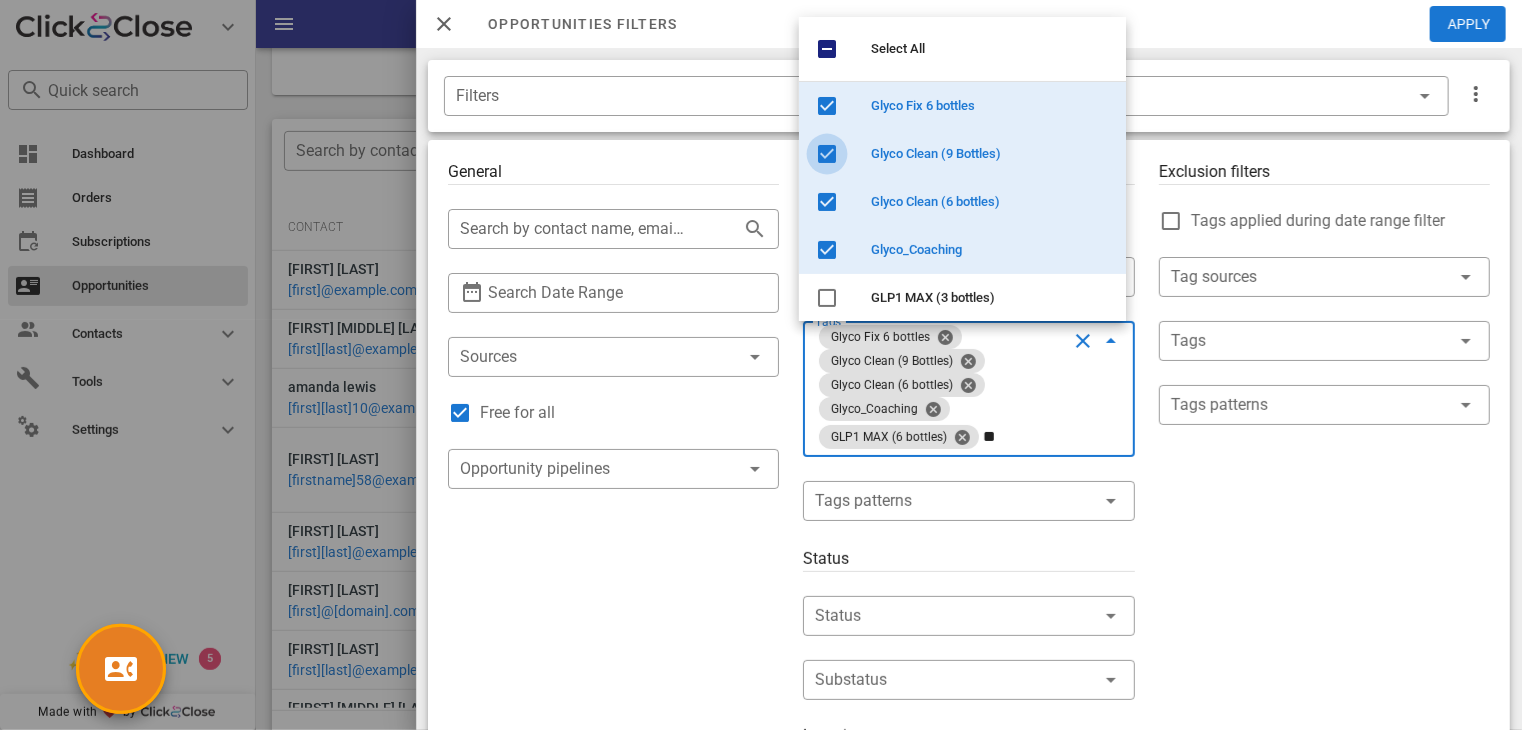 type on "*" 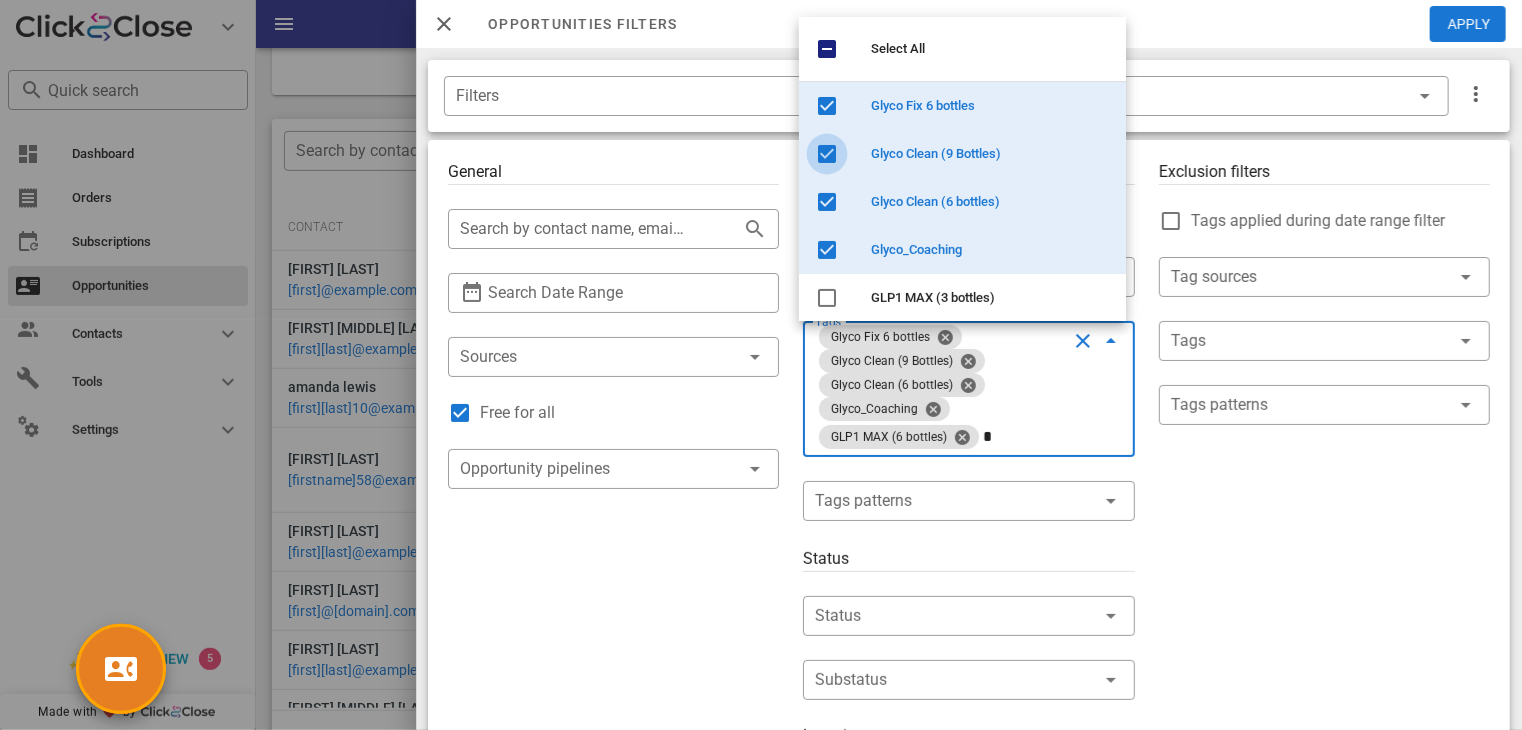 type 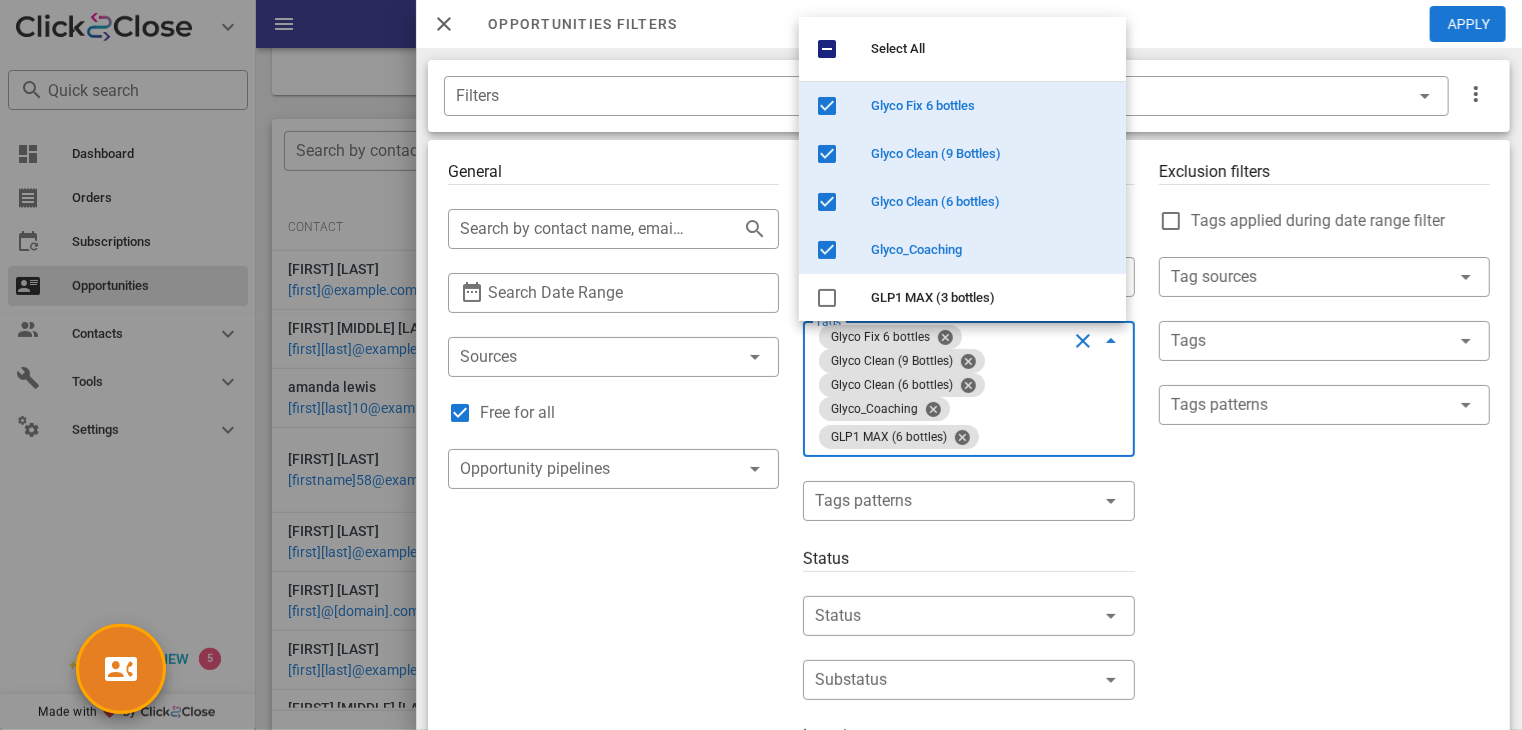 click on "General ​ Search by contact name, email or phone ​ Search Date Range ​ Sources Free for all ​ Opportunity pipelines" at bounding box center [613, 757] 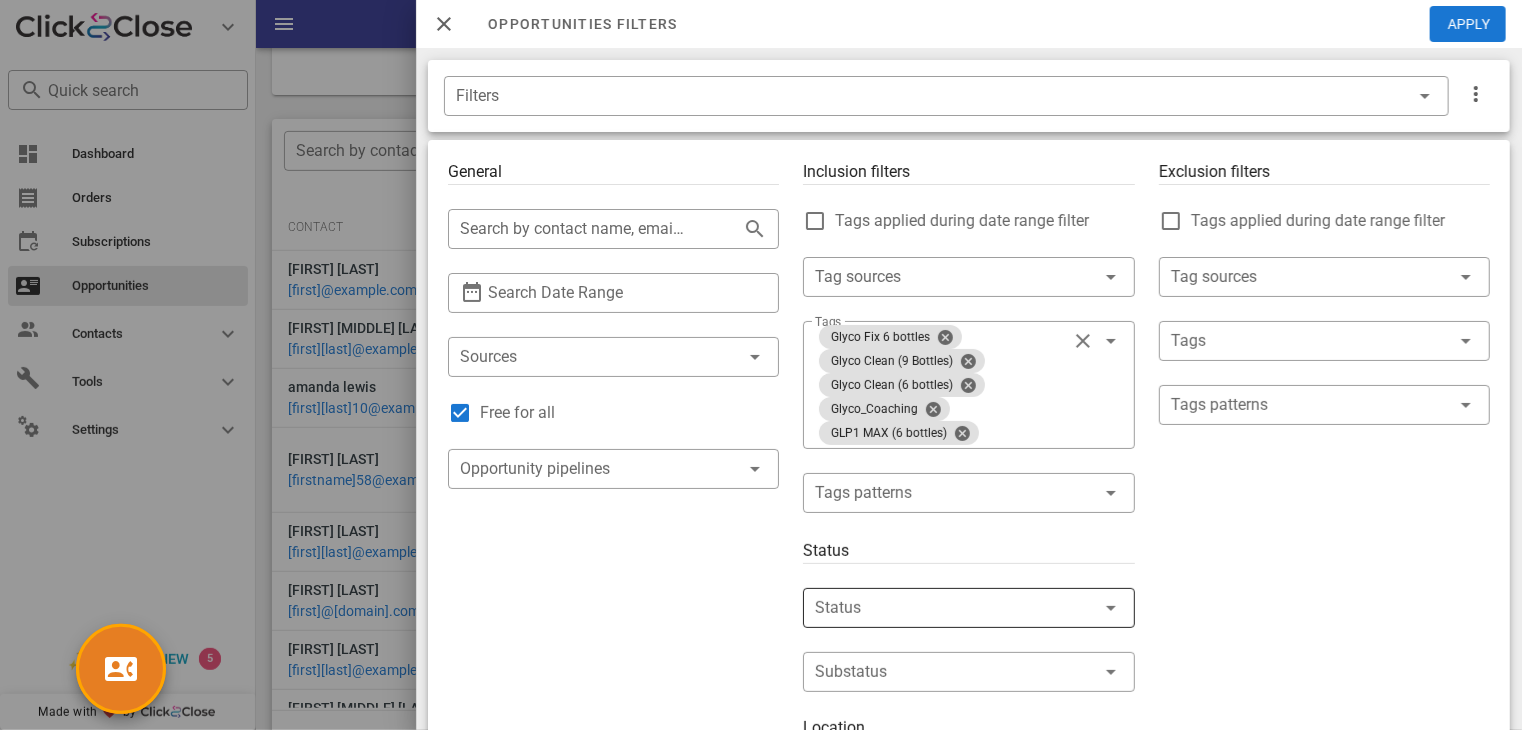 click at bounding box center [940, 608] 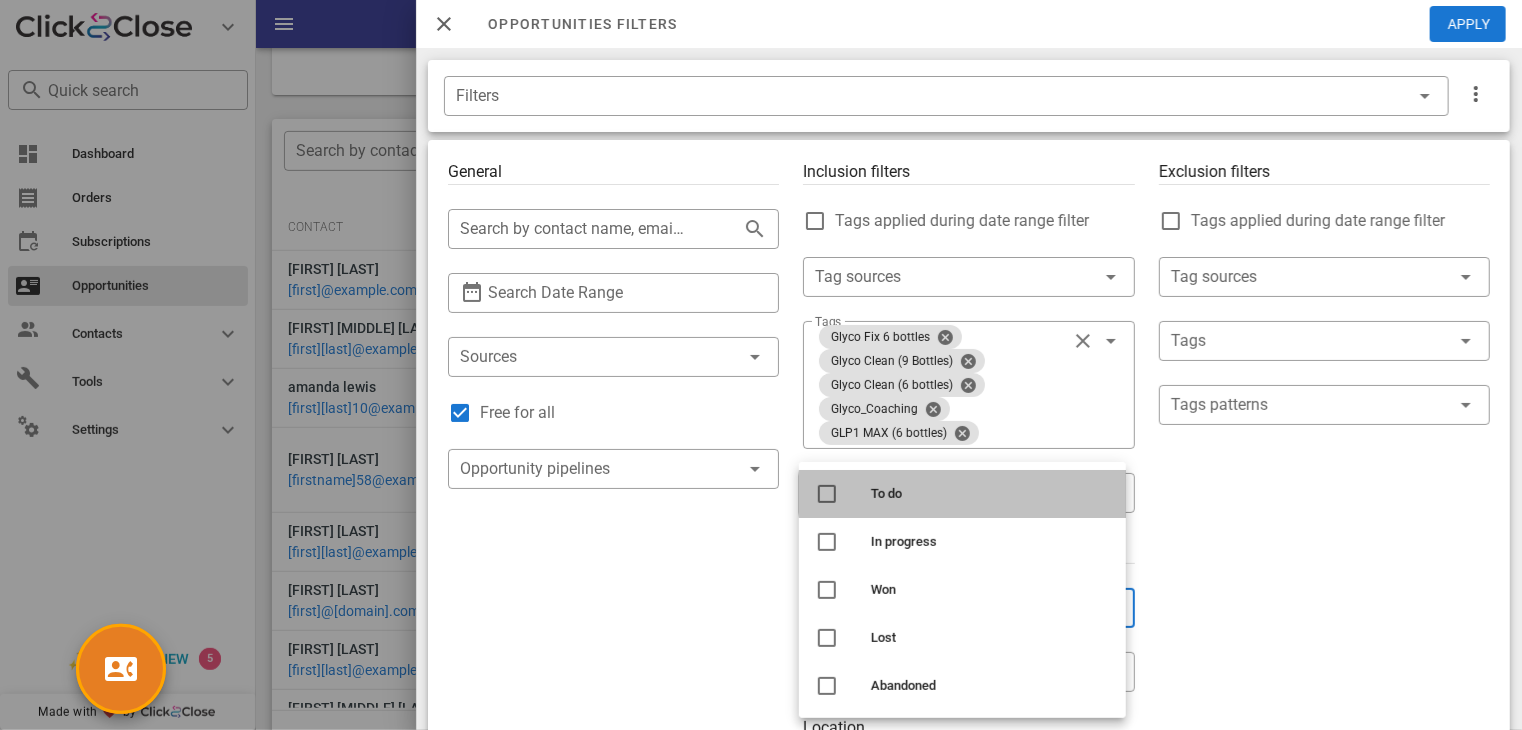 click at bounding box center [827, 494] 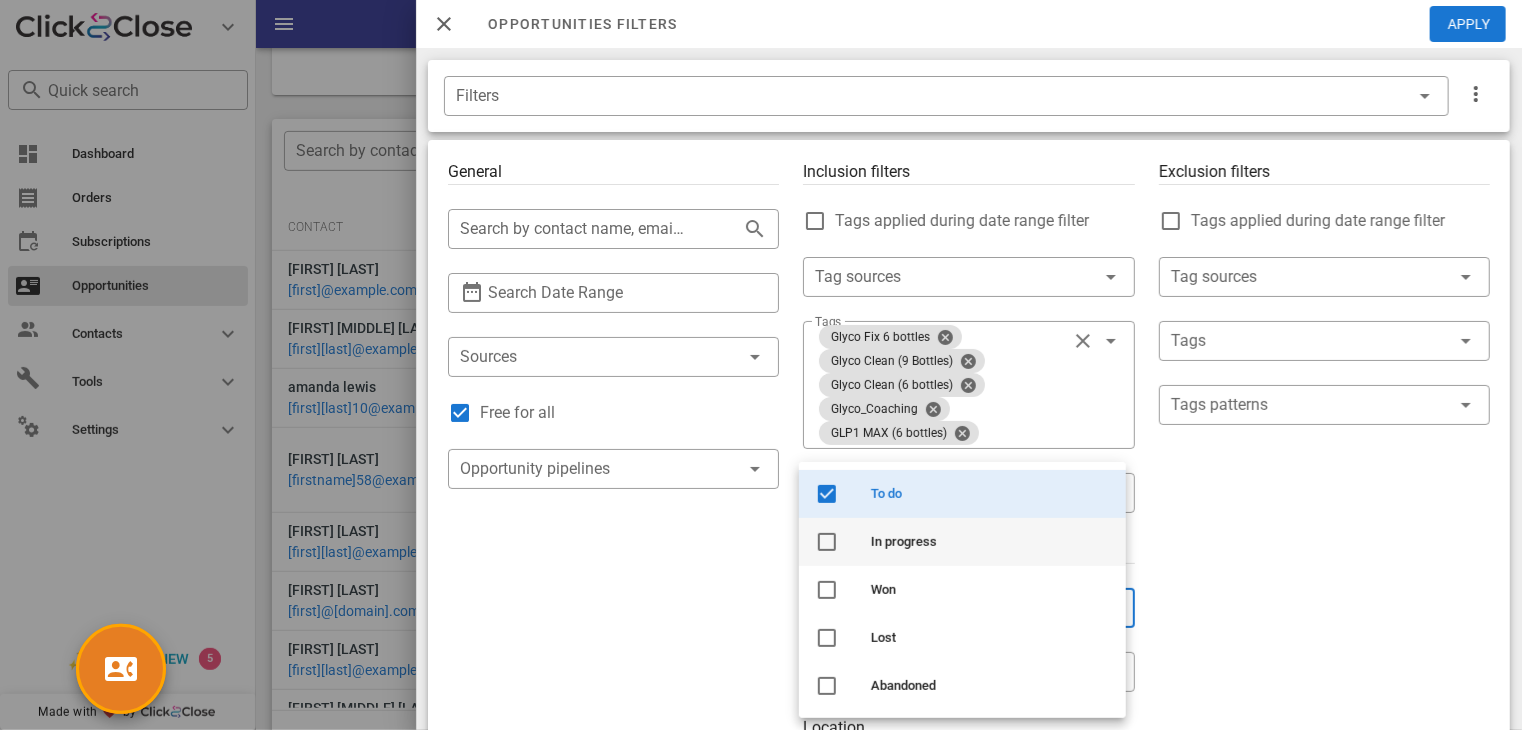 click at bounding box center [827, 542] 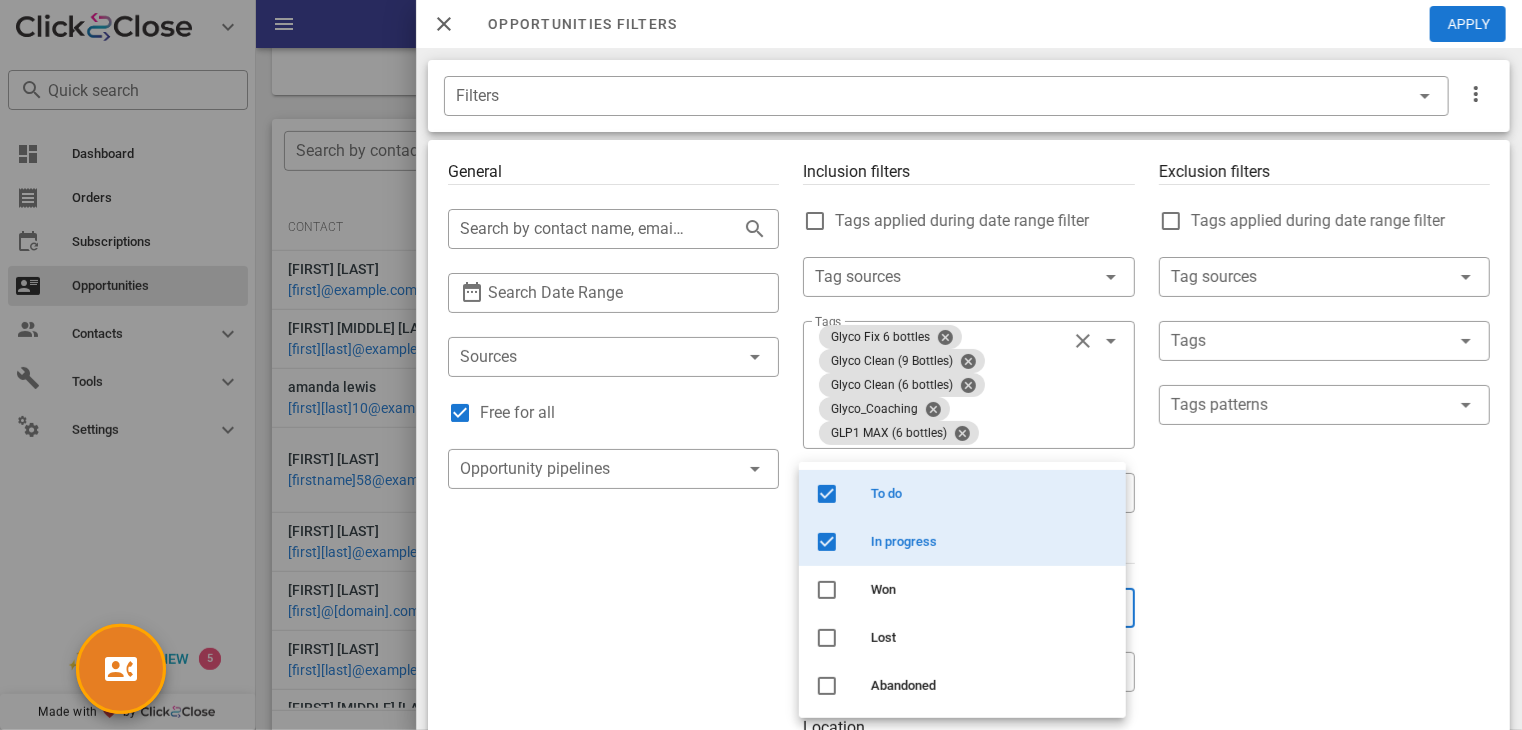 click on "General ​ Search by contact name, email or phone ​ Search Date Range ​ Sources Free for all ​ Opportunity pipelines" at bounding box center (613, 753) 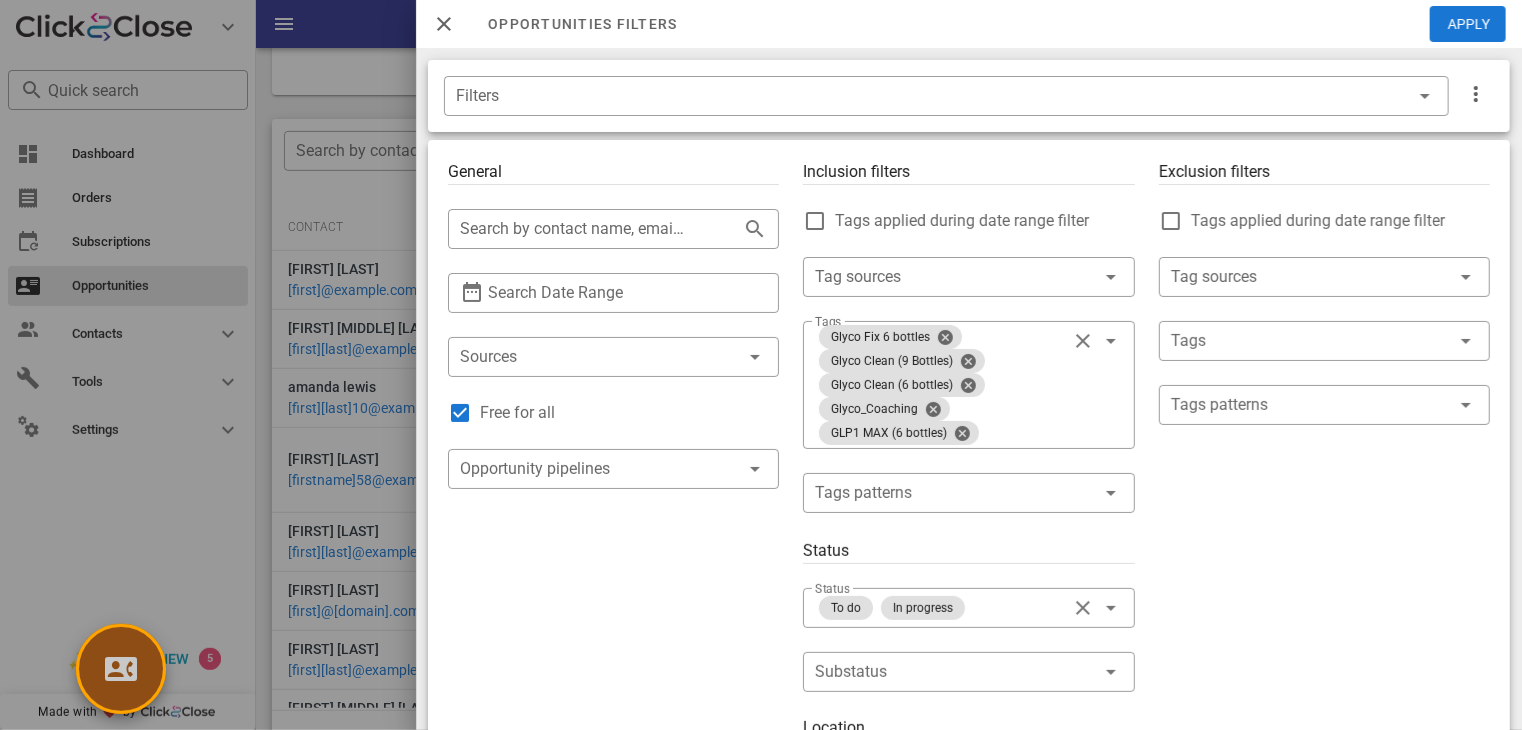 click at bounding box center (121, 669) 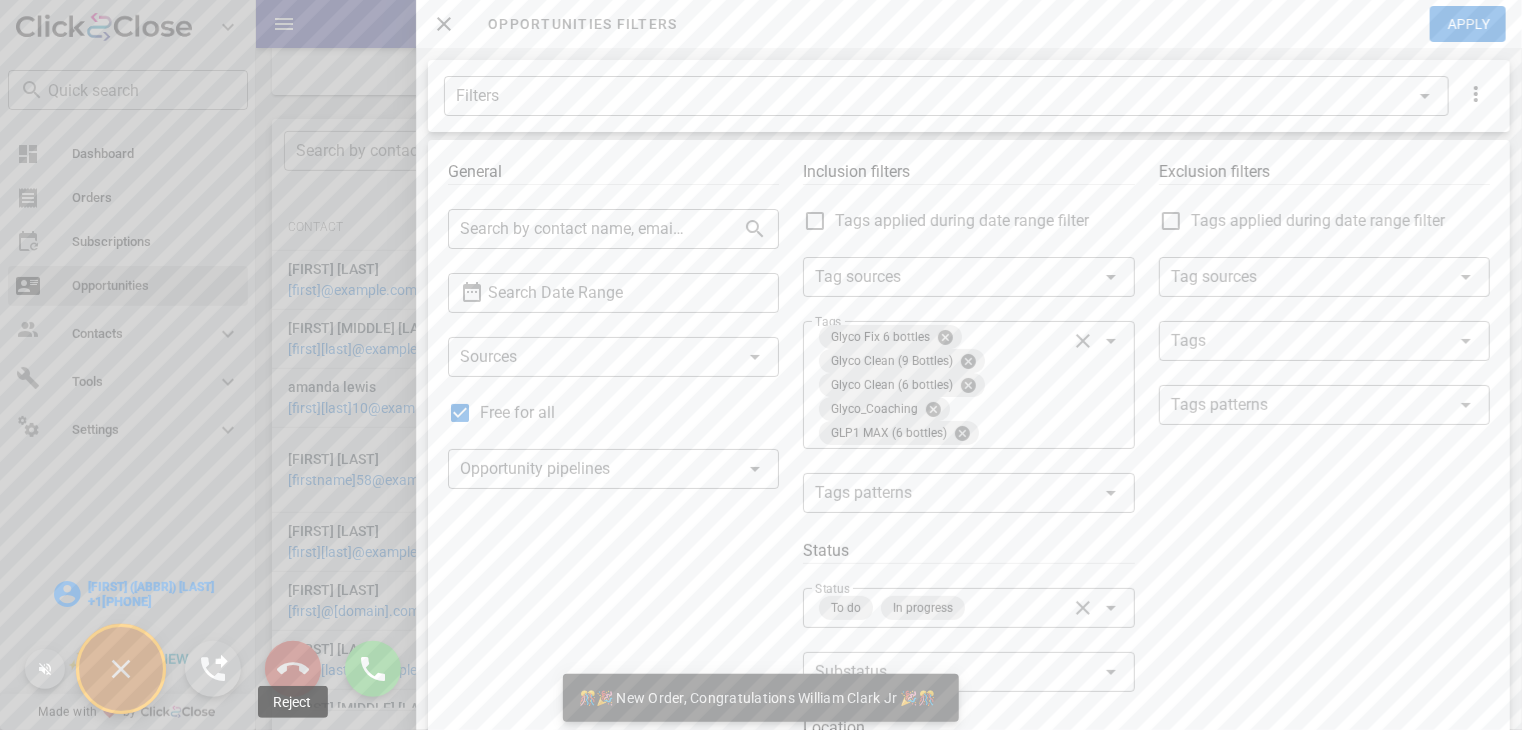click at bounding box center [293, 669] 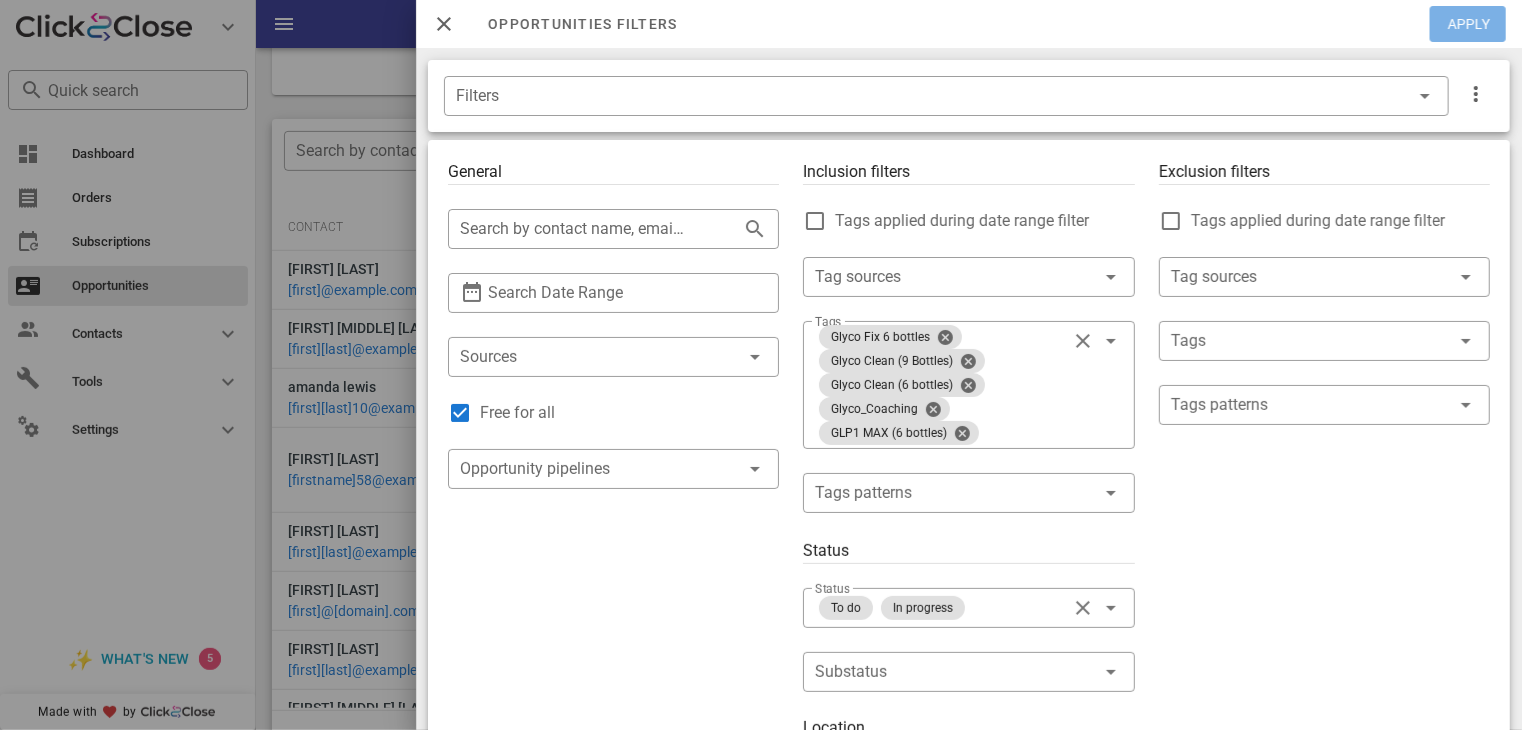 click on "Apply" at bounding box center [1469, 24] 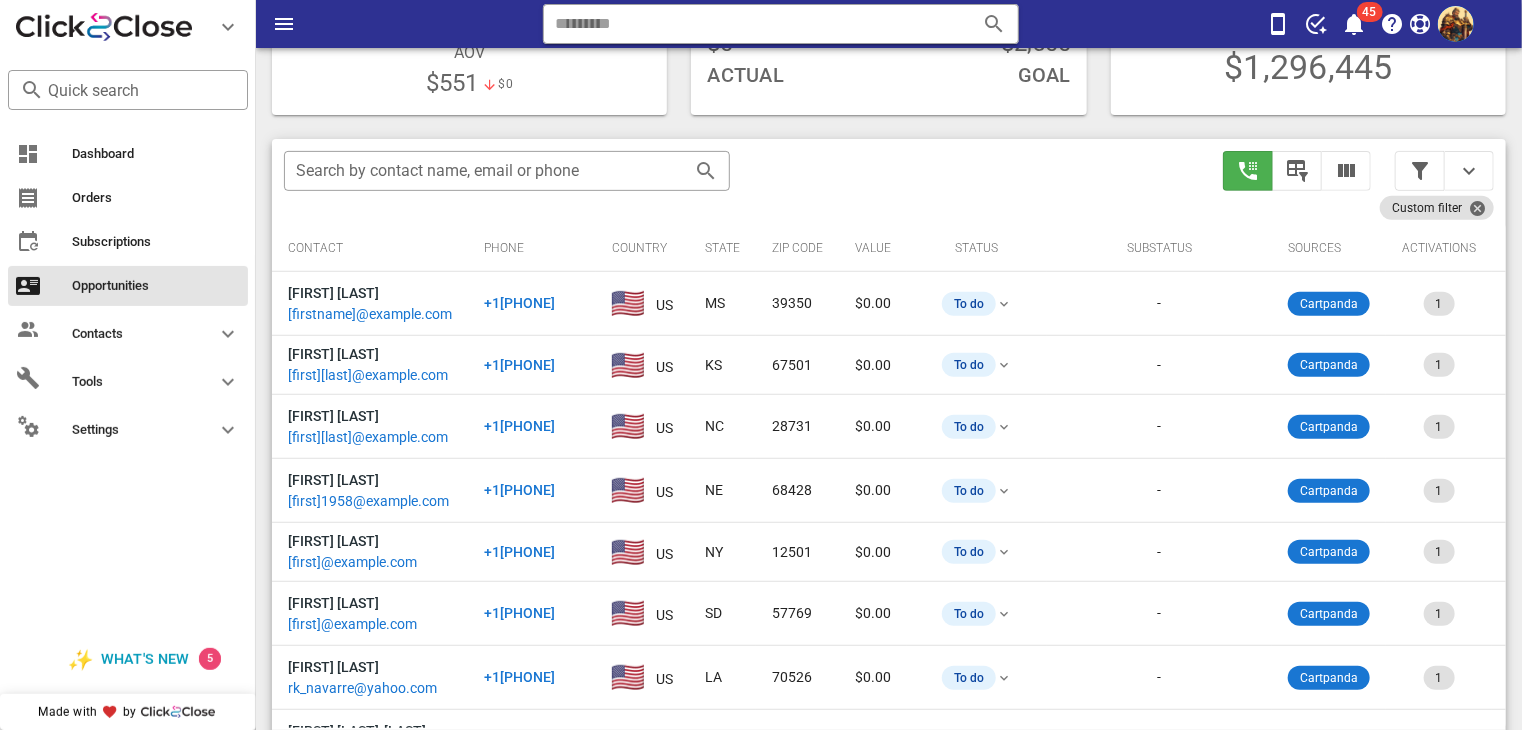 scroll, scrollTop: 324, scrollLeft: 0, axis: vertical 